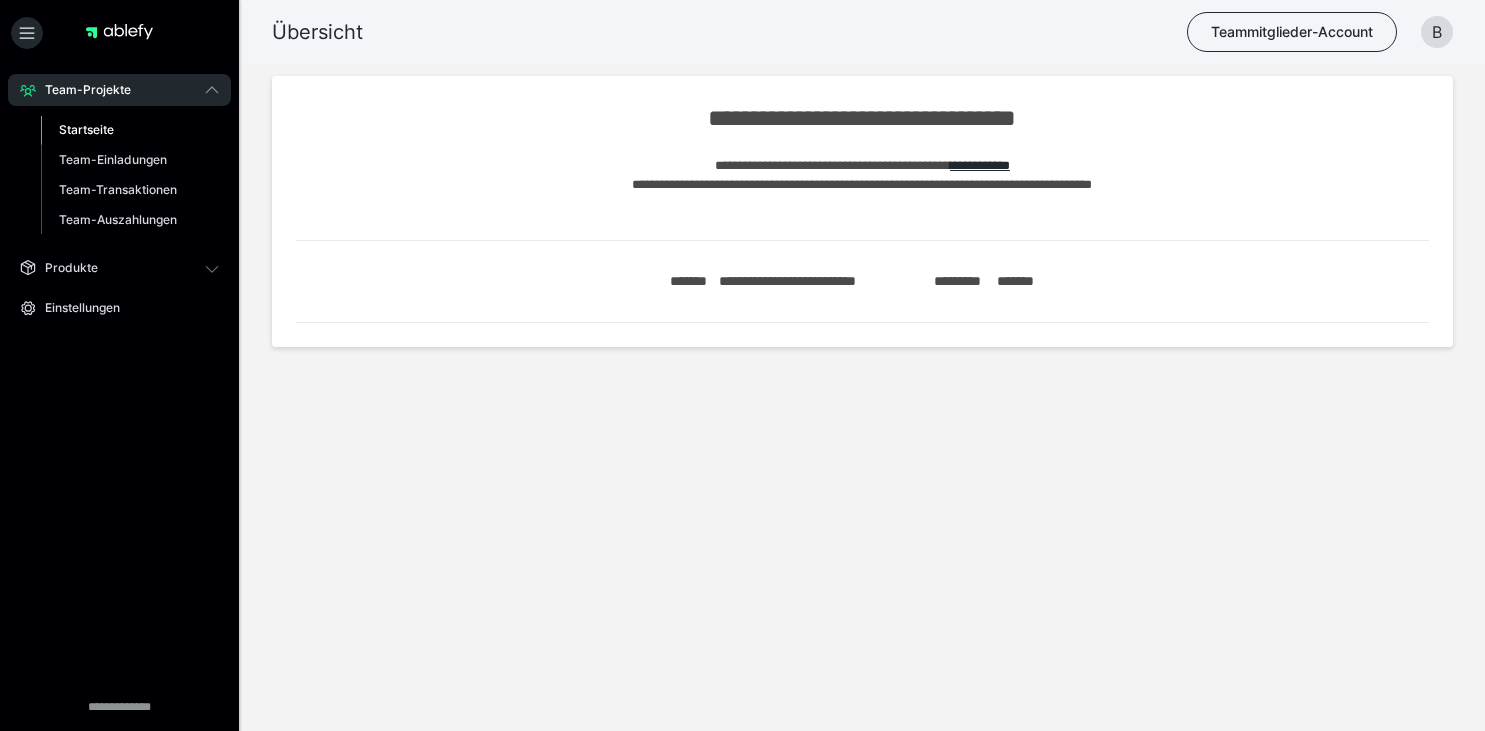 scroll, scrollTop: 0, scrollLeft: 0, axis: both 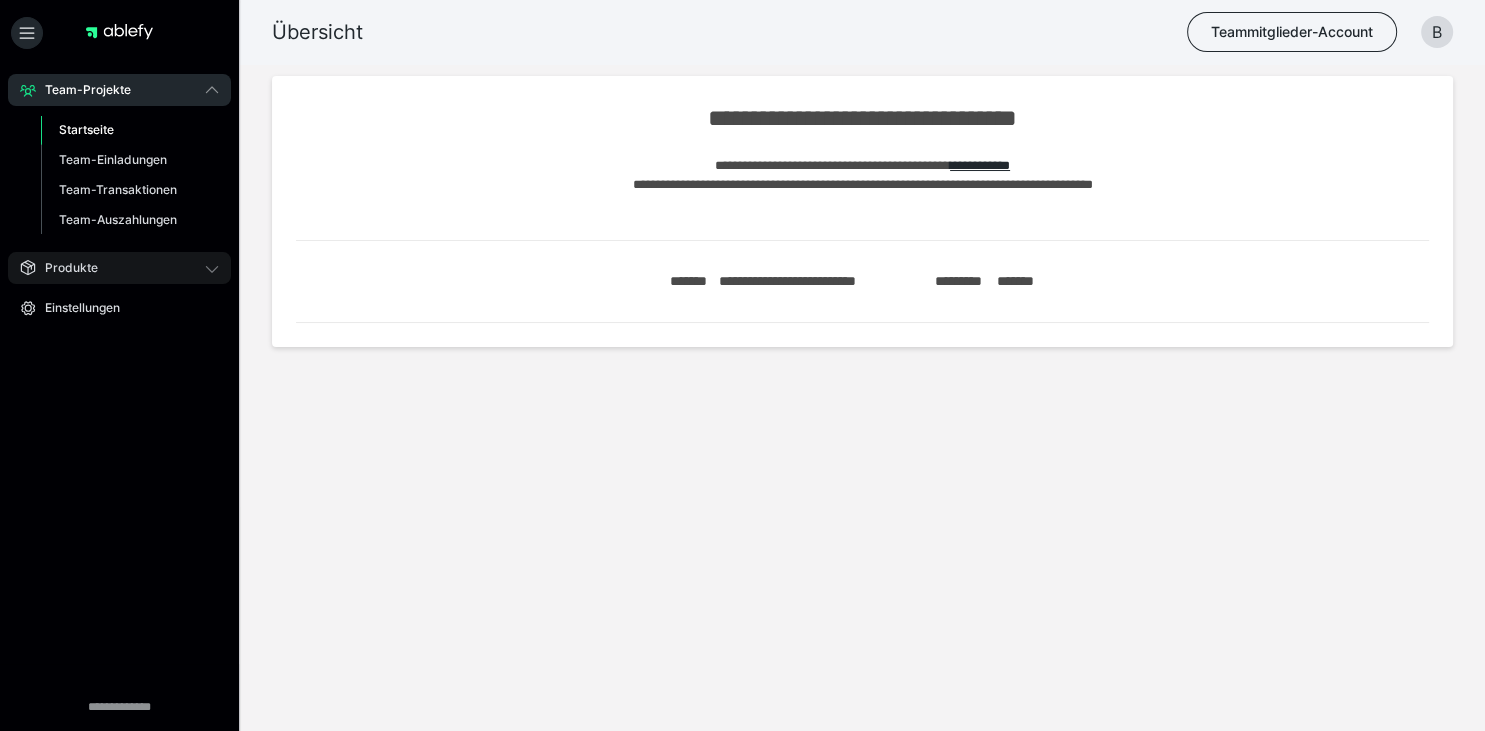 click on "Produkte" at bounding box center [119, 268] 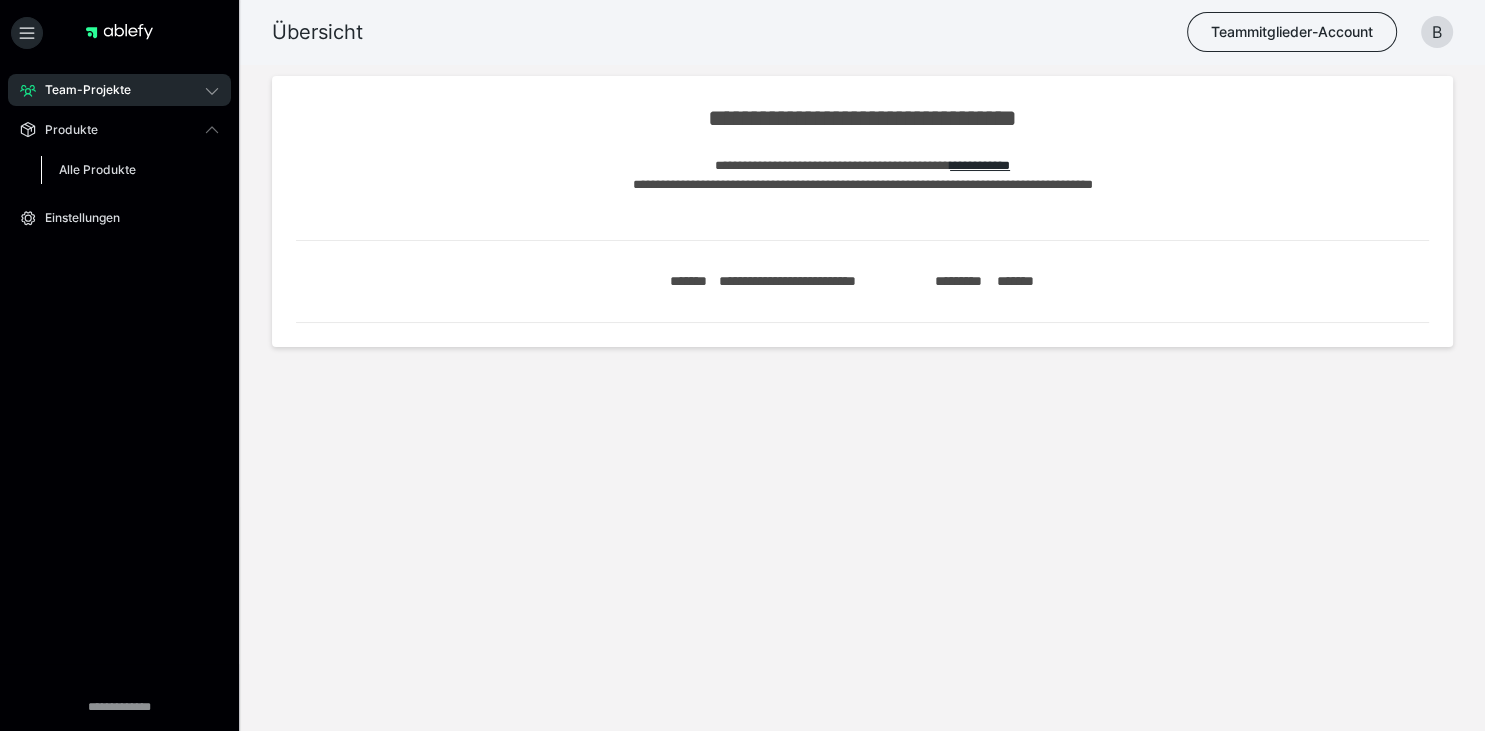 click on "Alle Produkte" at bounding box center [97, 169] 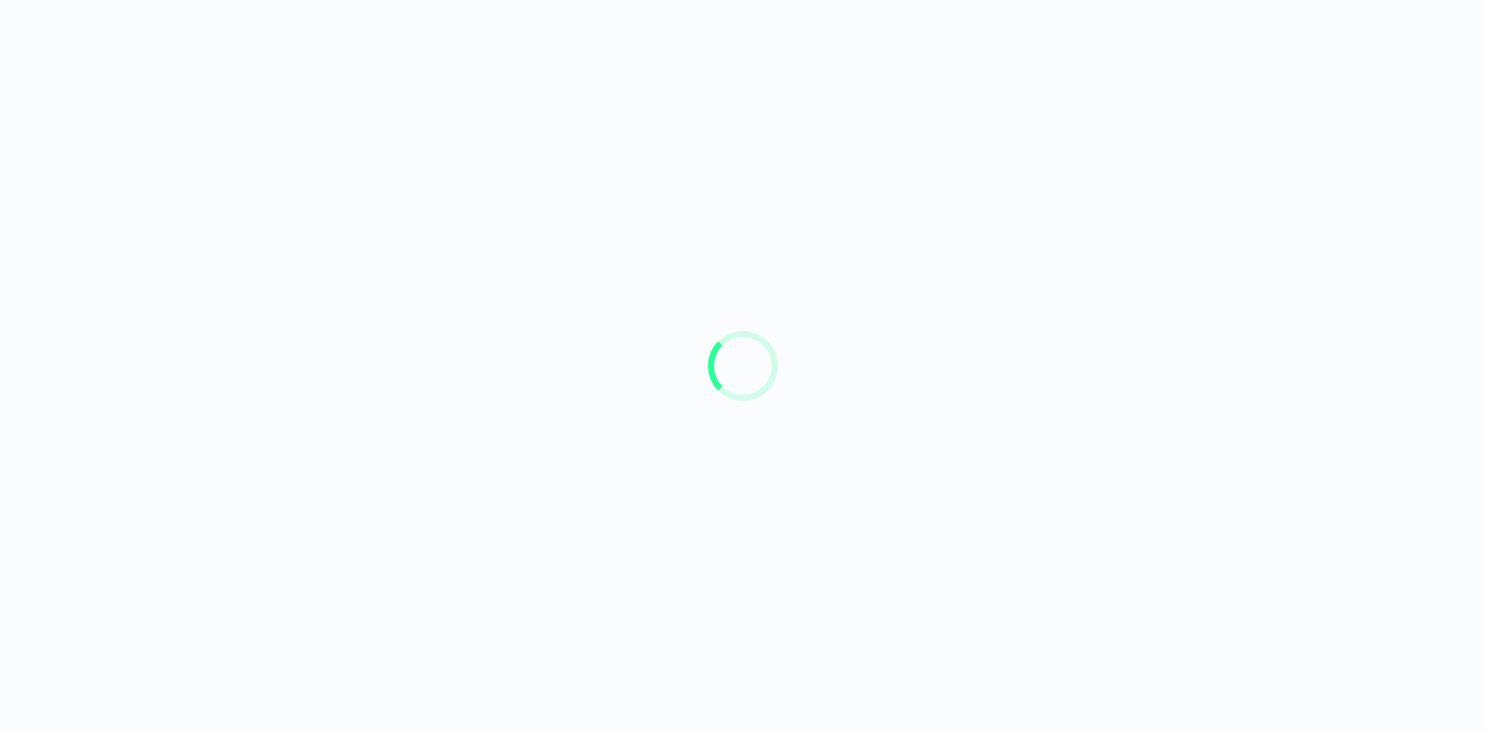 scroll, scrollTop: 0, scrollLeft: 0, axis: both 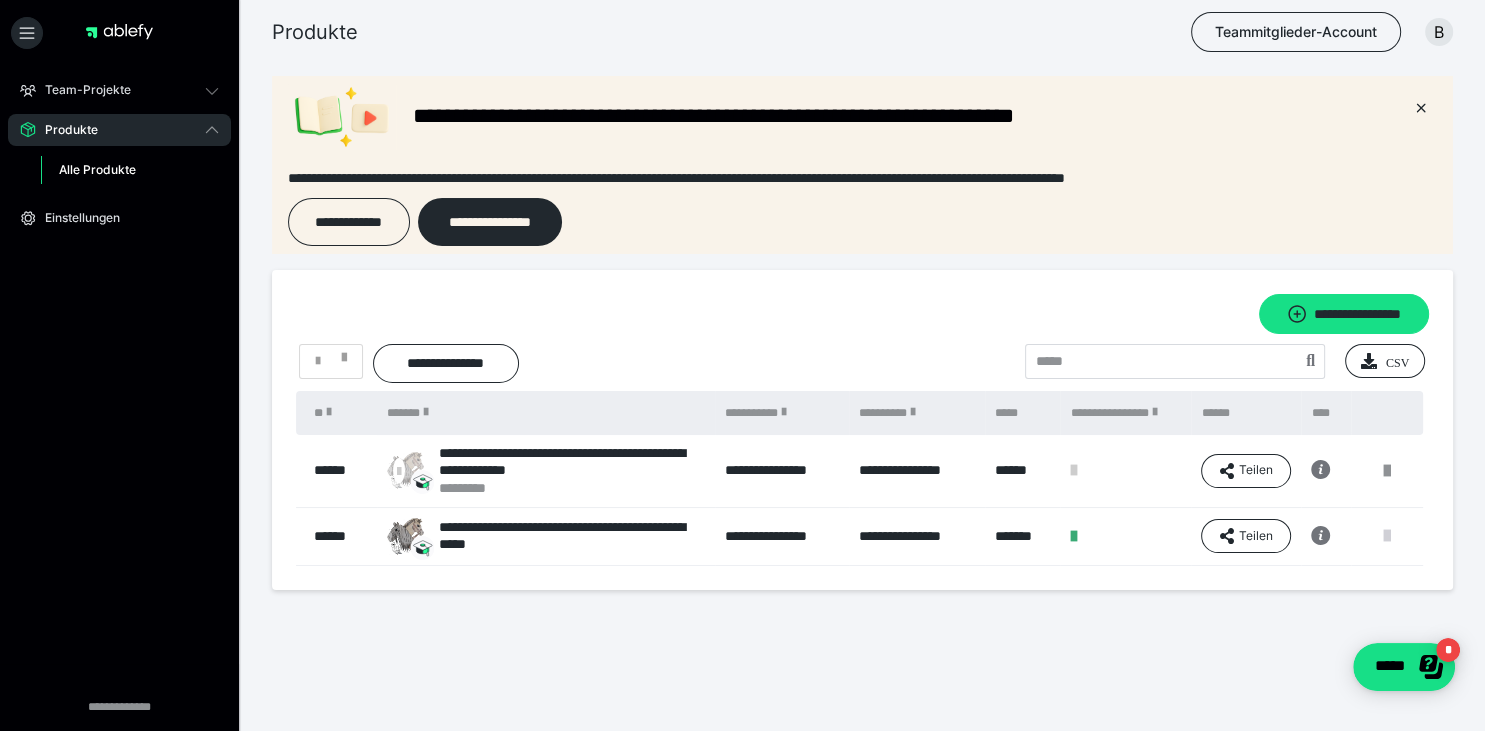 click at bounding box center (1387, 536) 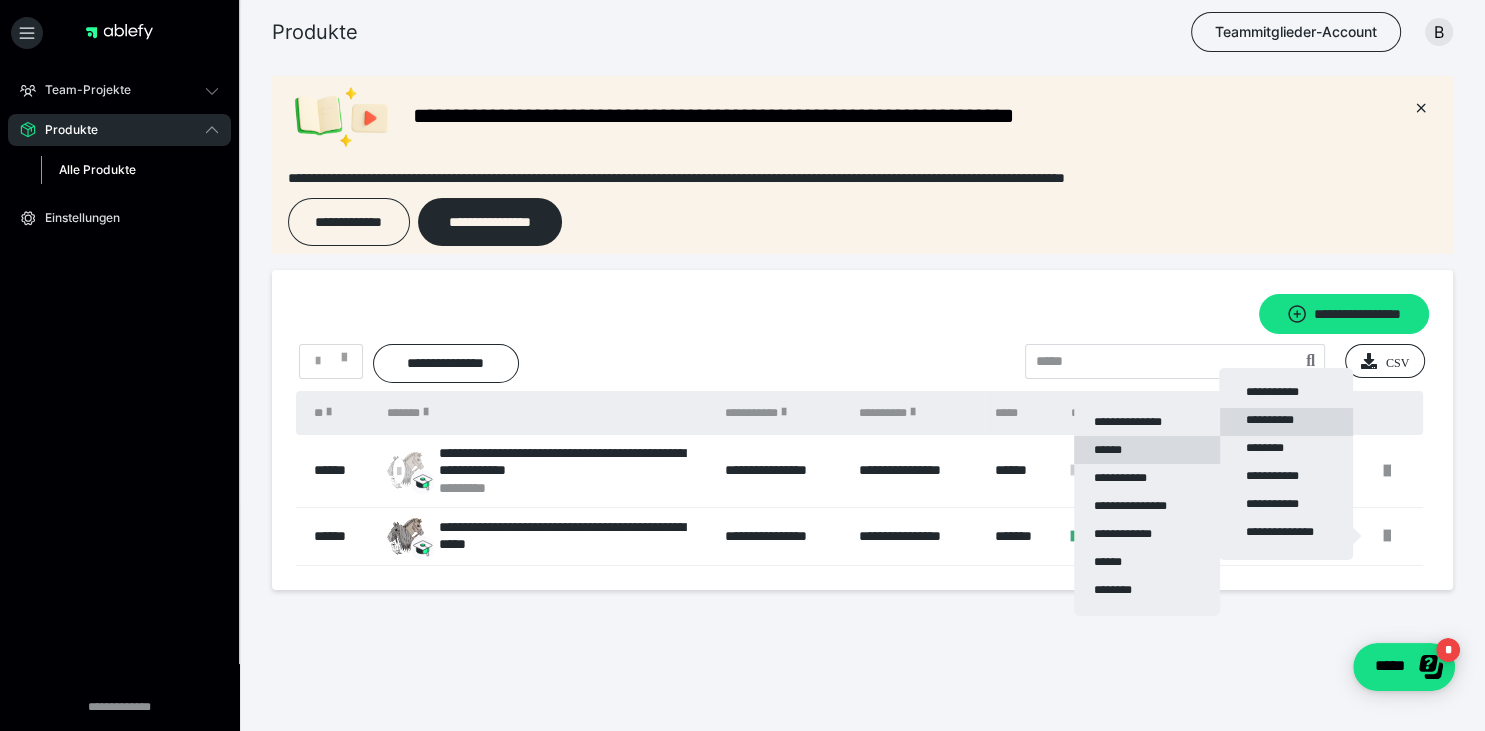 click on "******" at bounding box center (1147, 450) 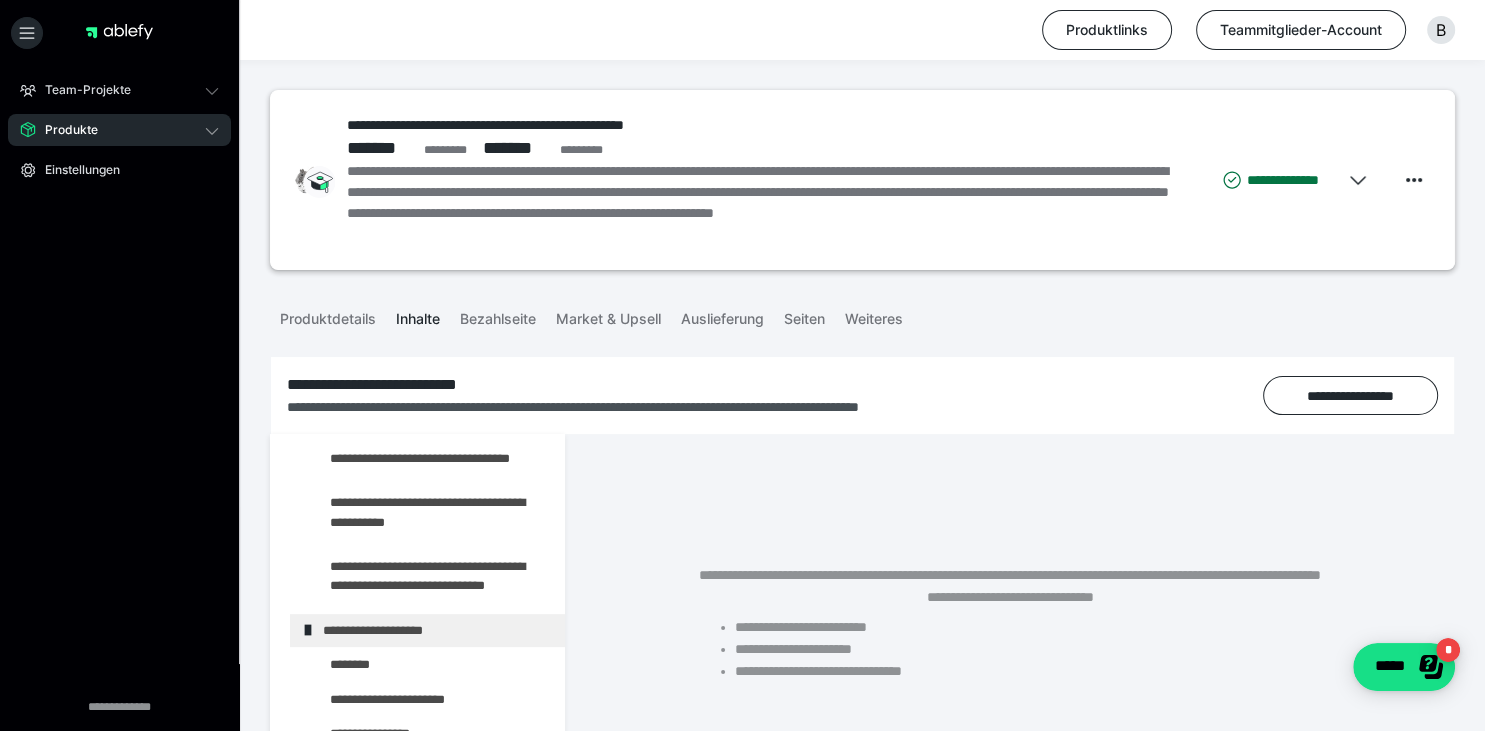 scroll, scrollTop: 1149, scrollLeft: 0, axis: vertical 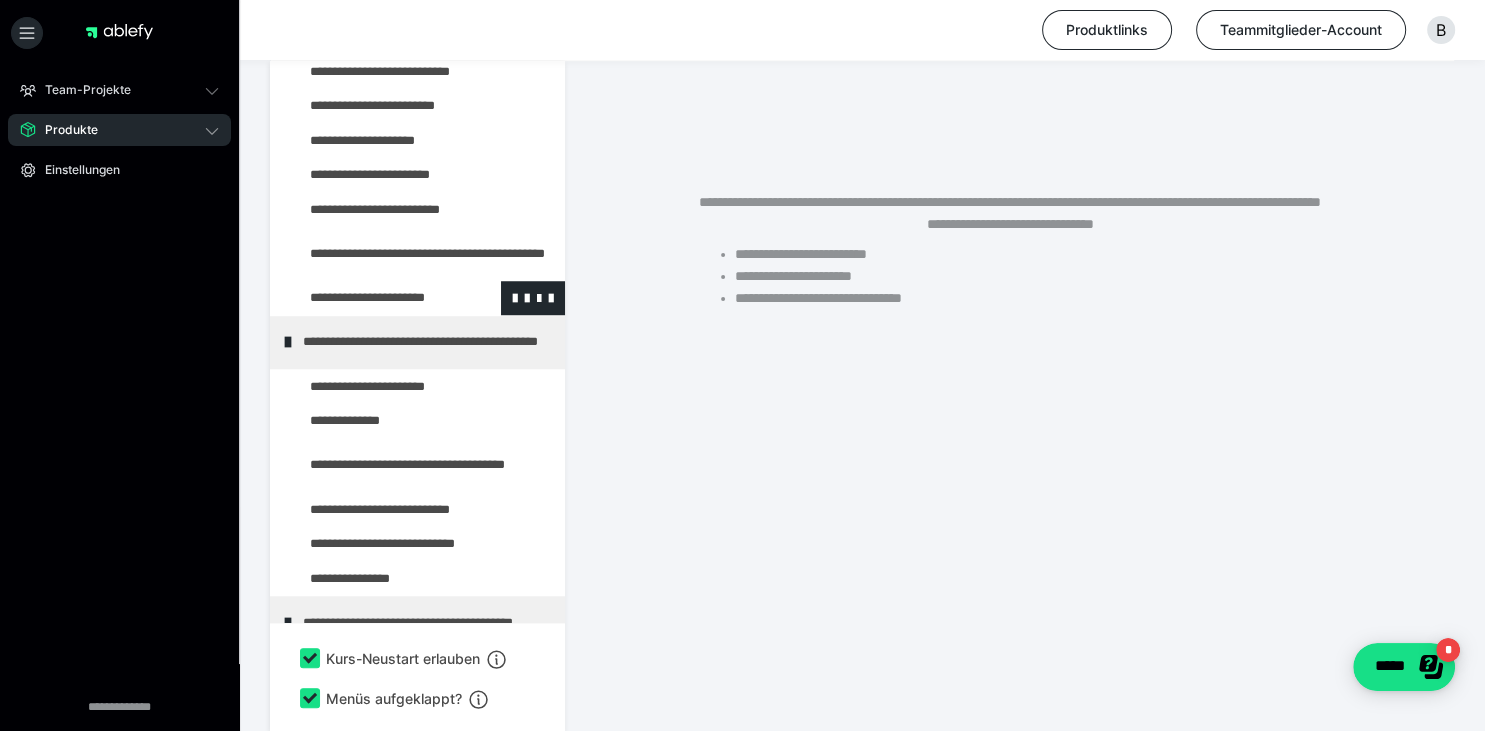 click at bounding box center [375, 298] 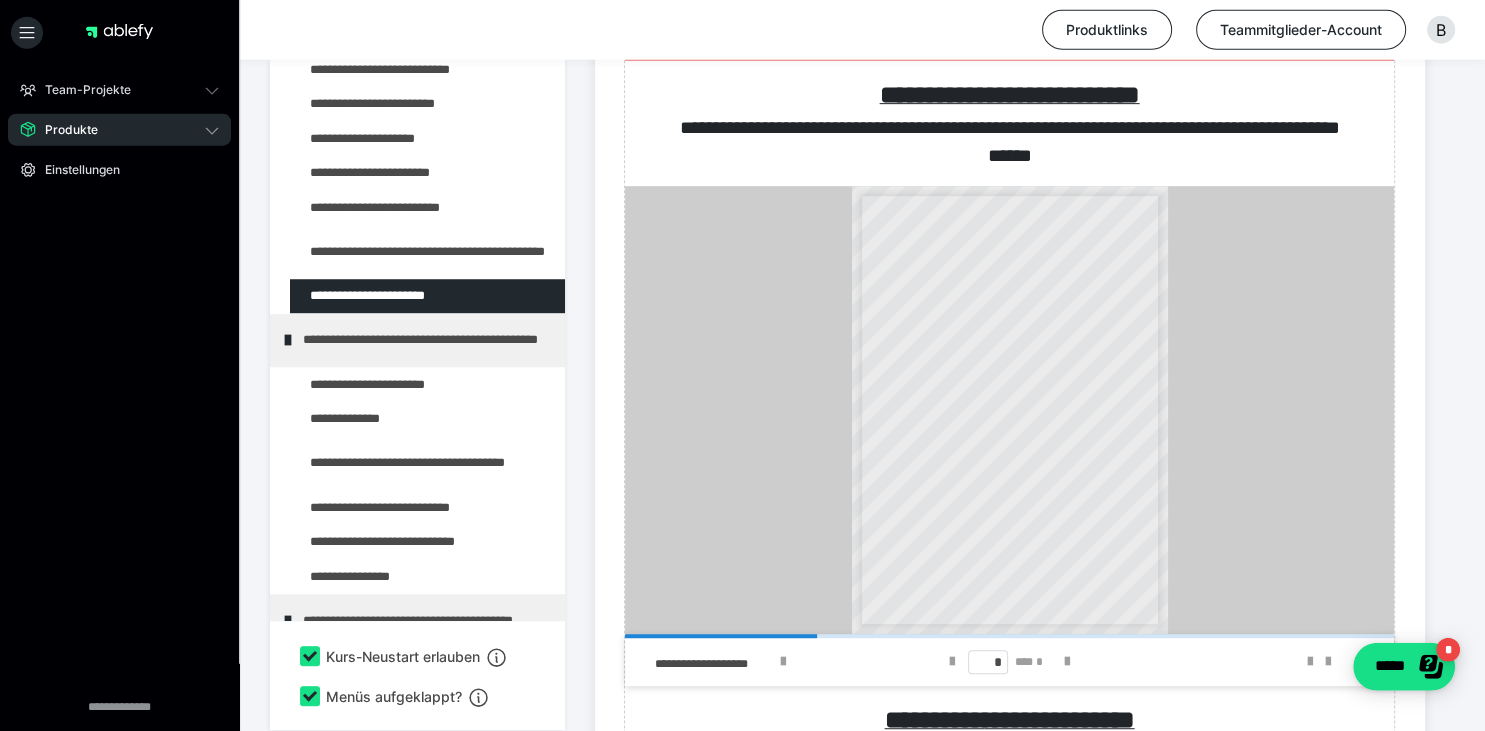 scroll, scrollTop: 937, scrollLeft: 0, axis: vertical 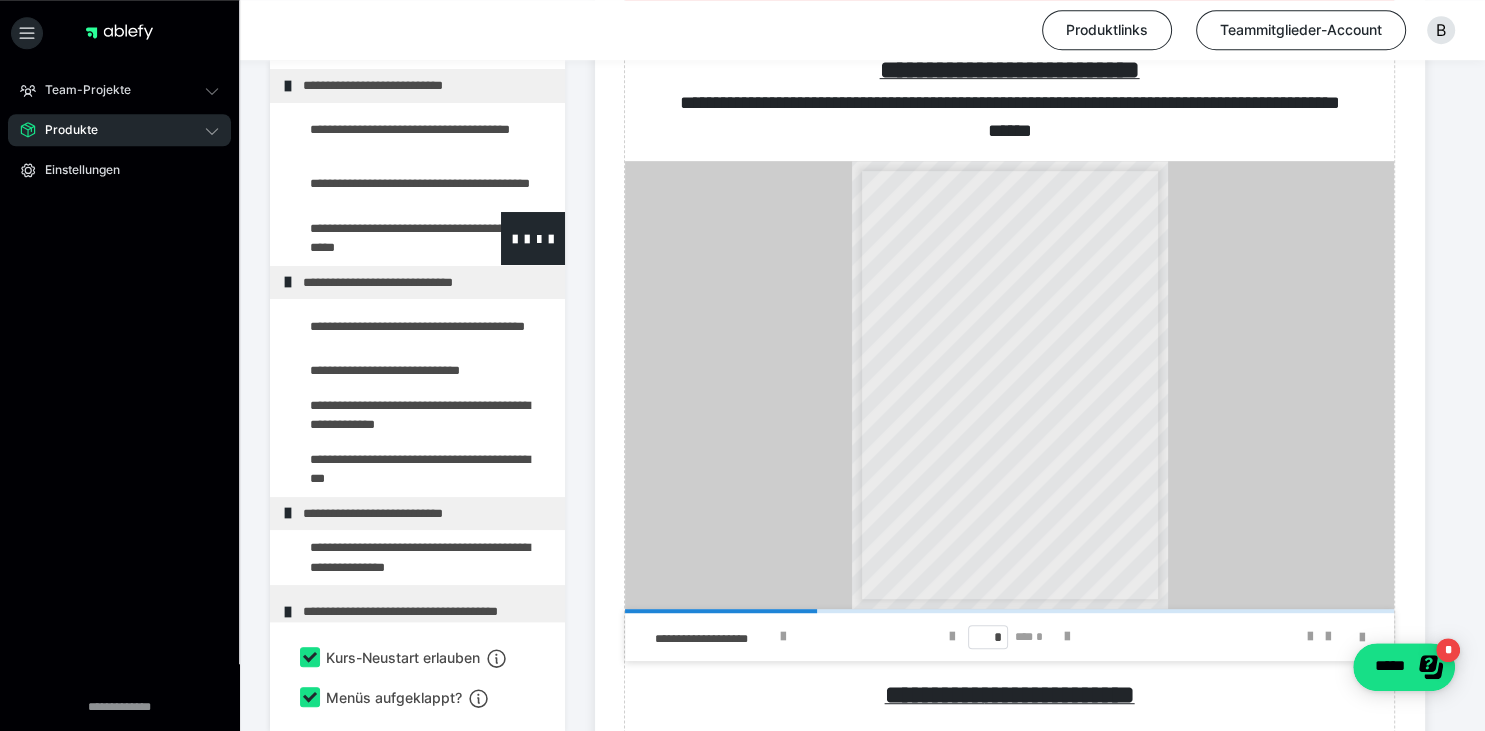 click at bounding box center [375, 238] 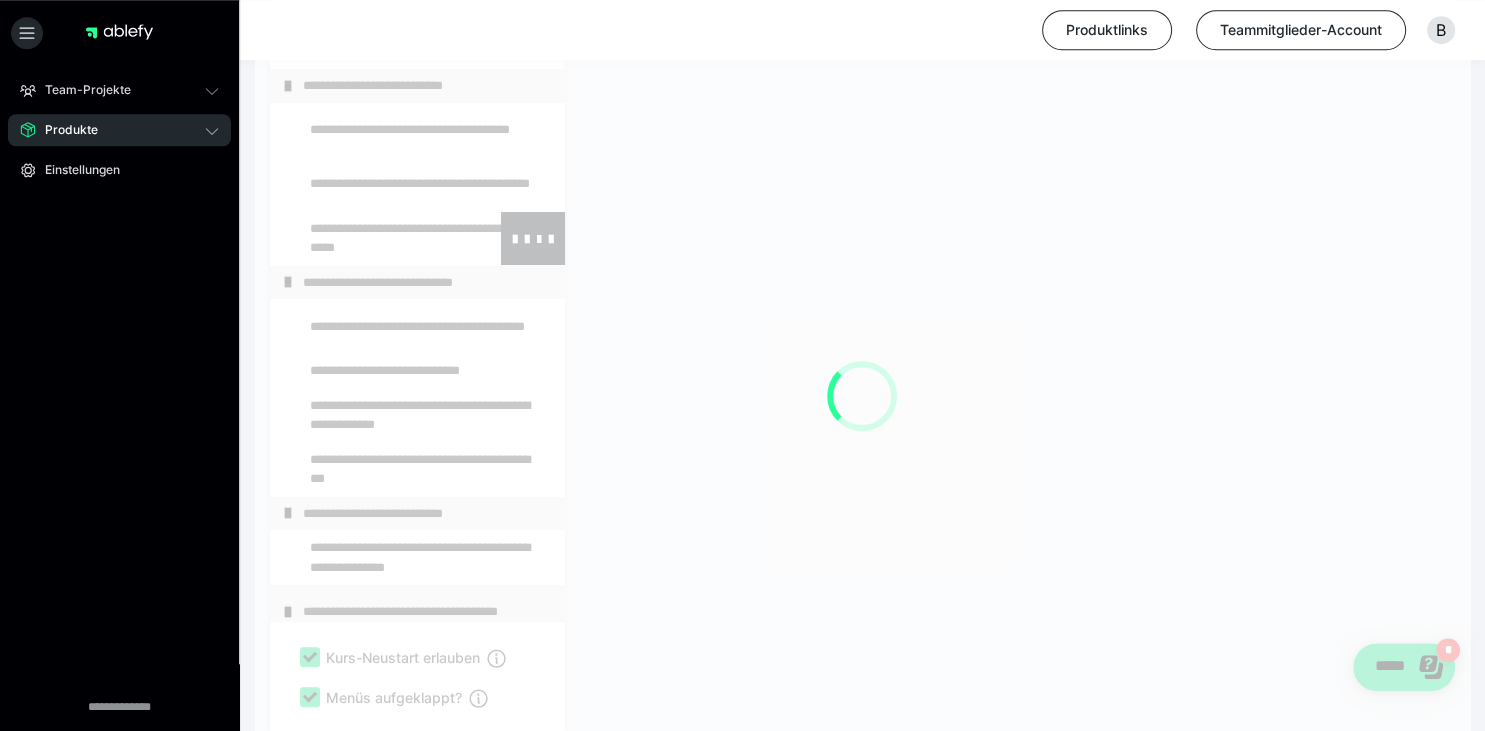 scroll, scrollTop: 373, scrollLeft: 0, axis: vertical 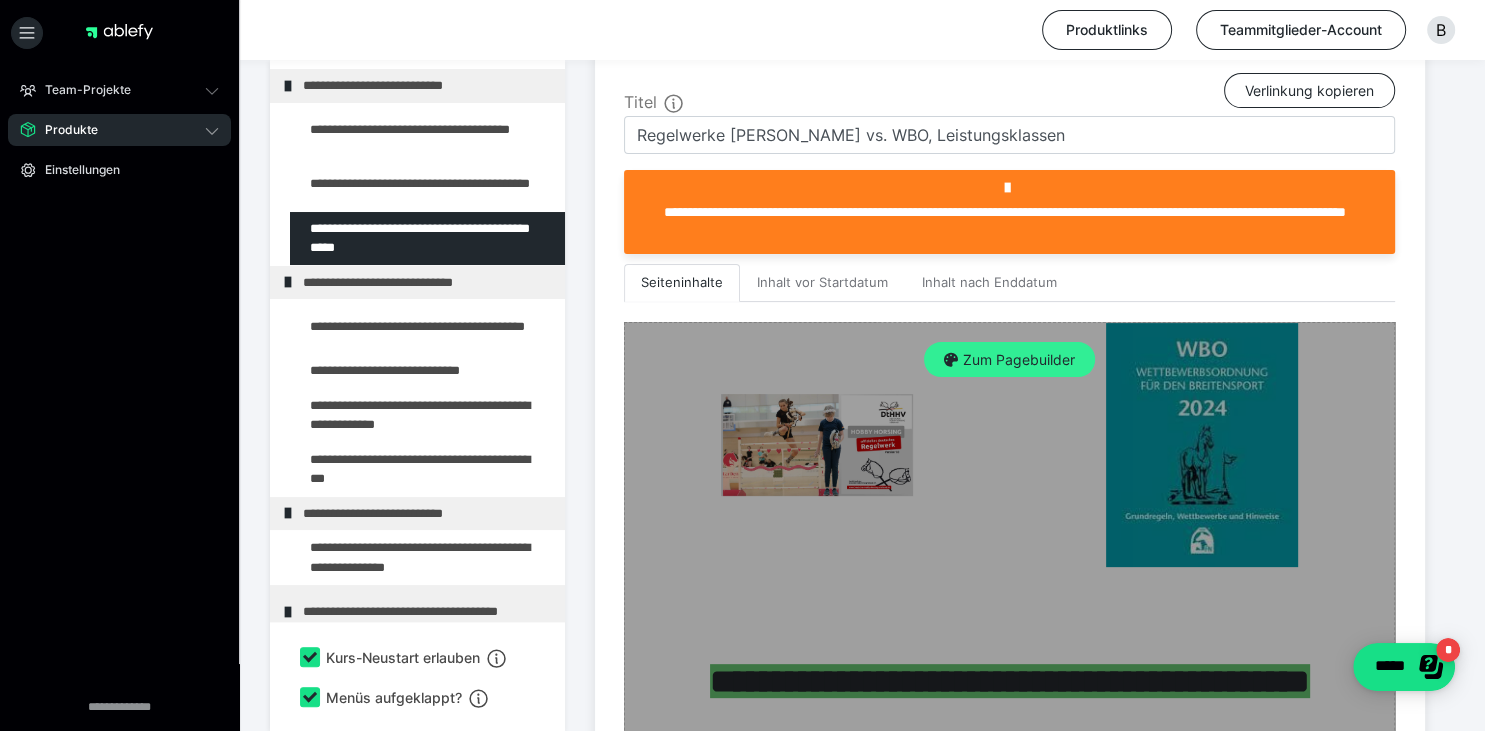 click on "Zum Pagebuilder" at bounding box center [1009, 360] 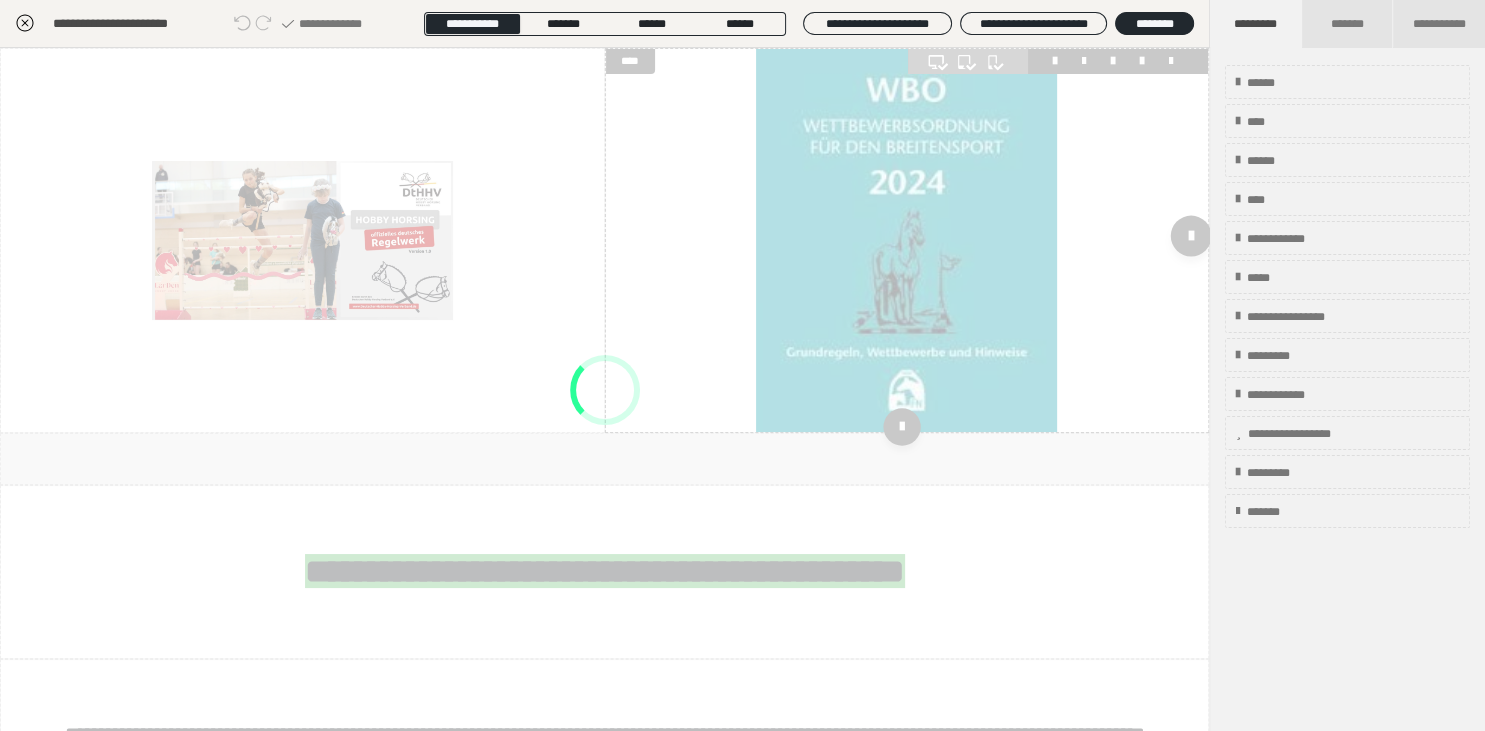 scroll, scrollTop: 373, scrollLeft: 0, axis: vertical 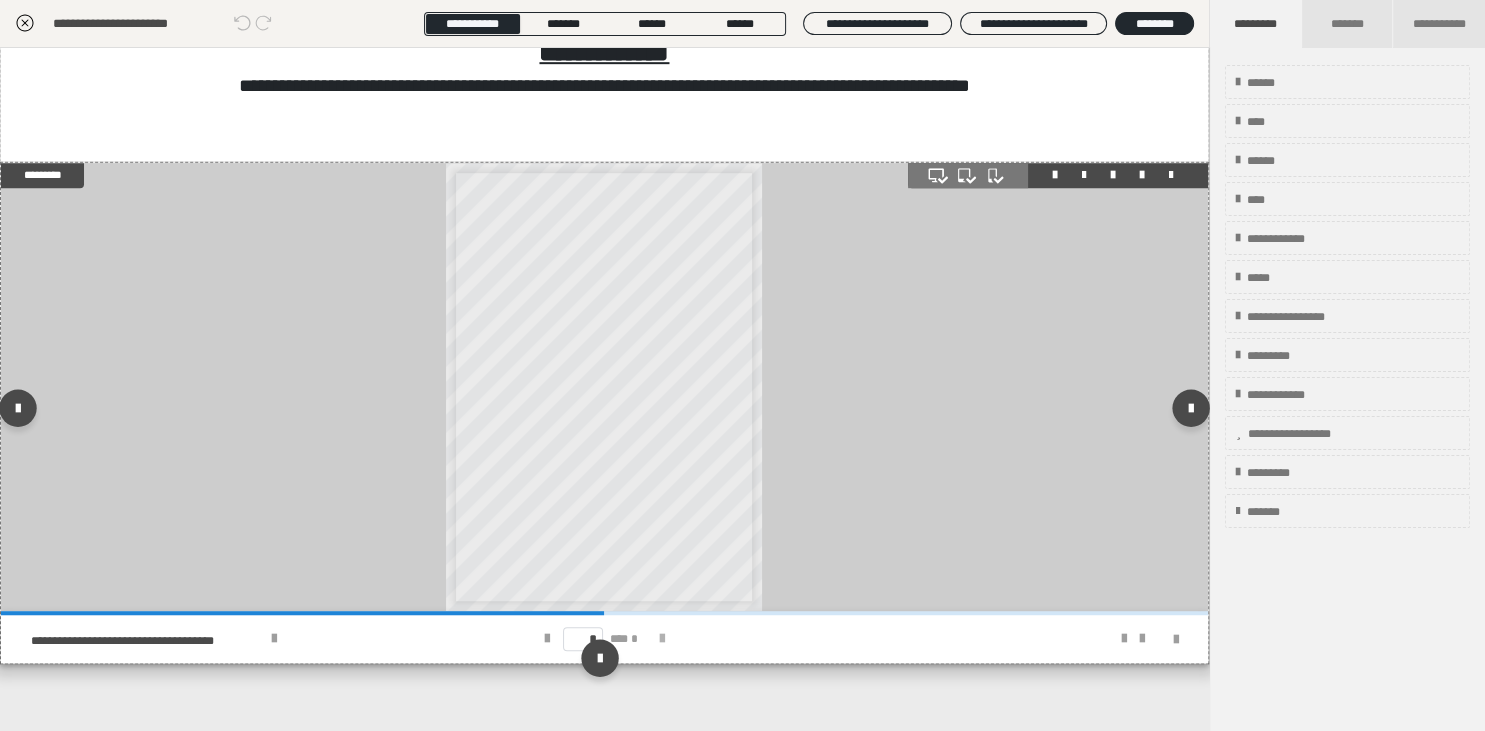 click at bounding box center (662, 639) 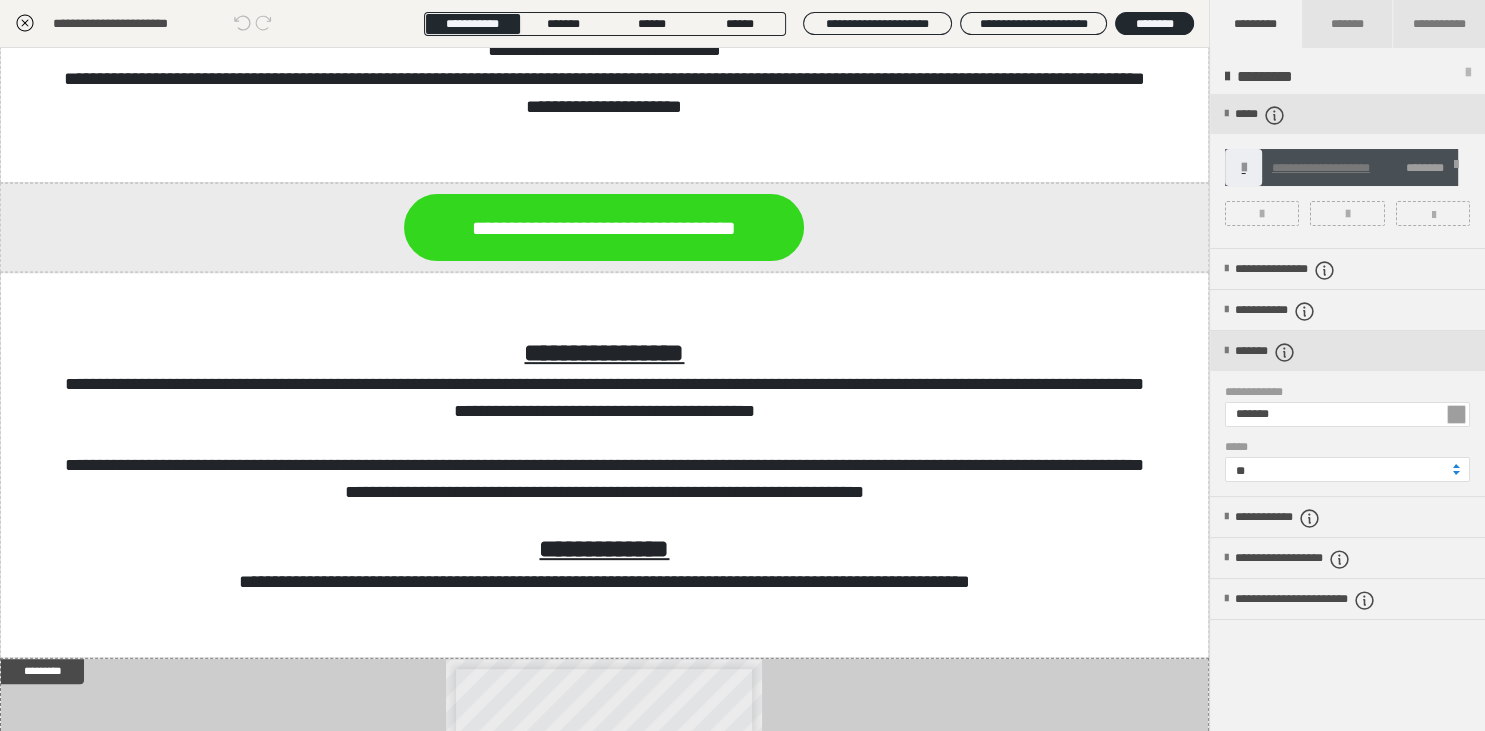 scroll, scrollTop: 705, scrollLeft: 0, axis: vertical 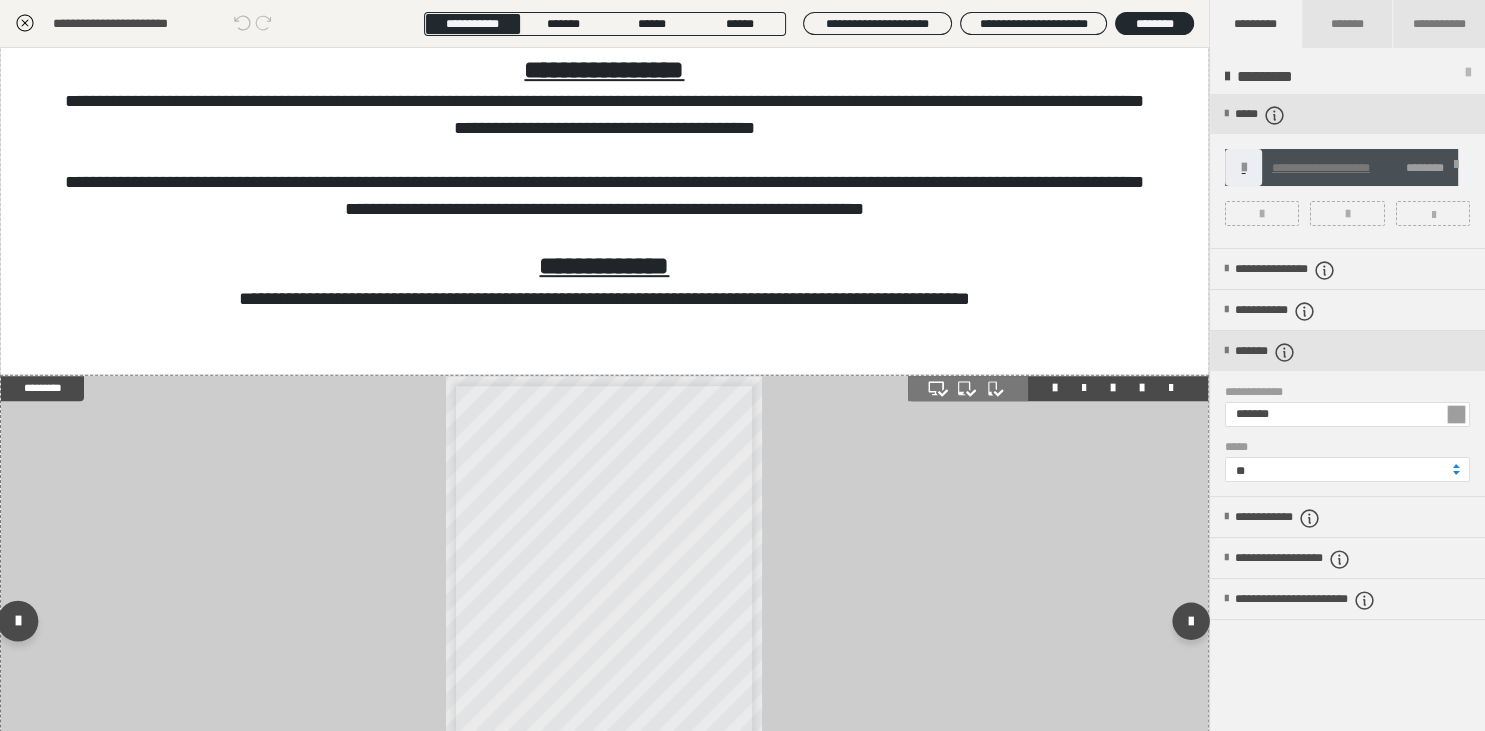 click at bounding box center (18, 621) 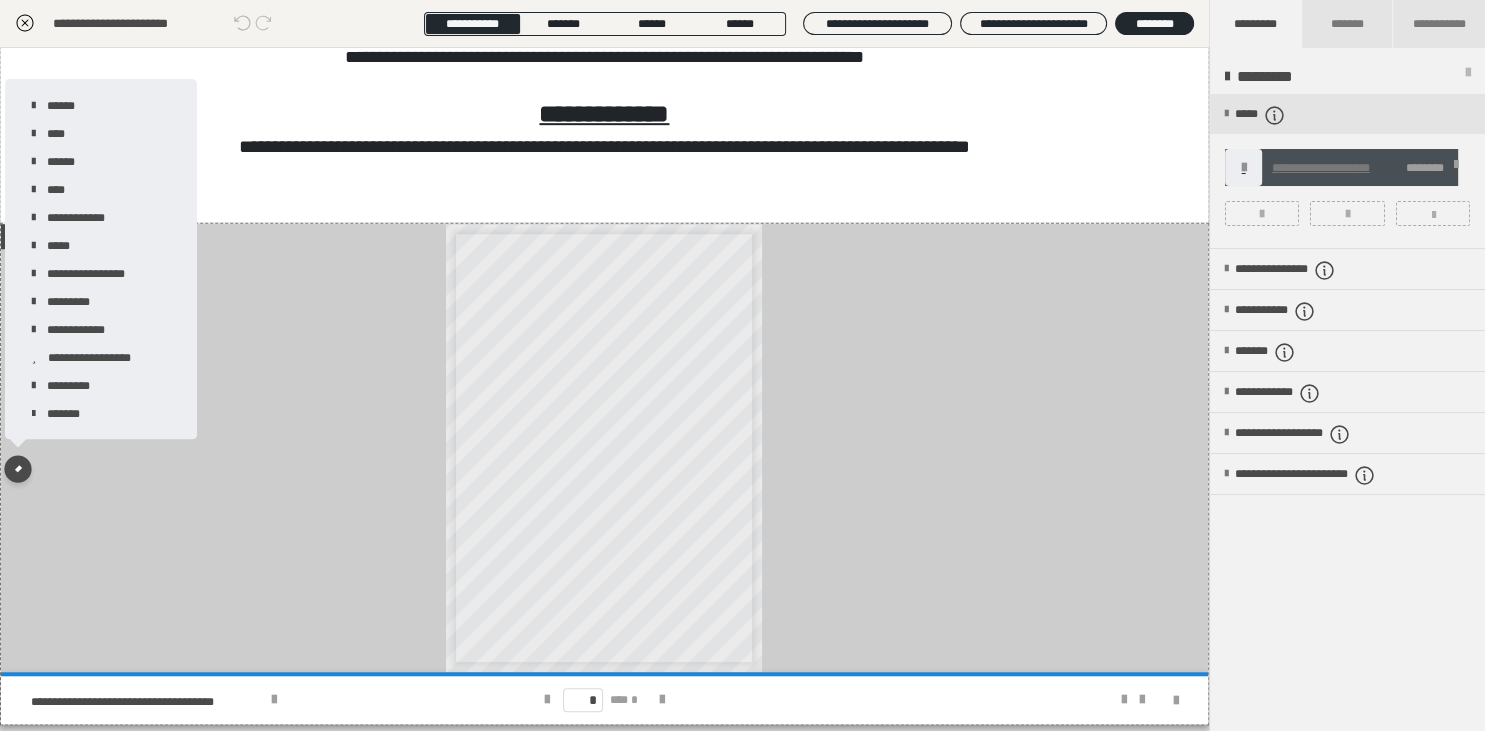scroll, scrollTop: 1167, scrollLeft: 0, axis: vertical 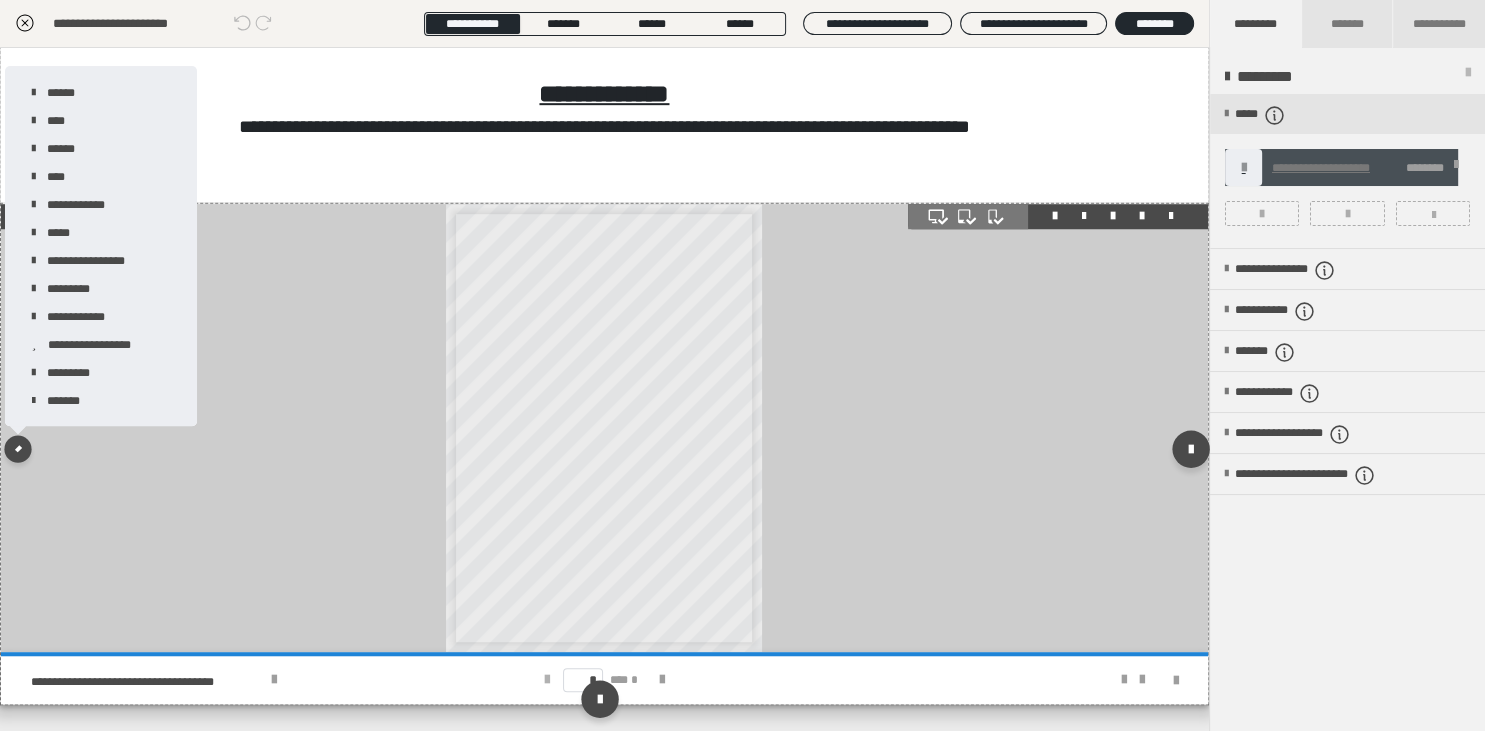 click at bounding box center (547, 680) 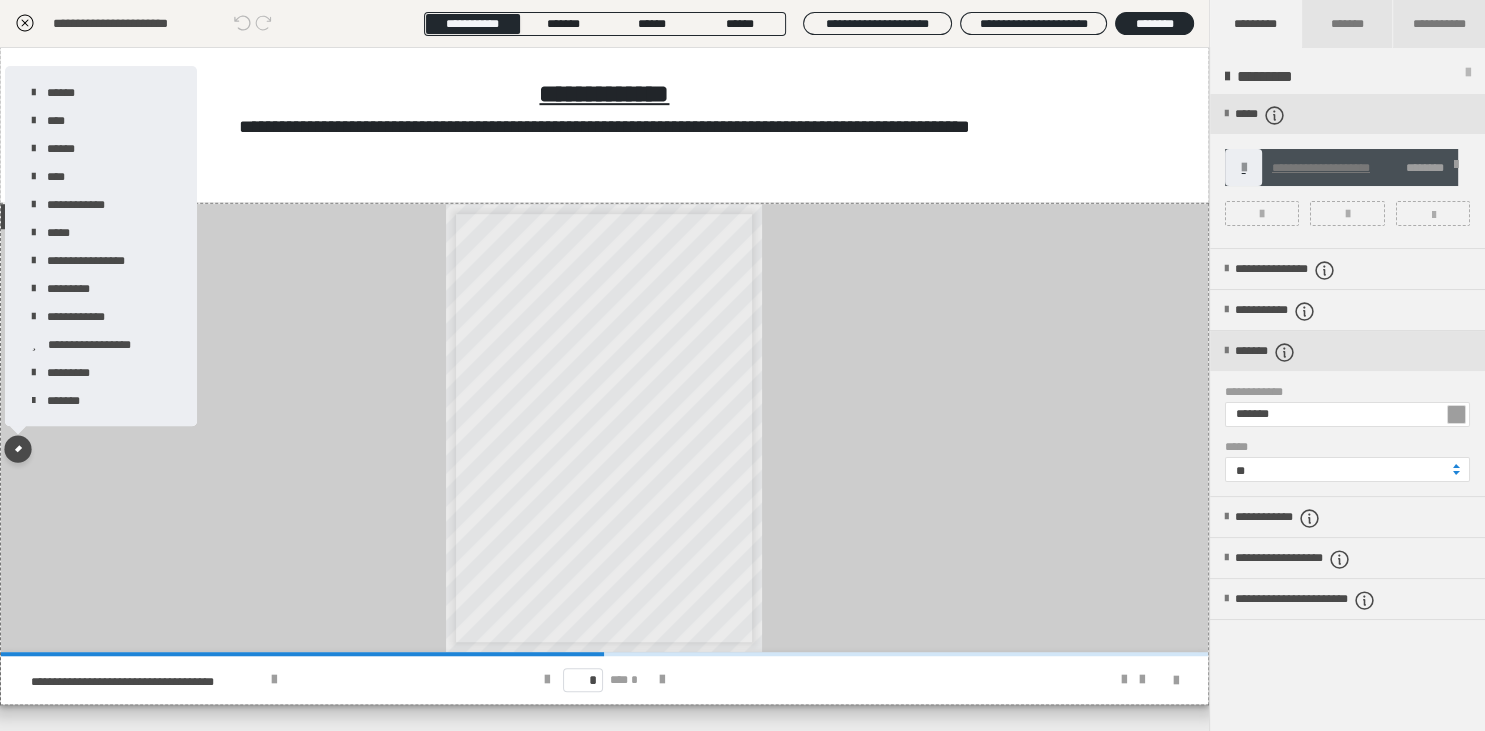 click 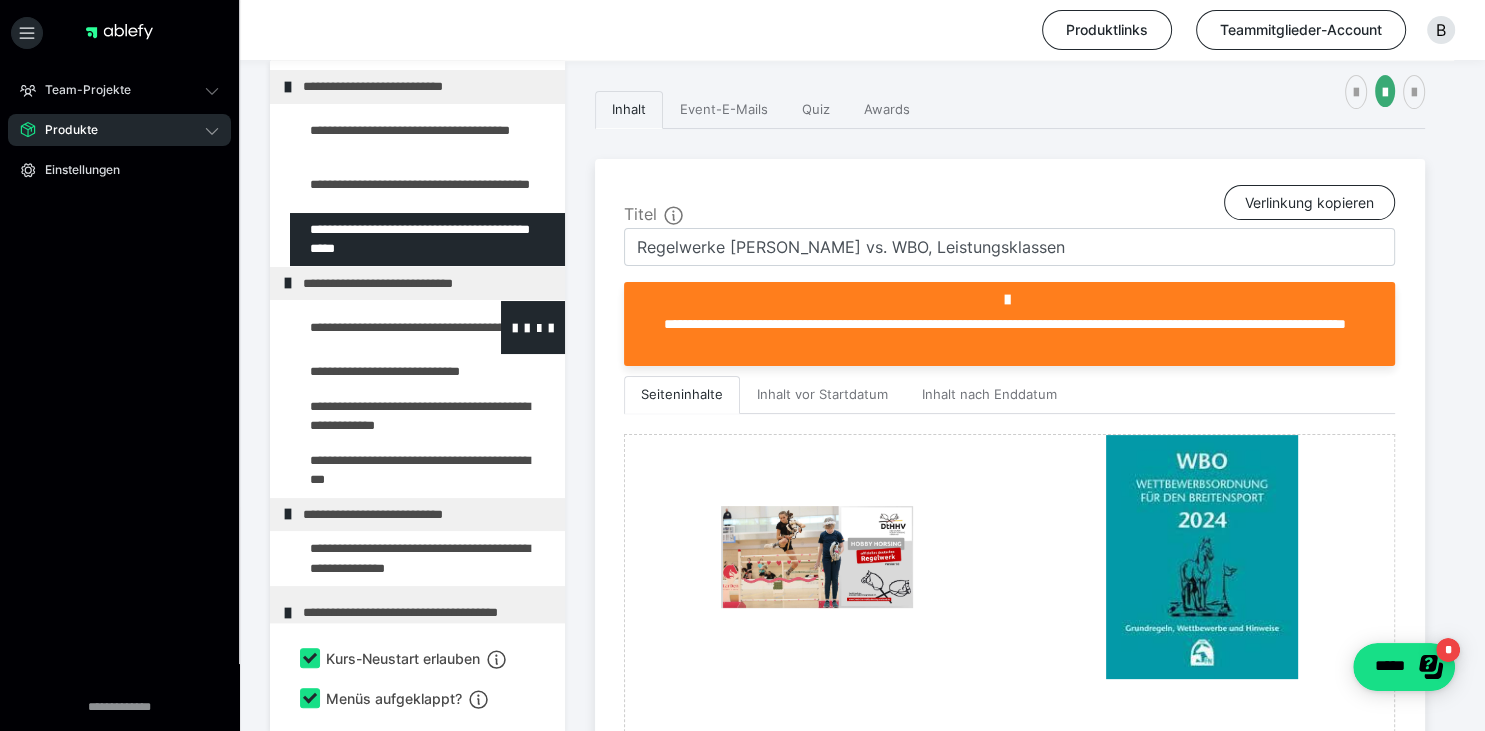 click at bounding box center (375, 327) 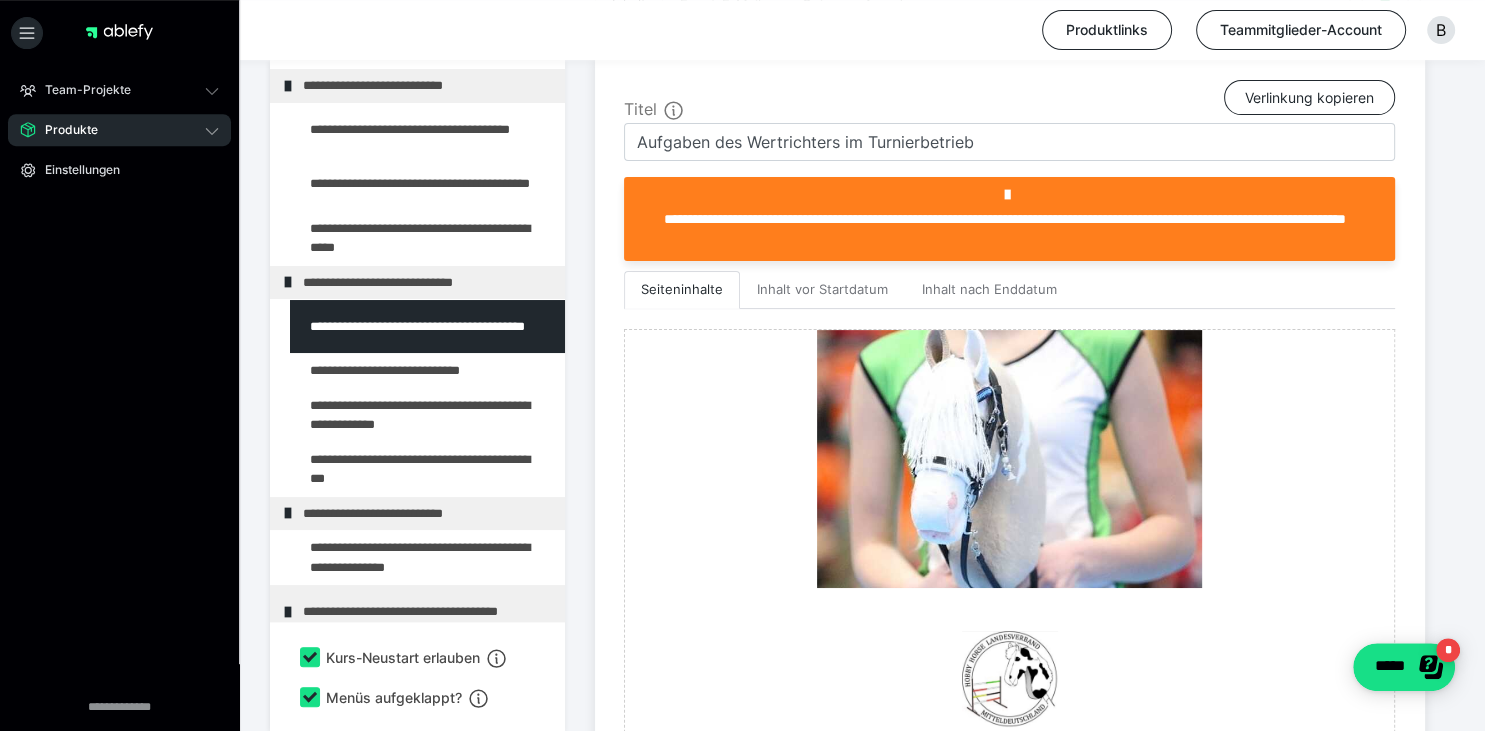 scroll, scrollTop: 473, scrollLeft: 0, axis: vertical 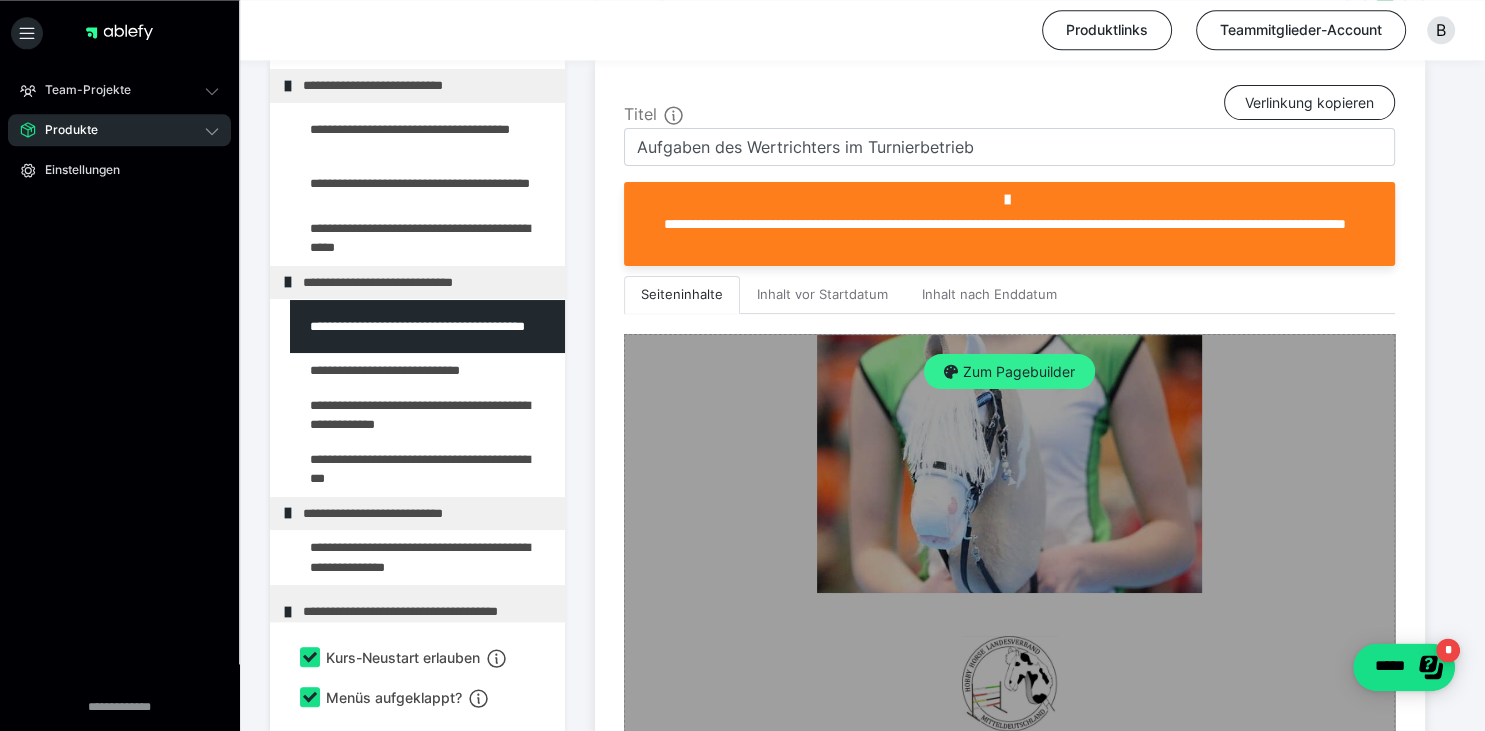 click on "Zum Pagebuilder" at bounding box center (1009, 372) 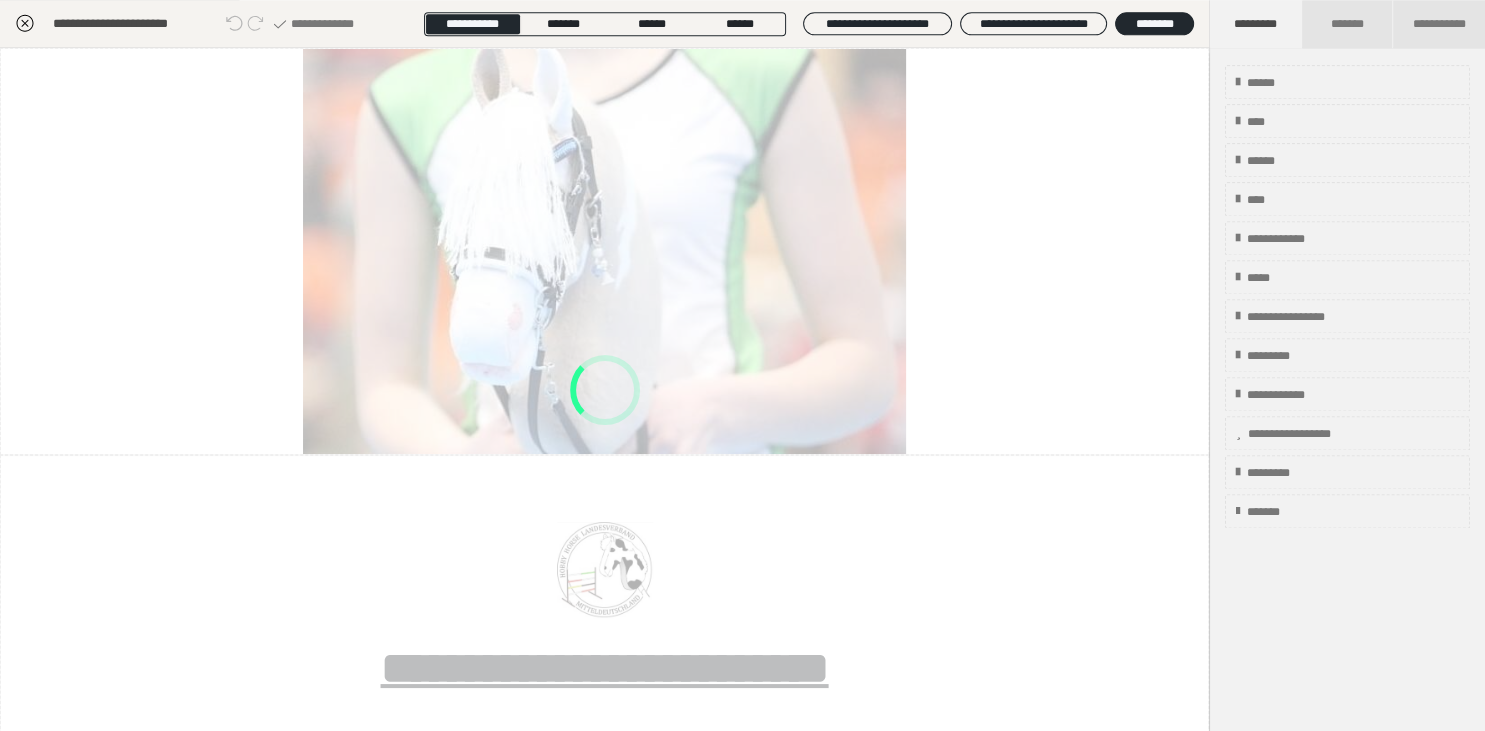 scroll, scrollTop: 373, scrollLeft: 0, axis: vertical 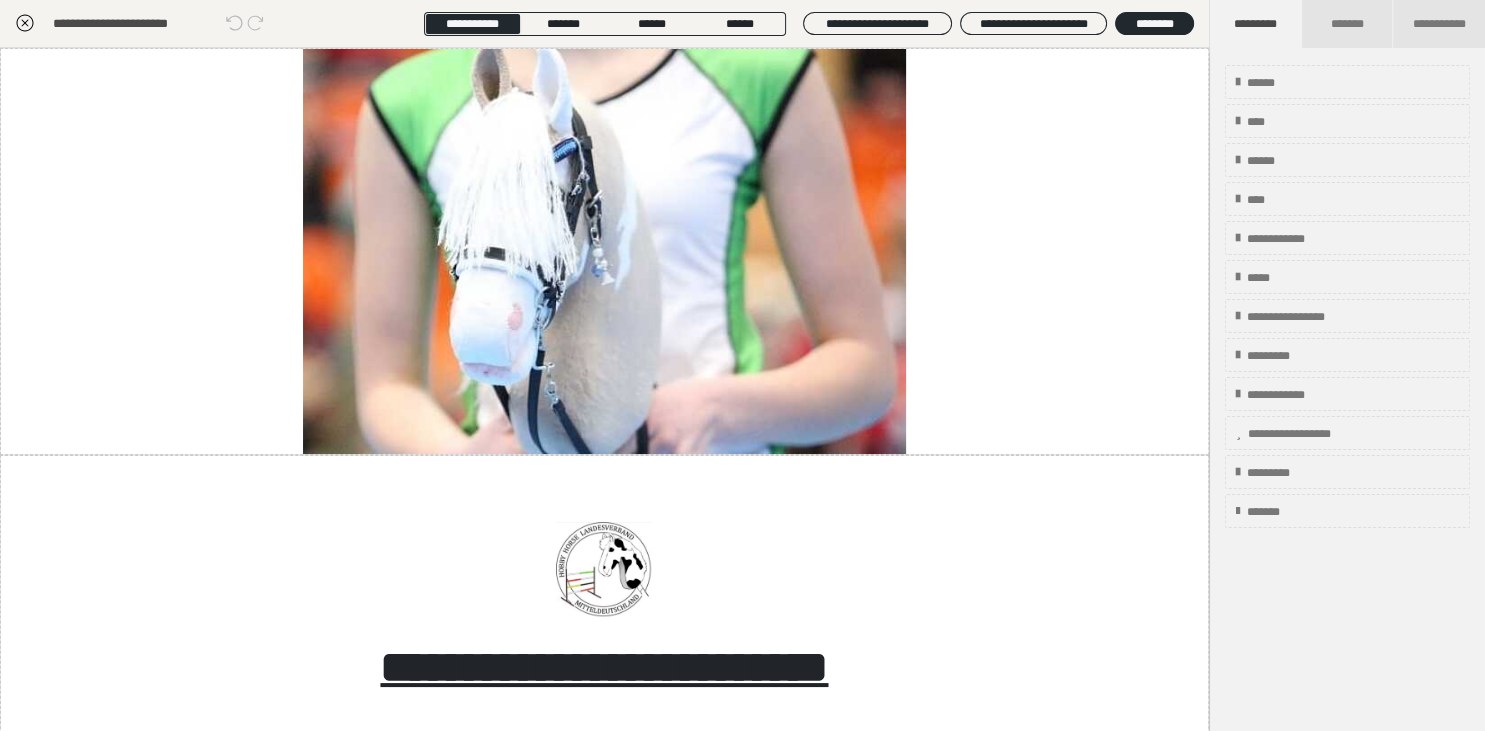 click 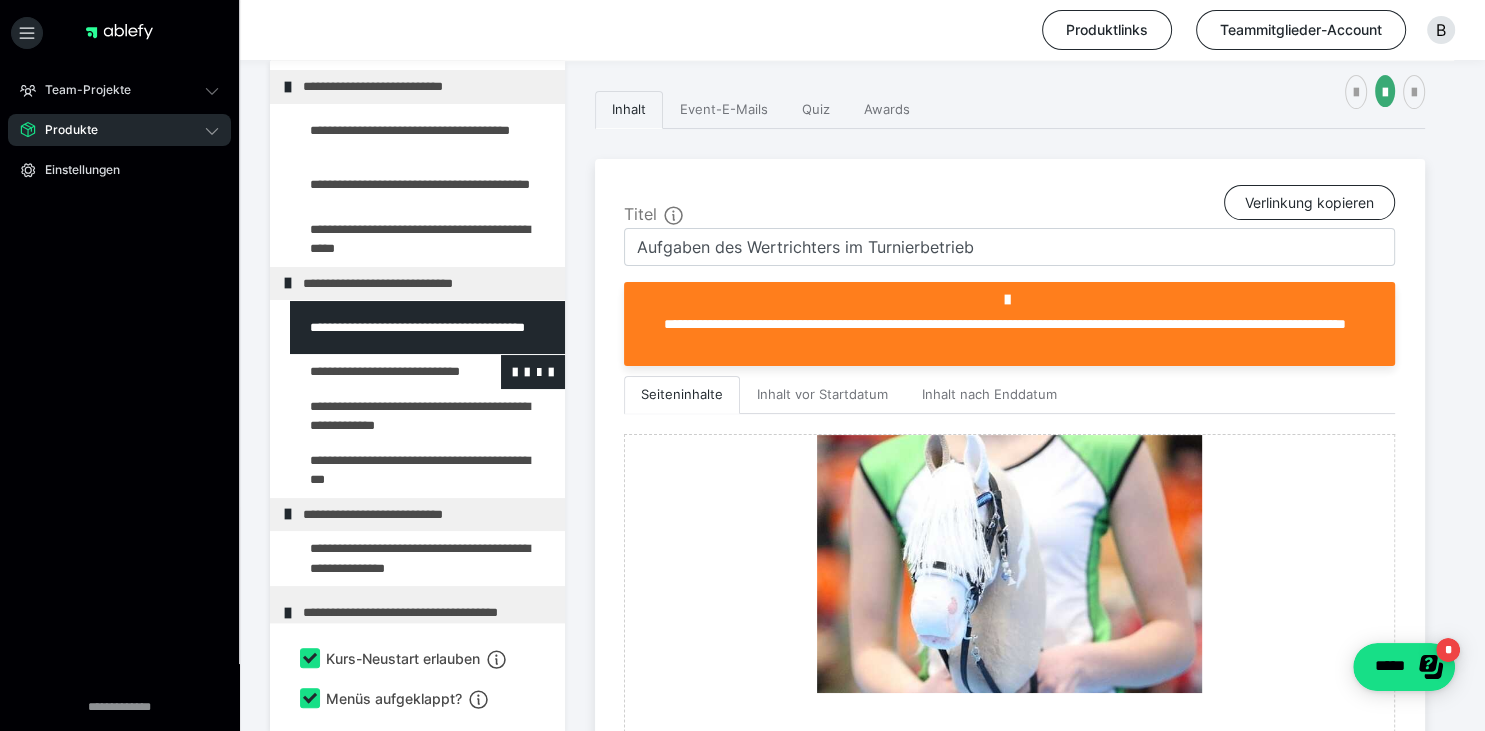click at bounding box center (375, 372) 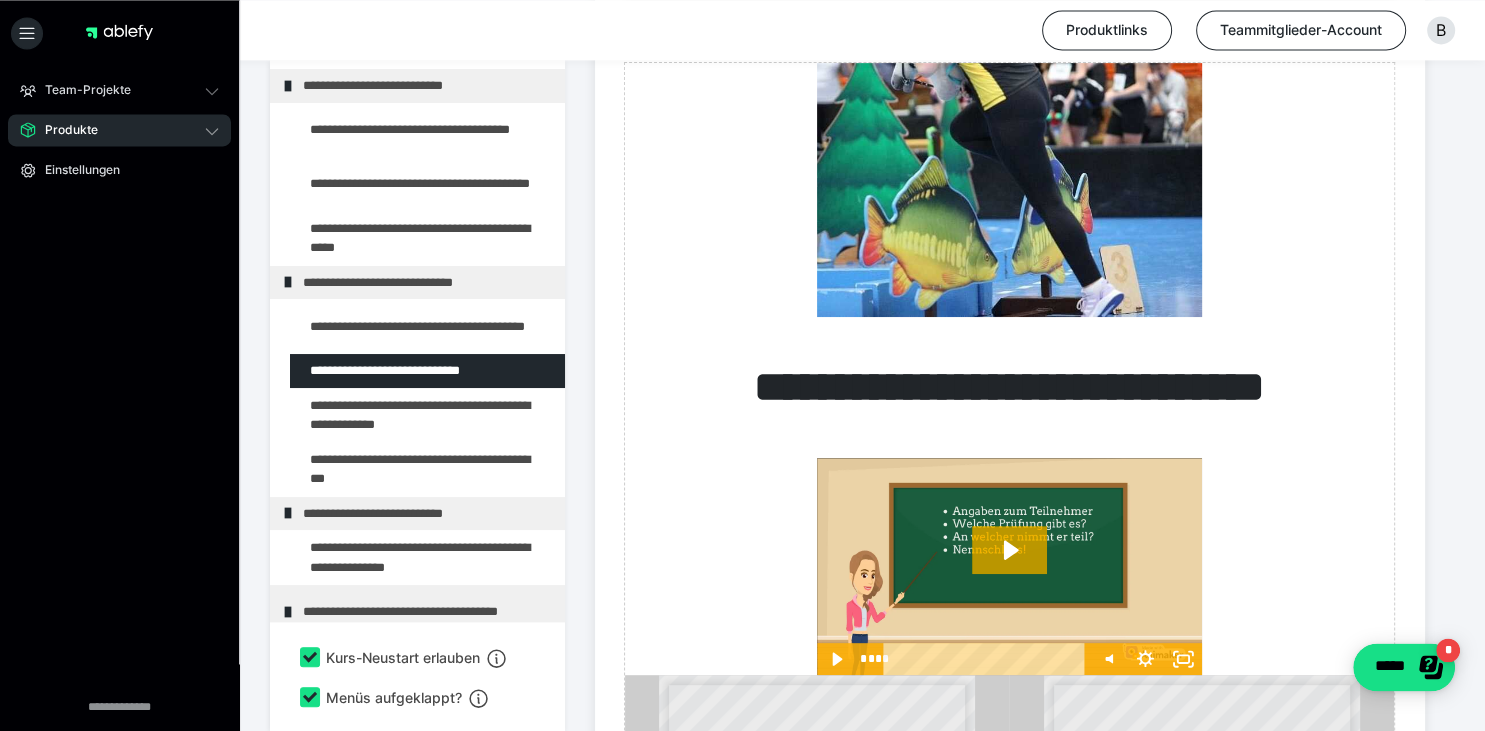 scroll, scrollTop: 742, scrollLeft: 0, axis: vertical 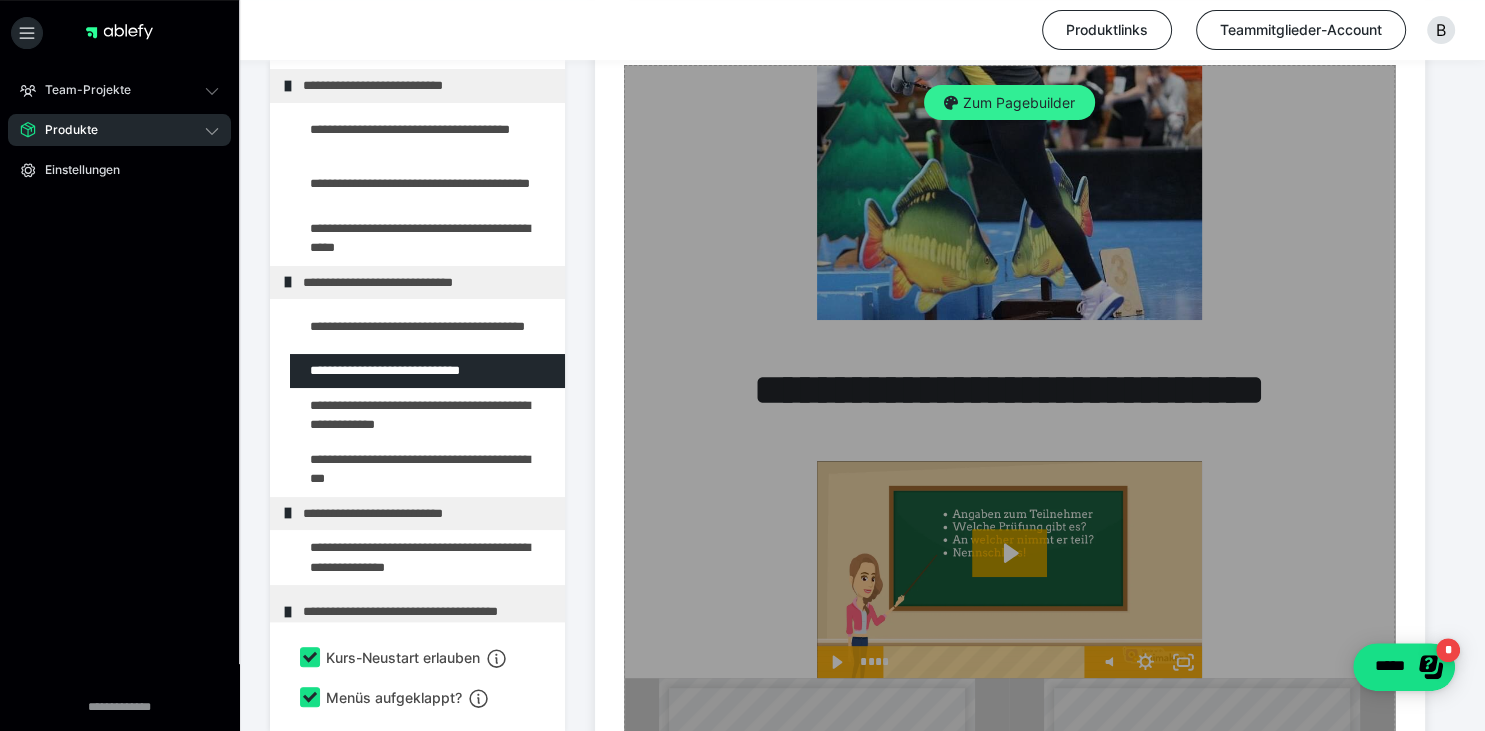 click on "Zum Pagebuilder" at bounding box center [1009, 103] 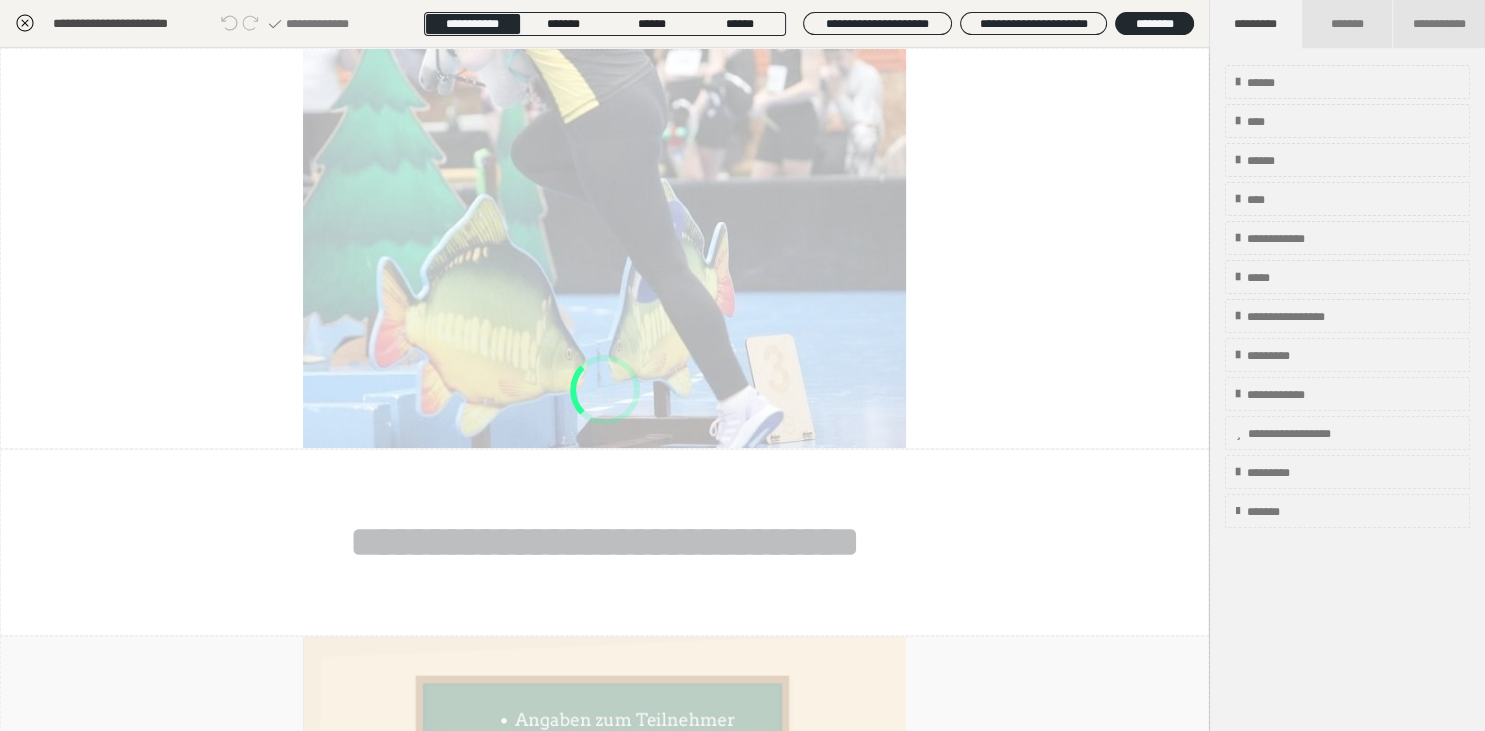 scroll, scrollTop: 373, scrollLeft: 0, axis: vertical 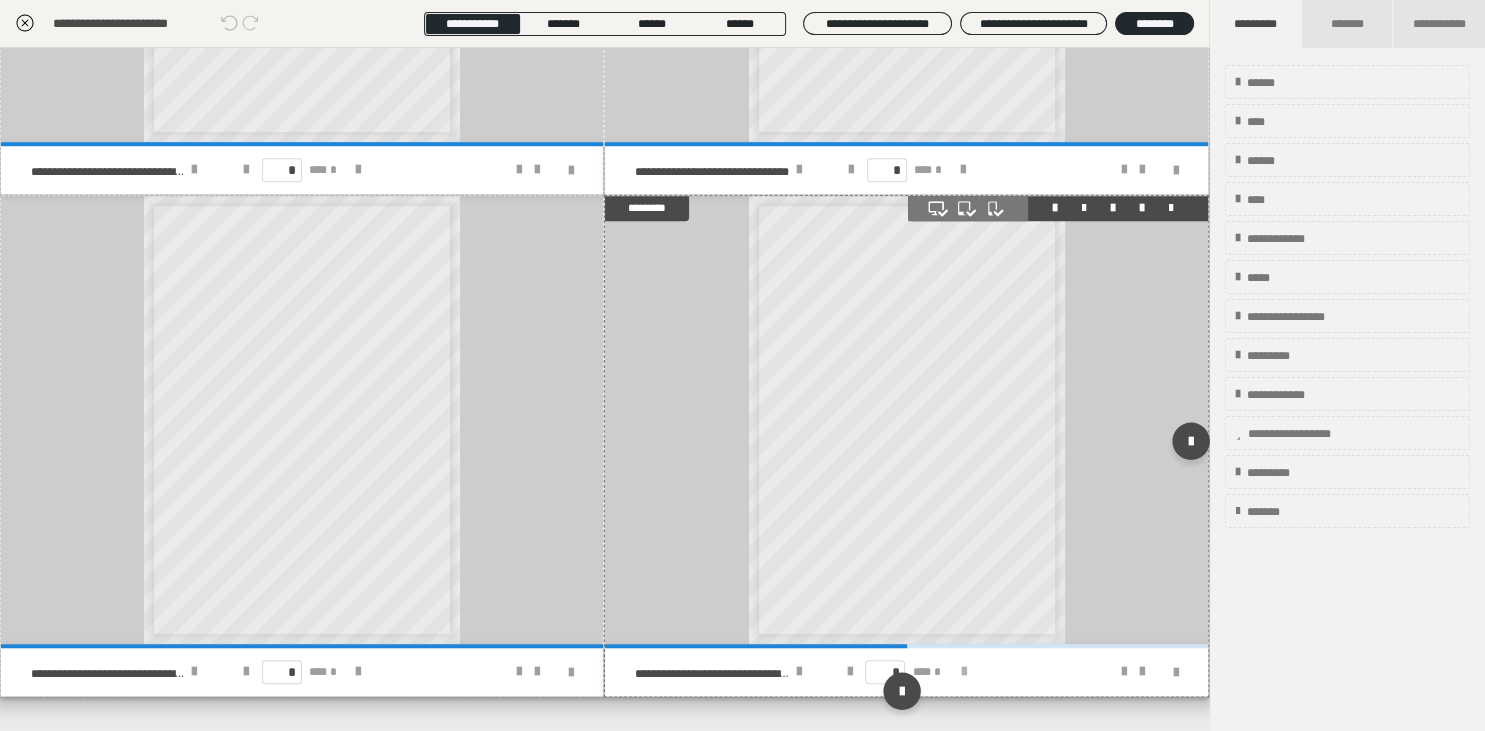 click at bounding box center [964, 672] 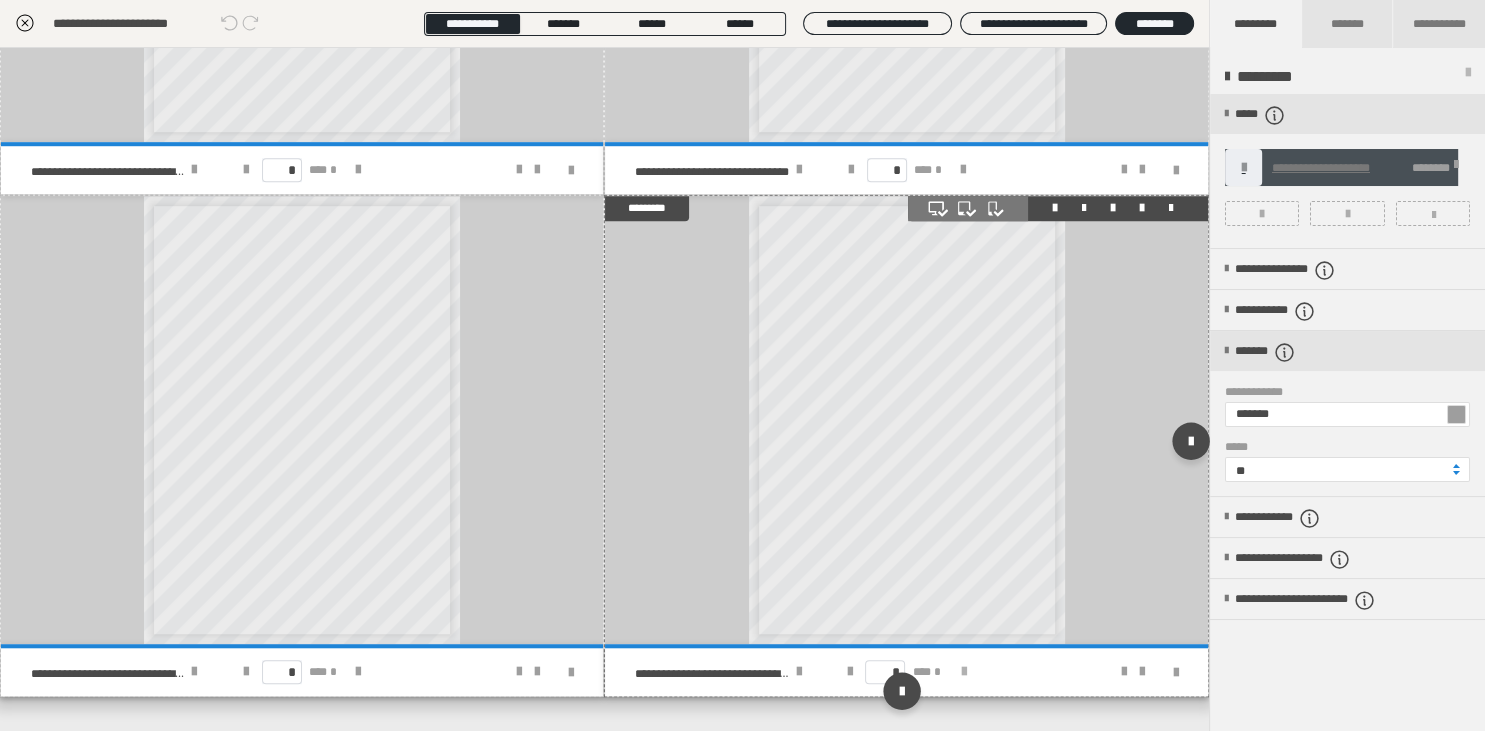 type on "*" 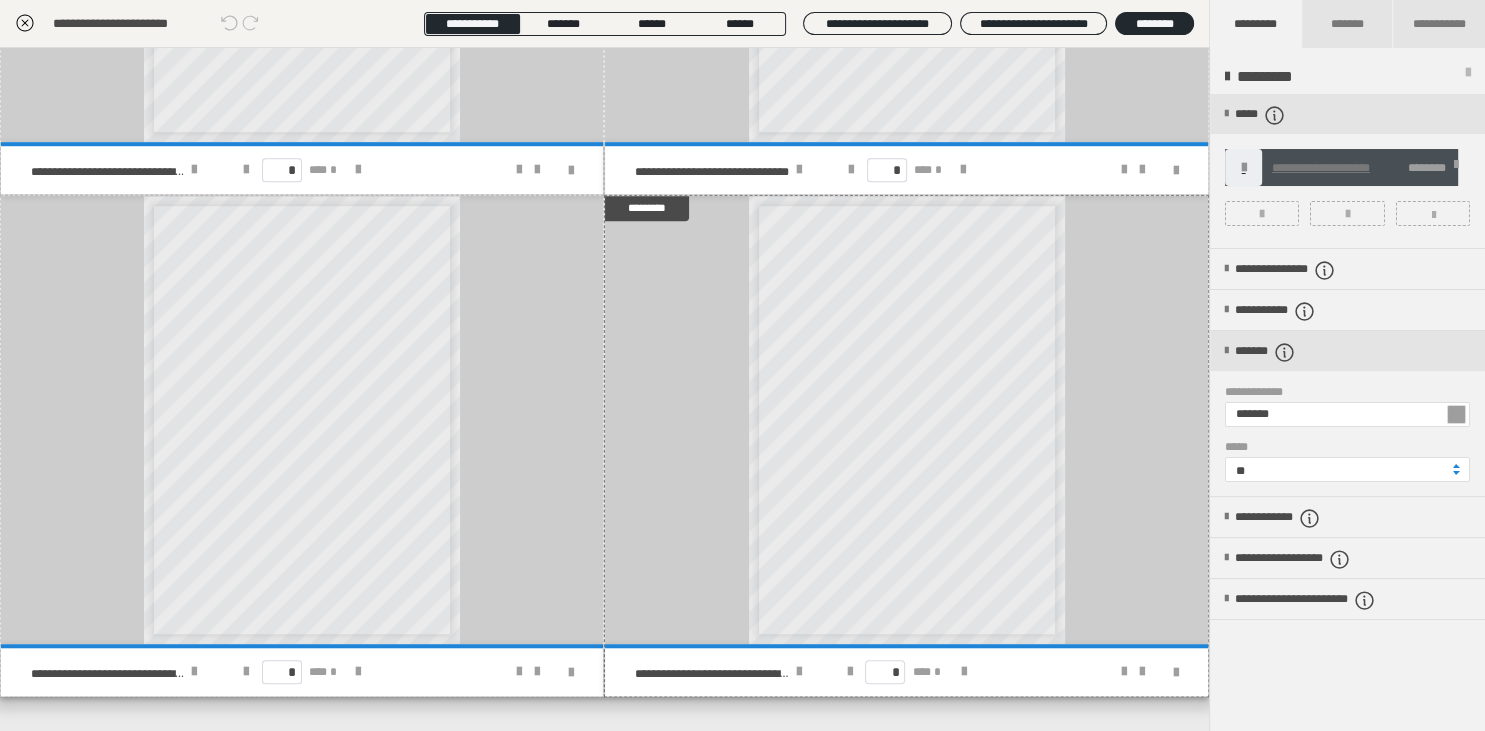 click 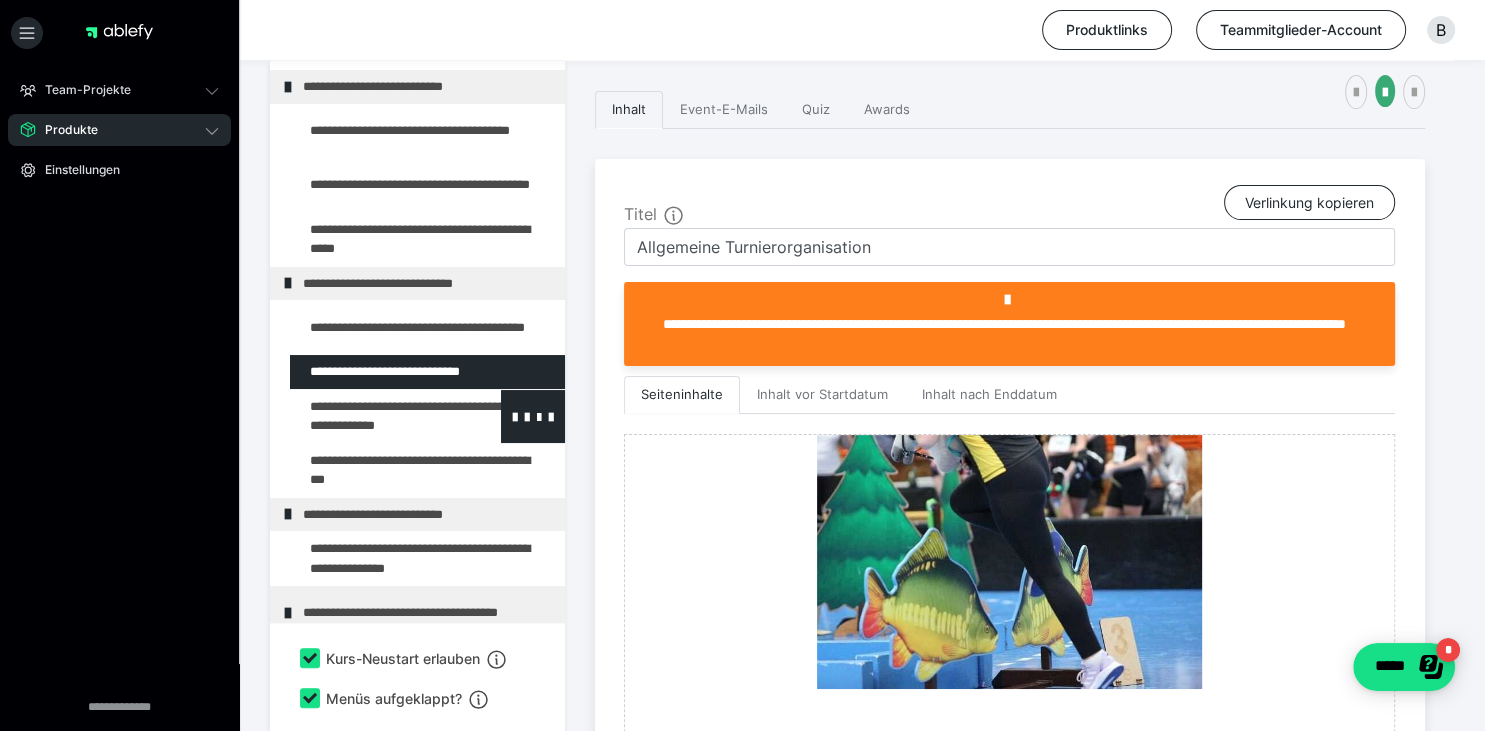 click at bounding box center (375, 416) 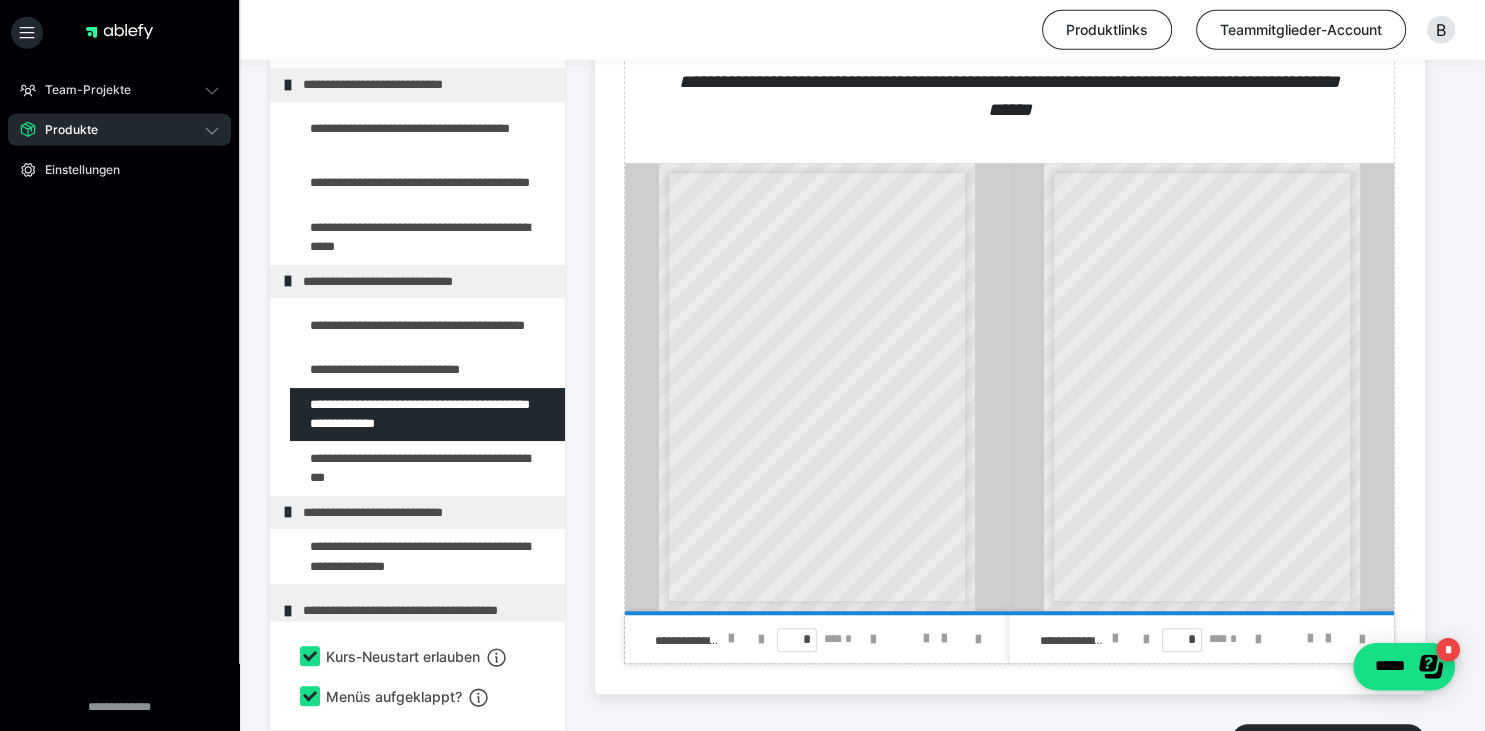 scroll, scrollTop: 1243, scrollLeft: 0, axis: vertical 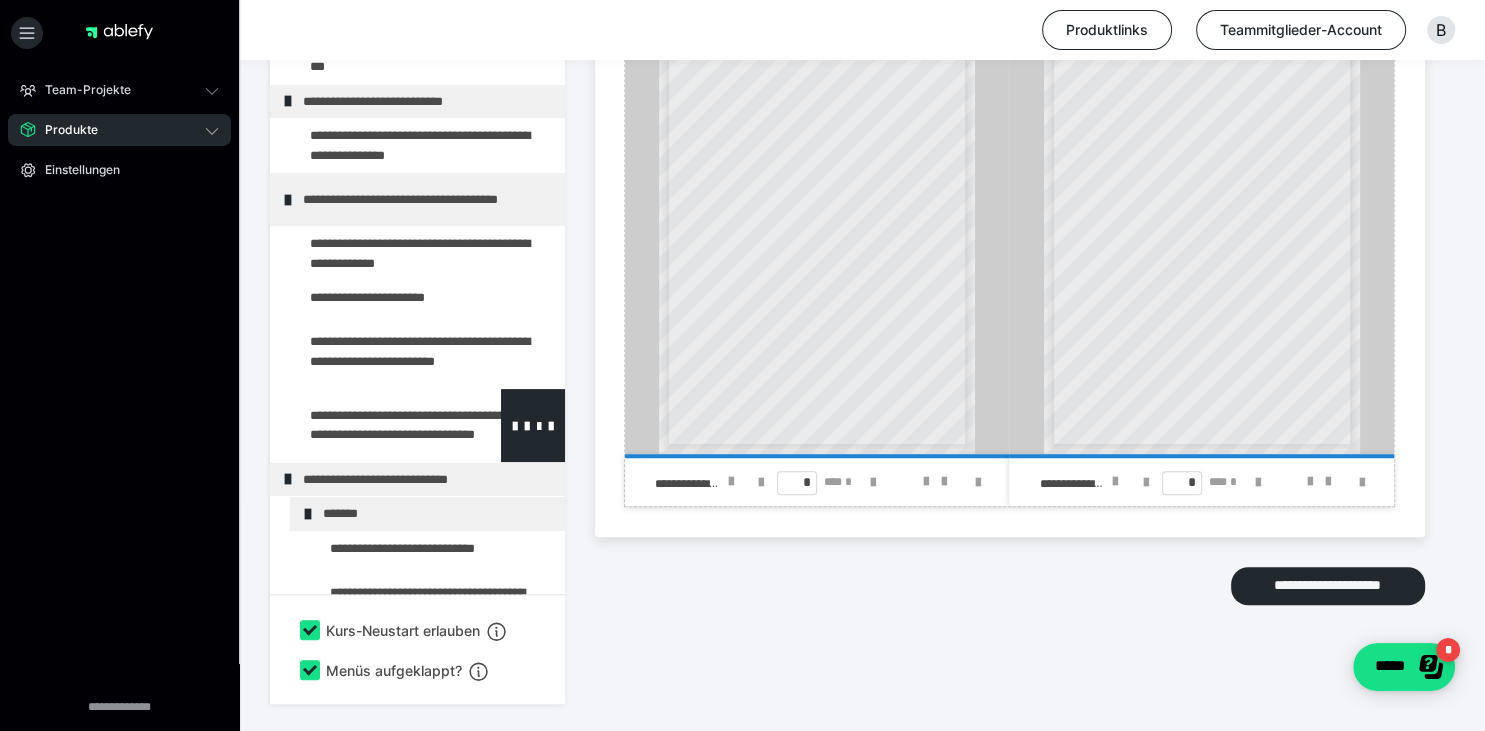 click at bounding box center (375, 426) 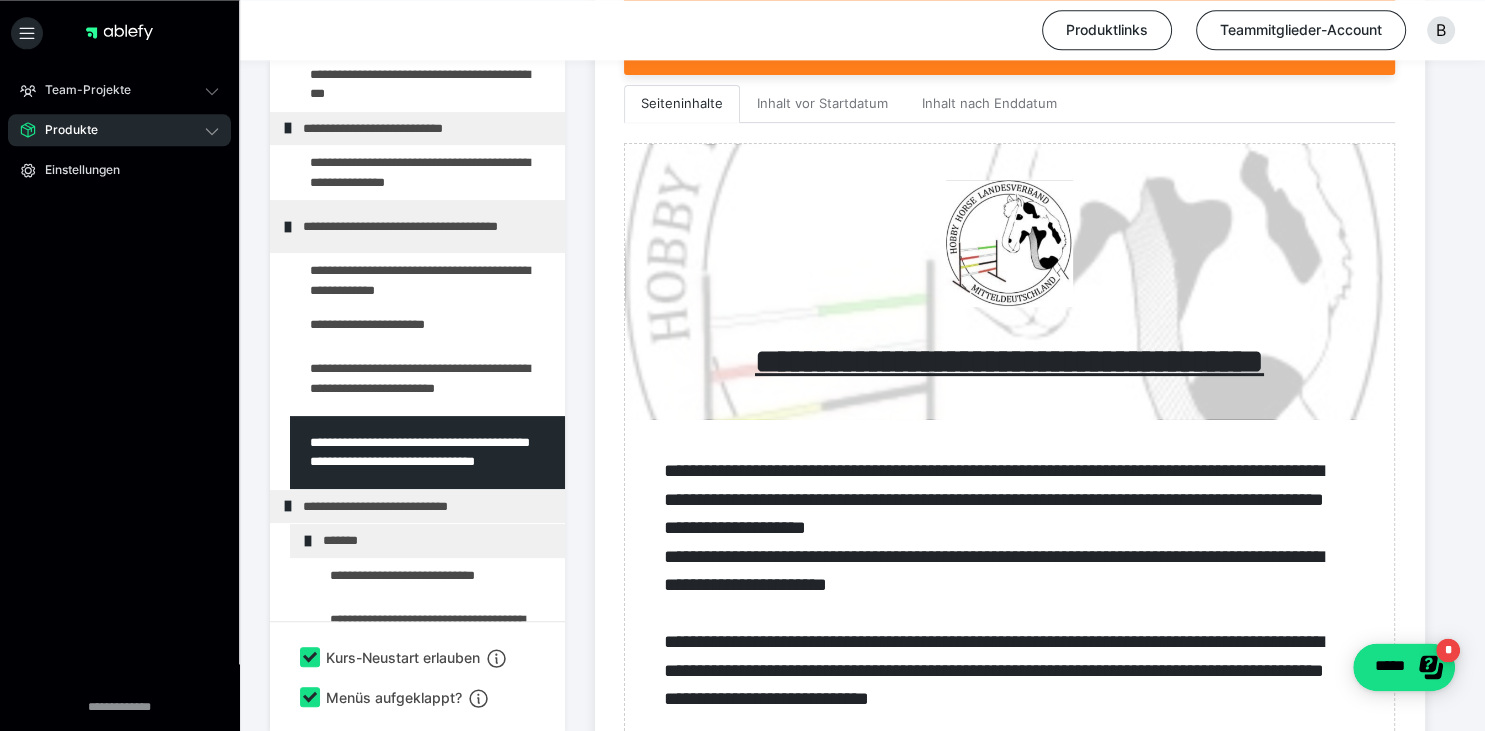 scroll, scrollTop: 572, scrollLeft: 0, axis: vertical 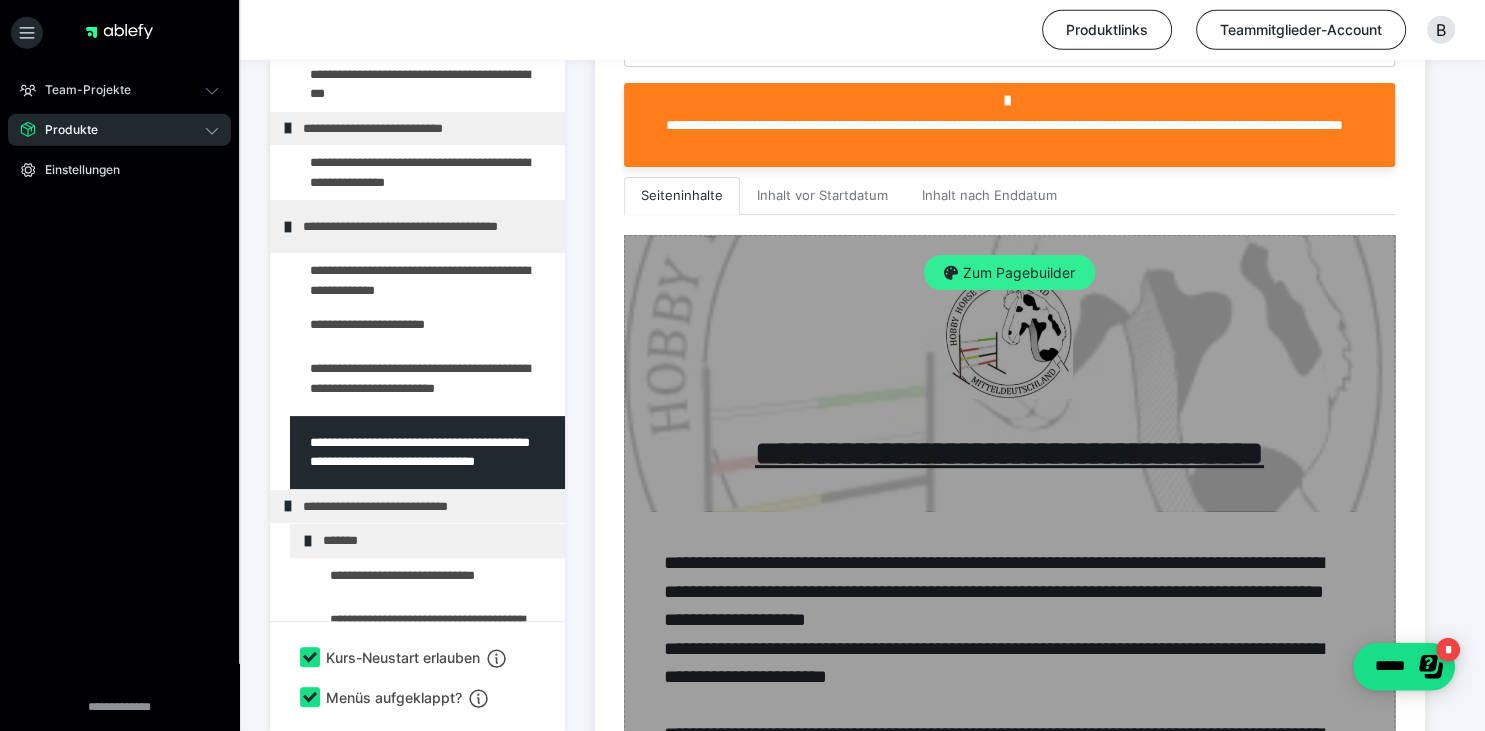 click on "Zum Pagebuilder" at bounding box center [1009, 273] 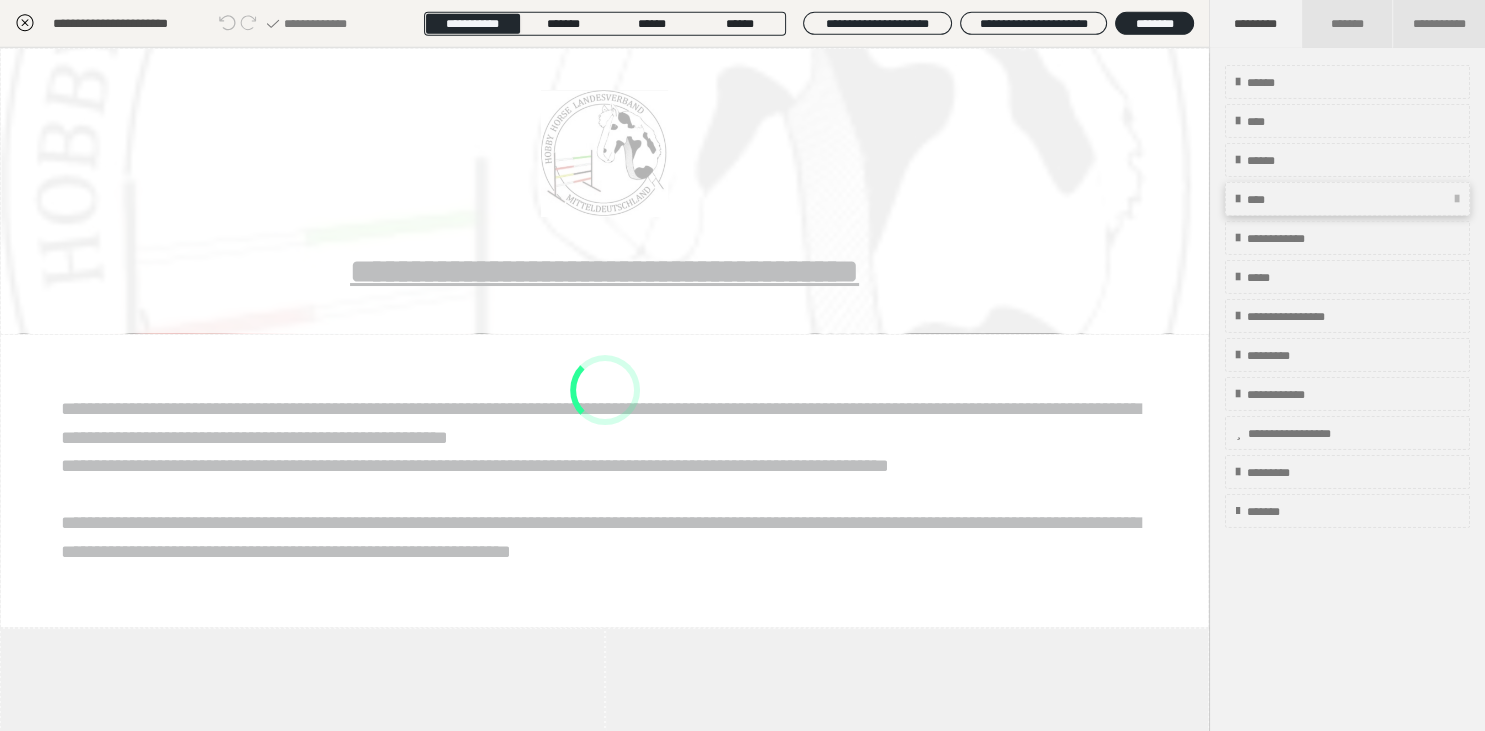 scroll, scrollTop: 373, scrollLeft: 0, axis: vertical 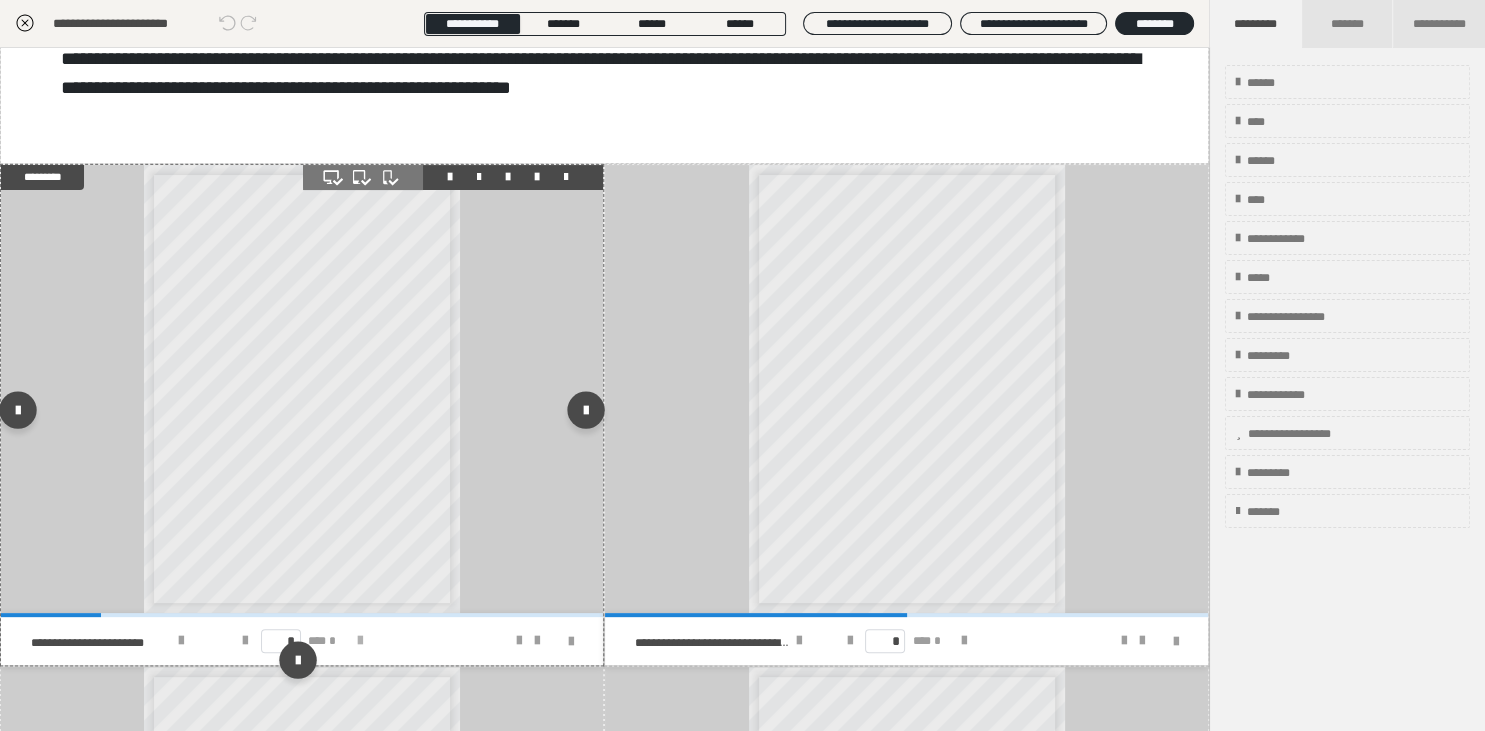 click at bounding box center (360, 641) 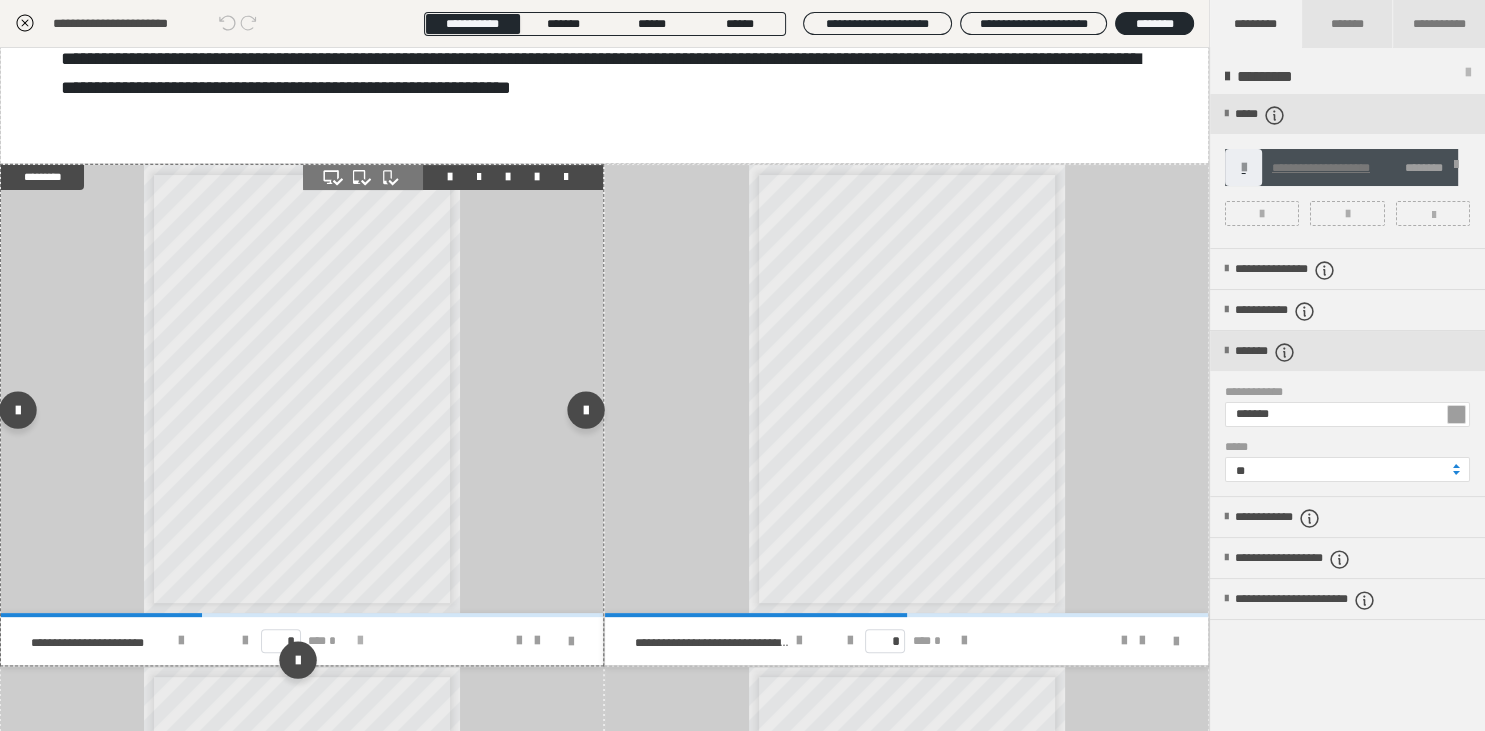 click at bounding box center [360, 641] 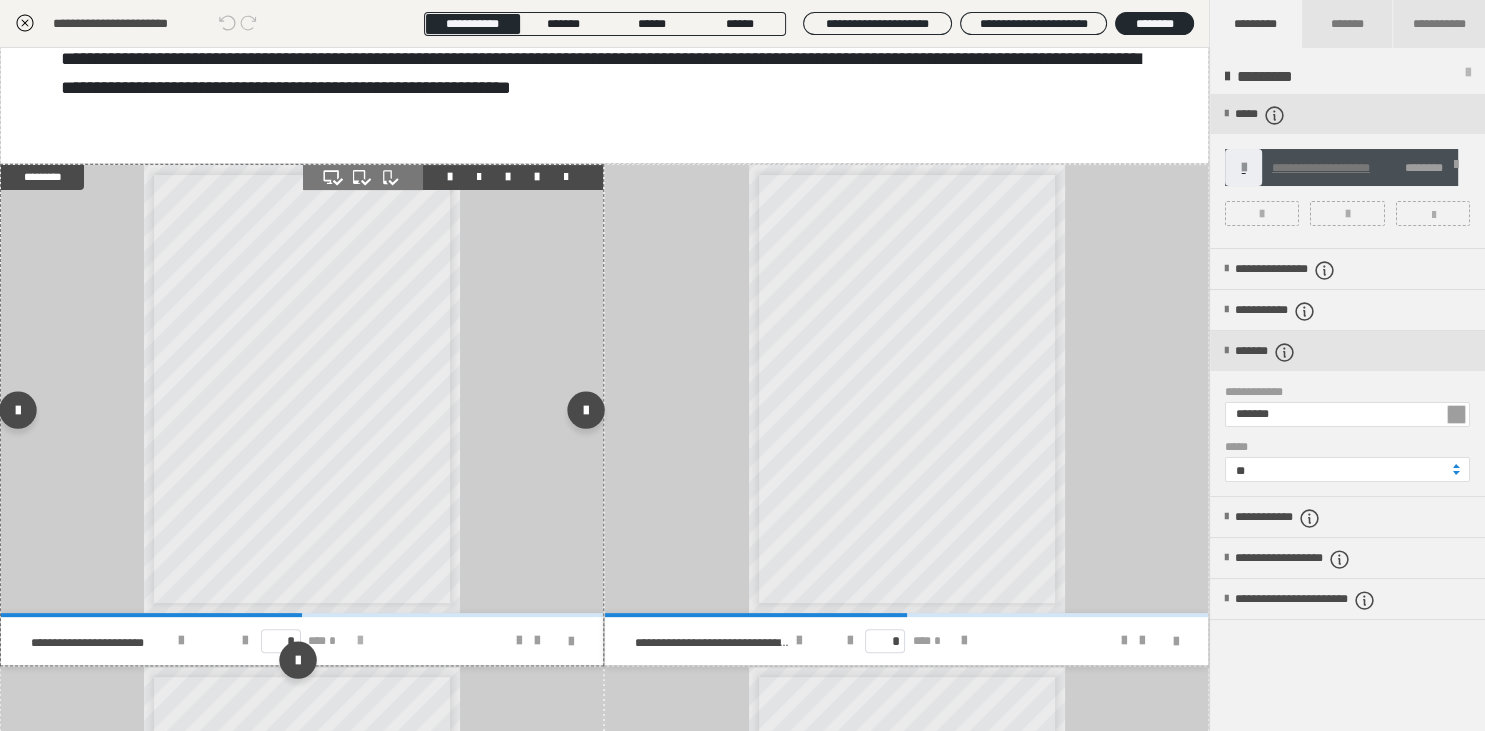 click at bounding box center (360, 641) 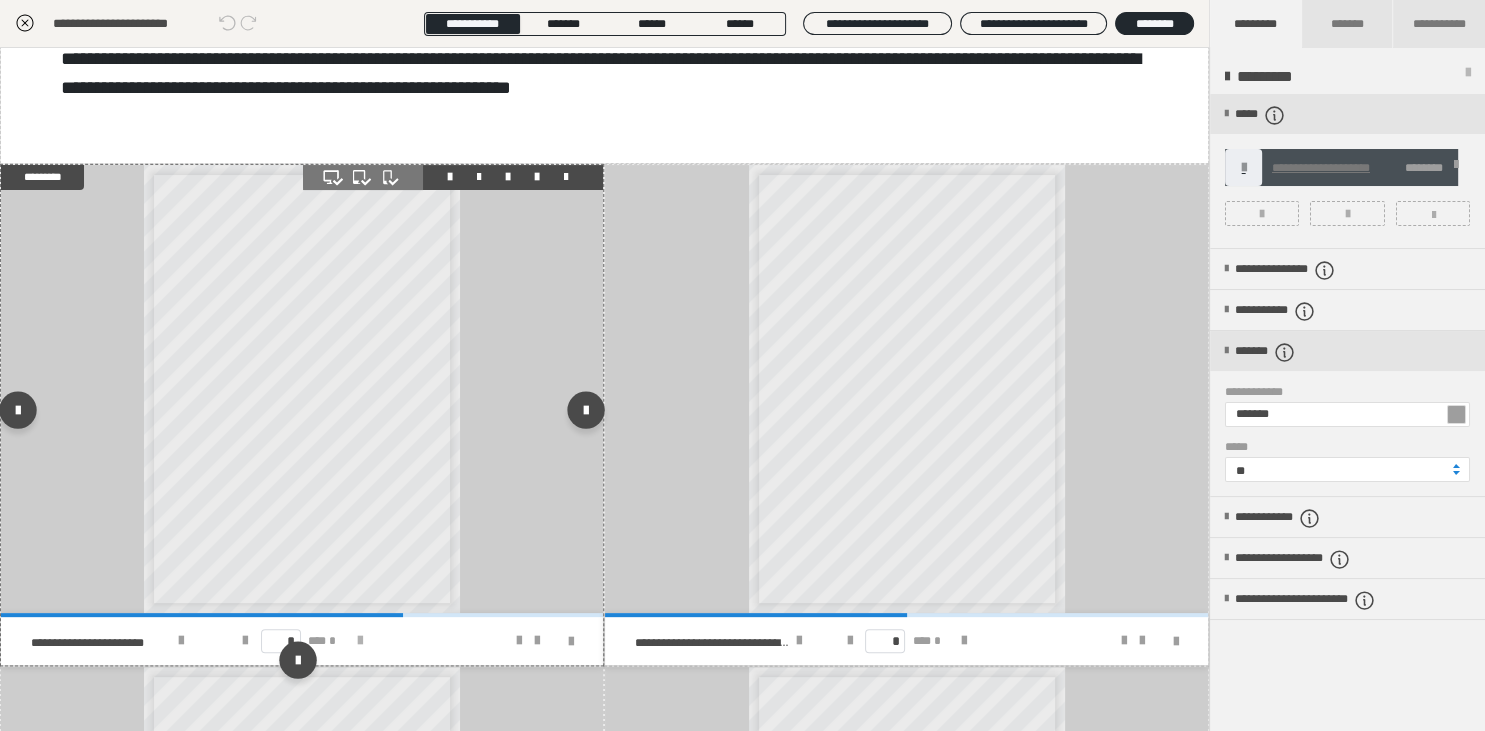 click at bounding box center [360, 641] 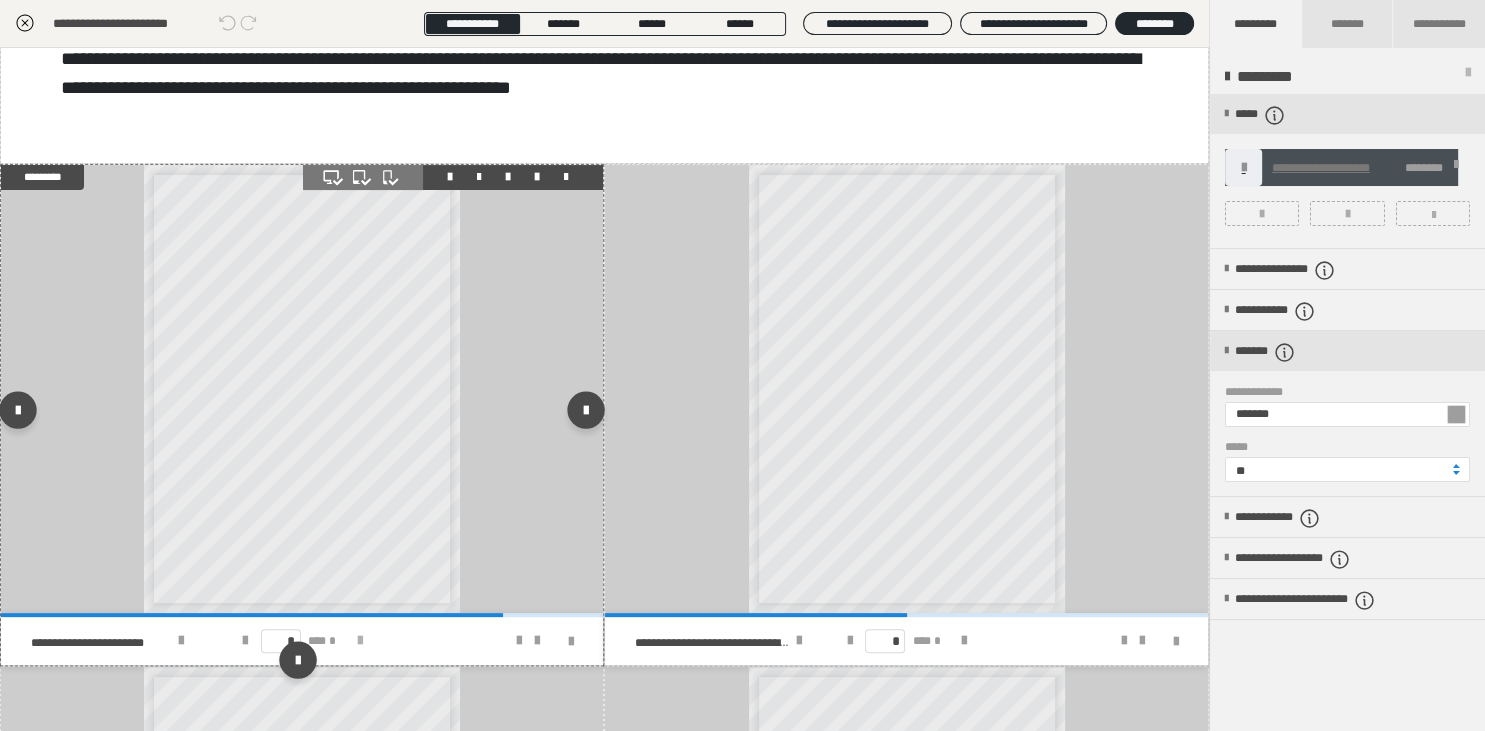 click at bounding box center (360, 641) 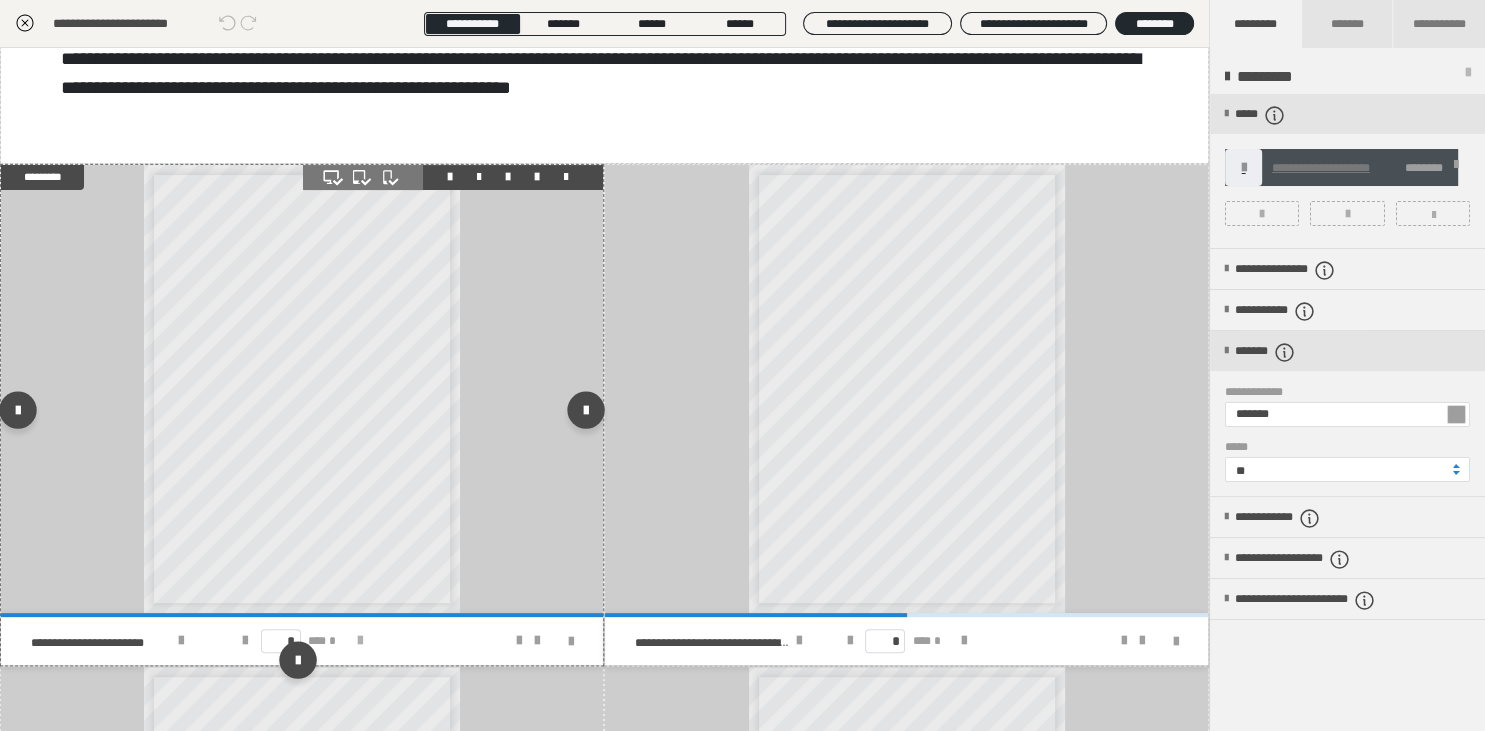 click on "* *** *" at bounding box center (302, 641) 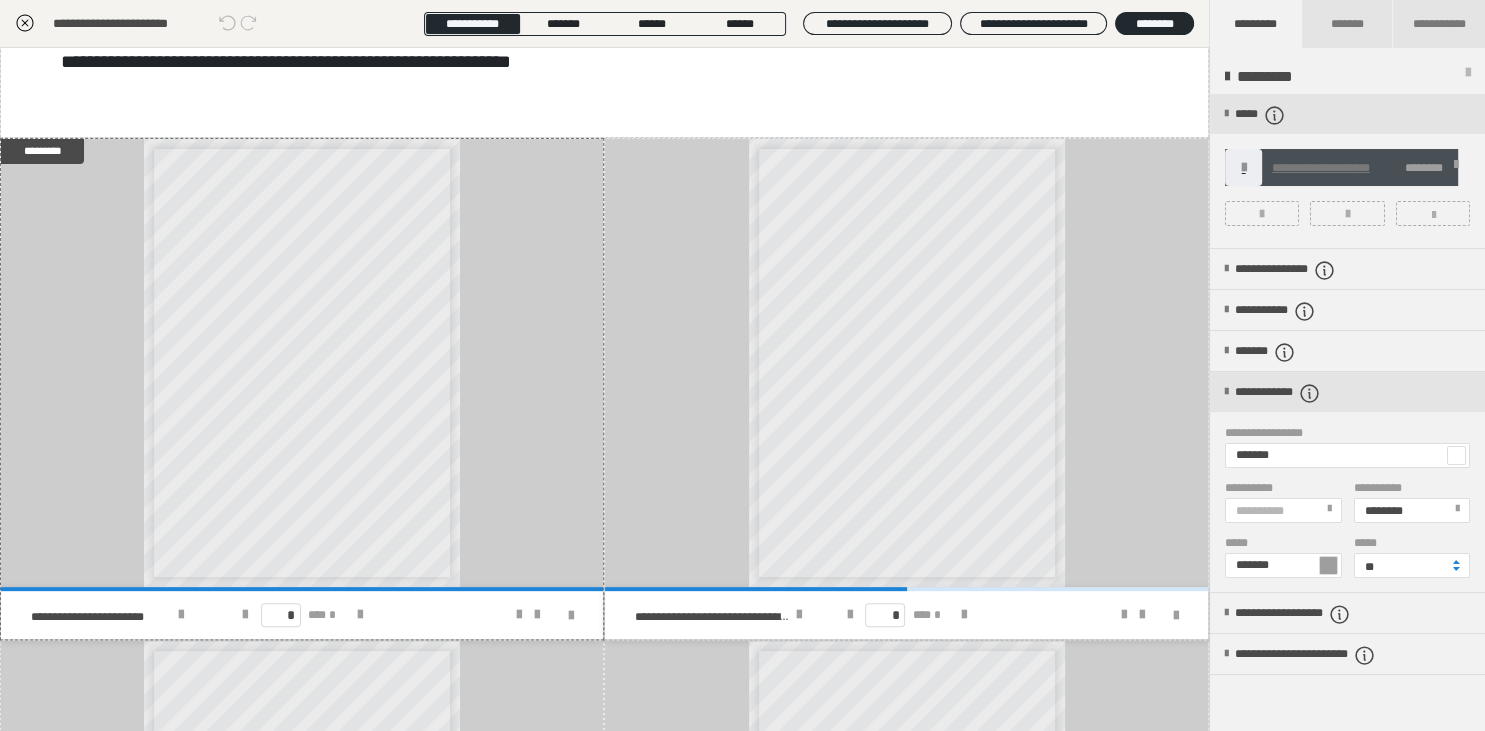 scroll, scrollTop: 497, scrollLeft: 0, axis: vertical 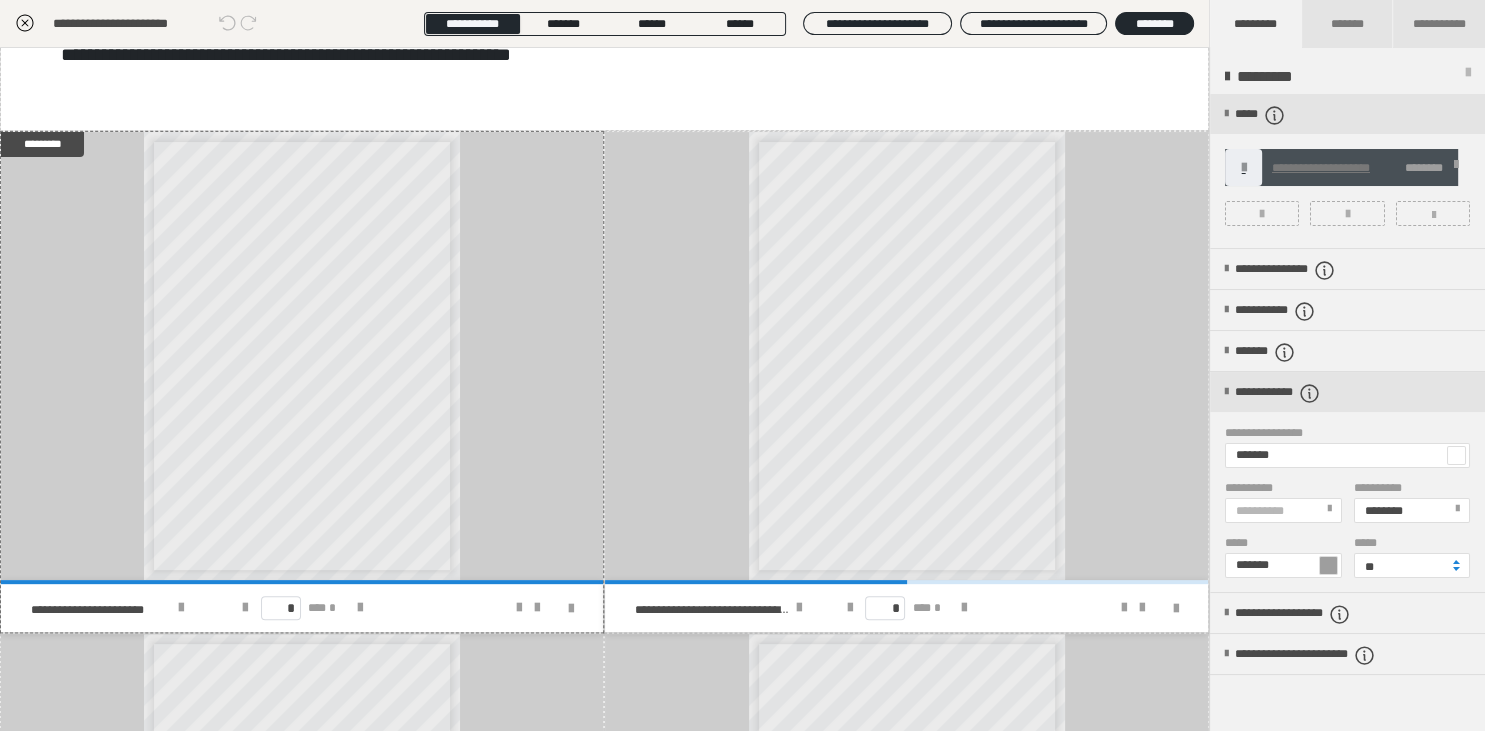 click 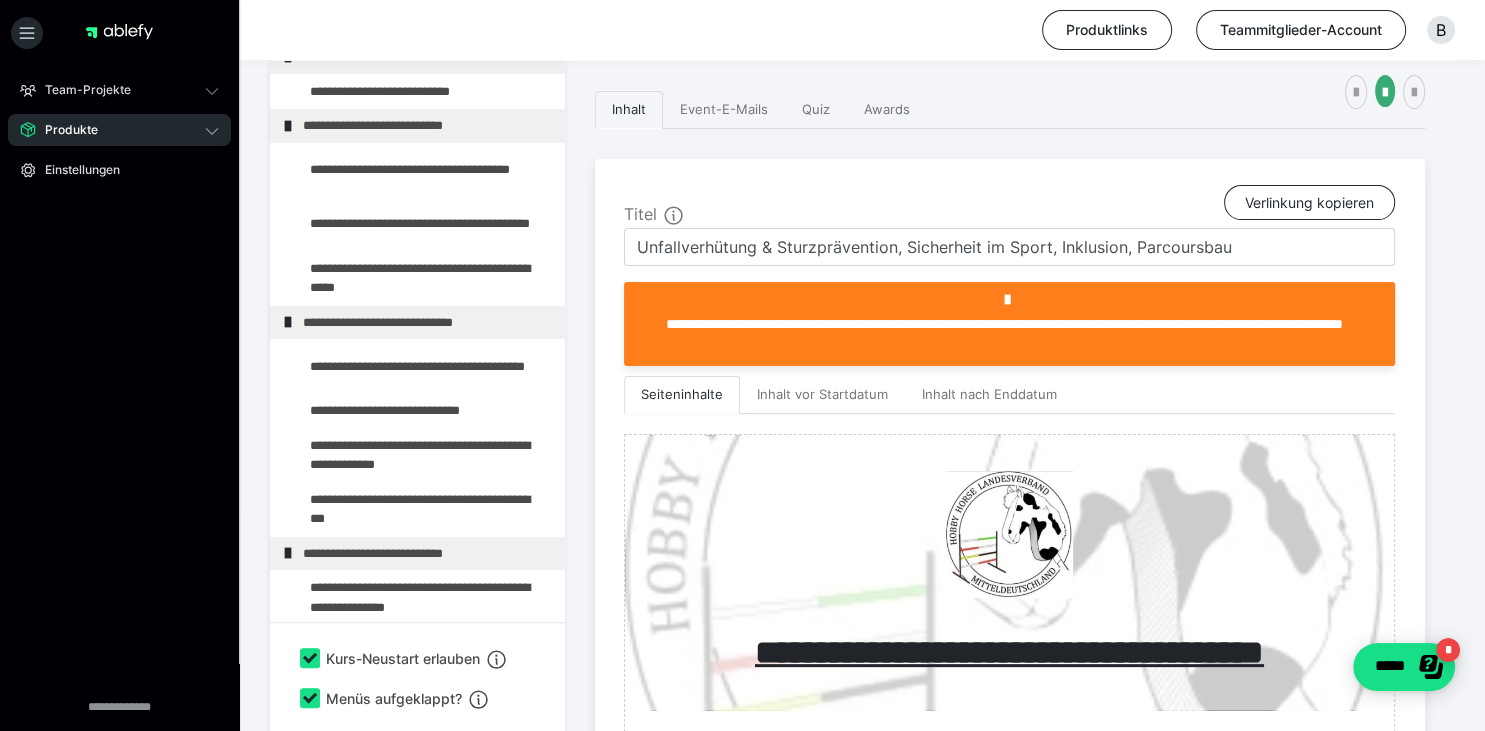 scroll, scrollTop: 31, scrollLeft: 0, axis: vertical 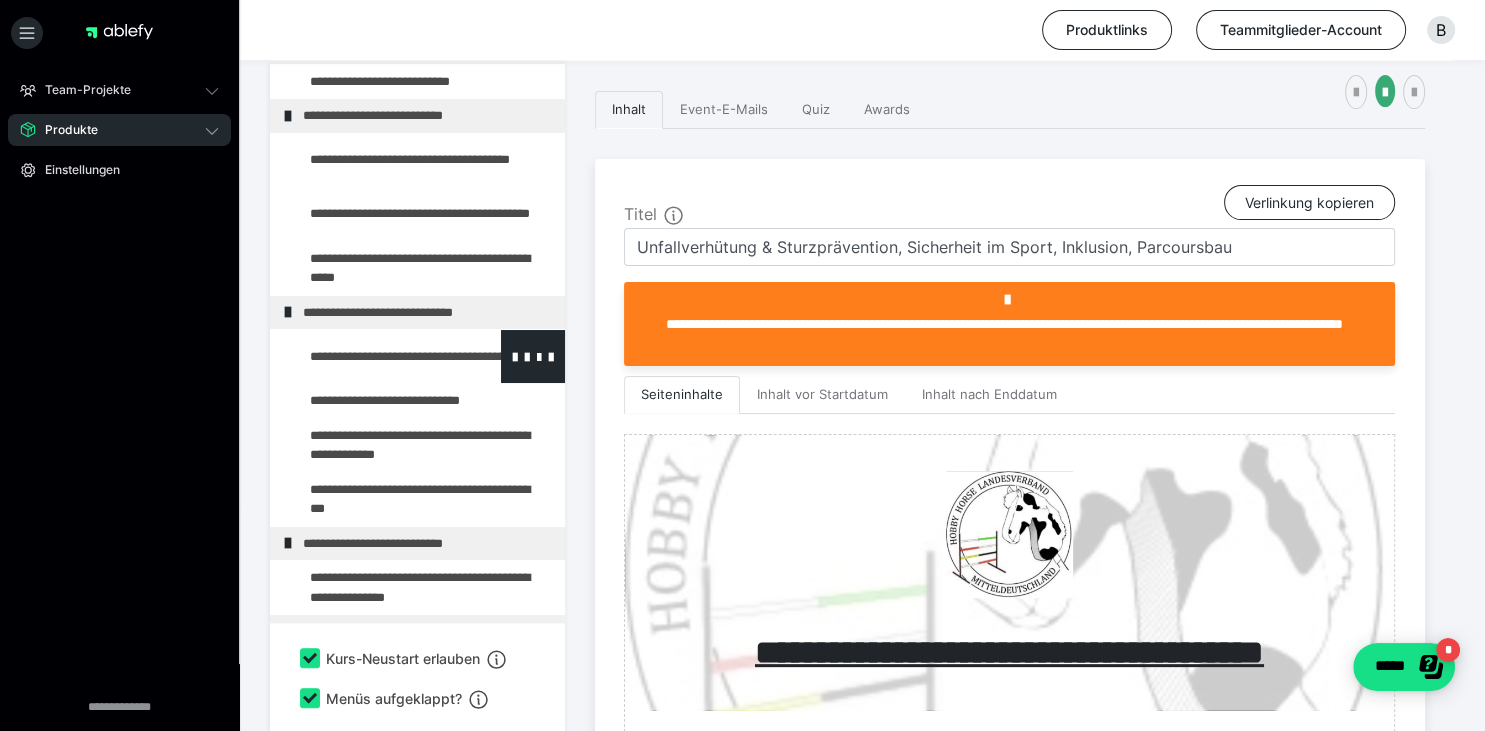 click at bounding box center [375, 356] 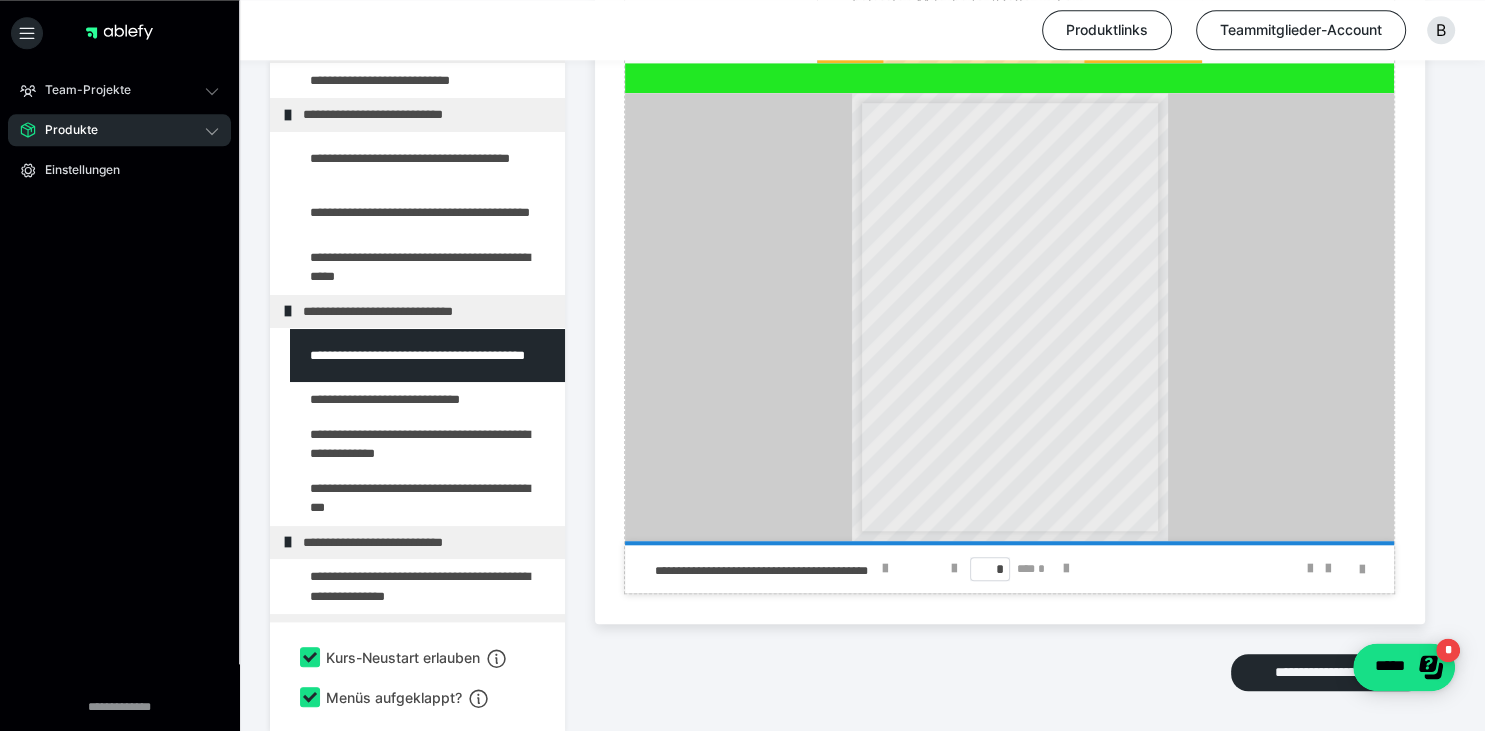 scroll, scrollTop: 1500, scrollLeft: 0, axis: vertical 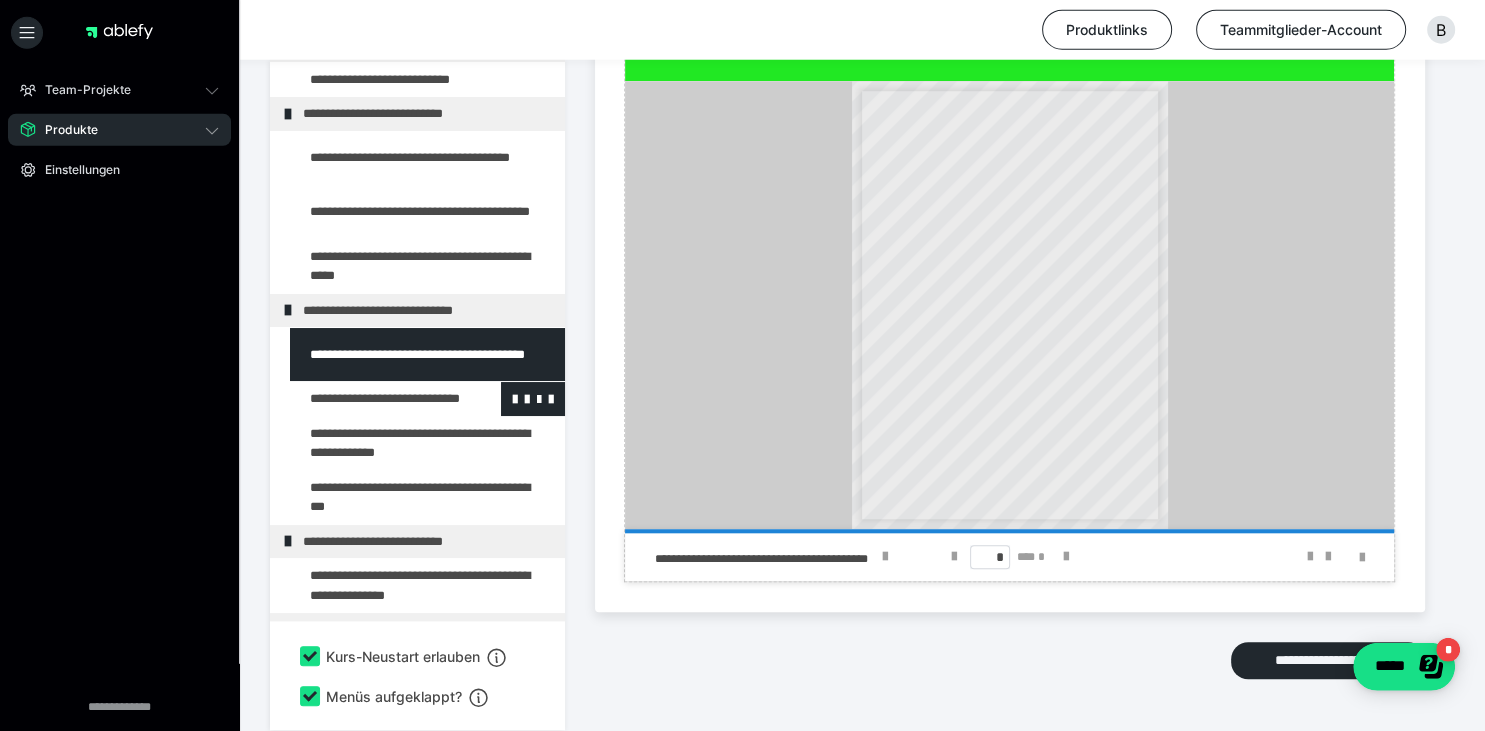 click at bounding box center [375, 400] 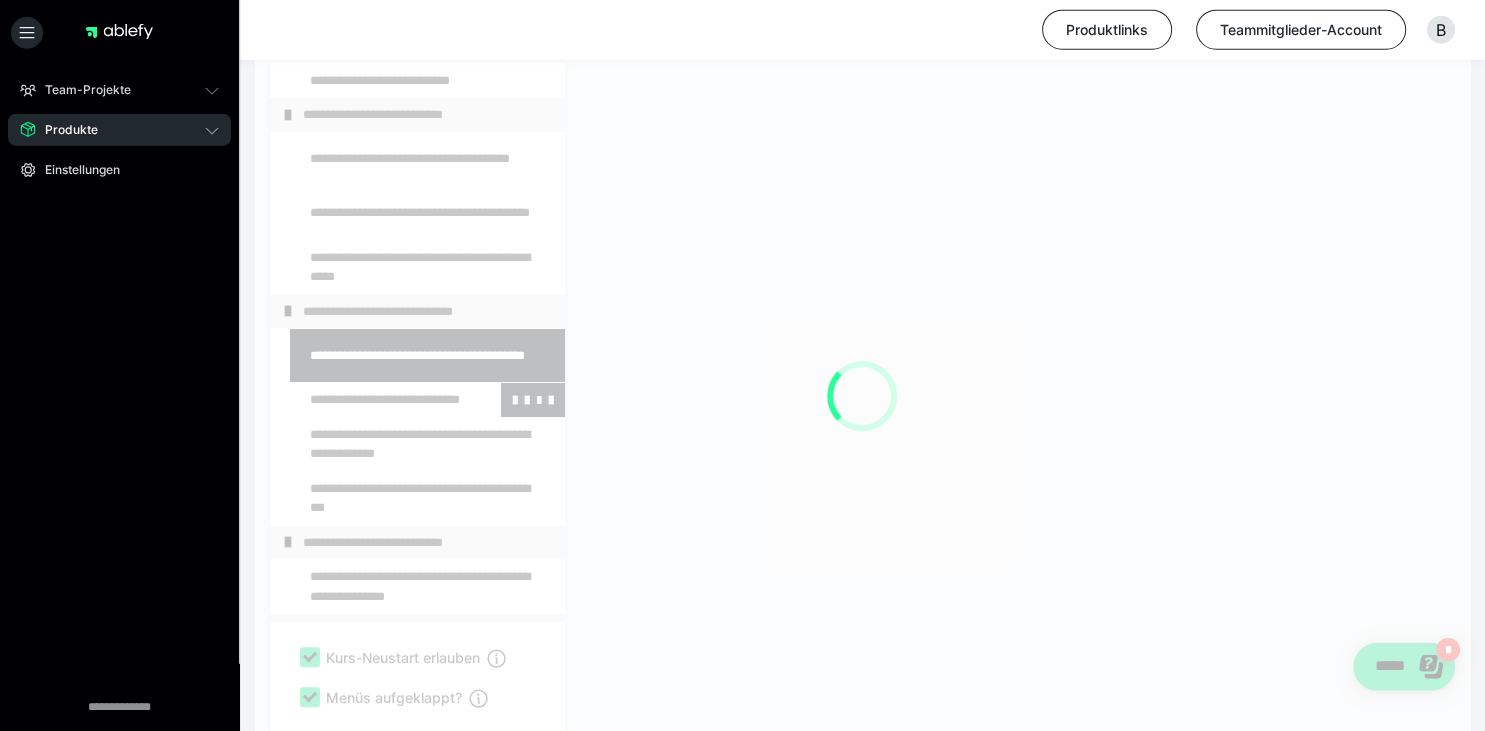 scroll, scrollTop: 373, scrollLeft: 0, axis: vertical 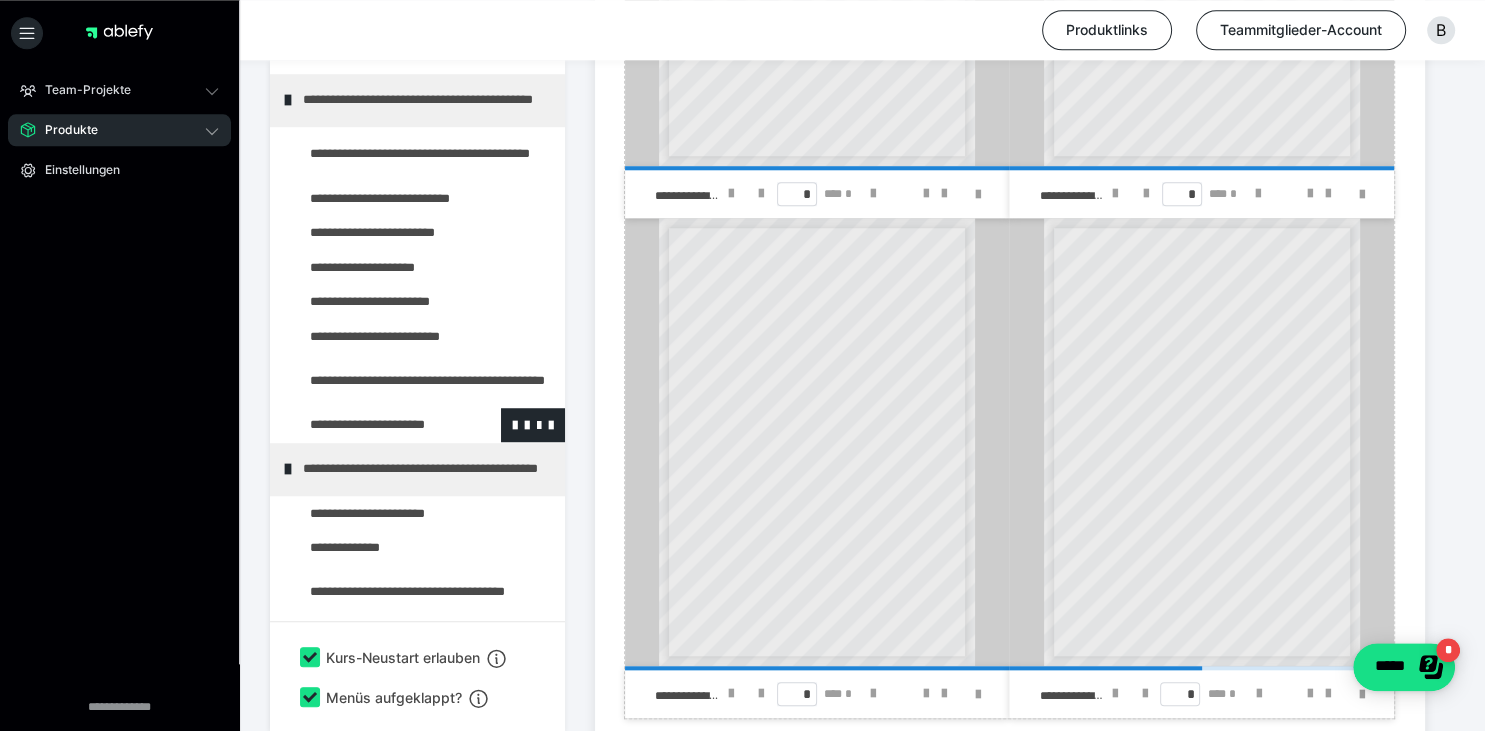 click at bounding box center [375, 425] 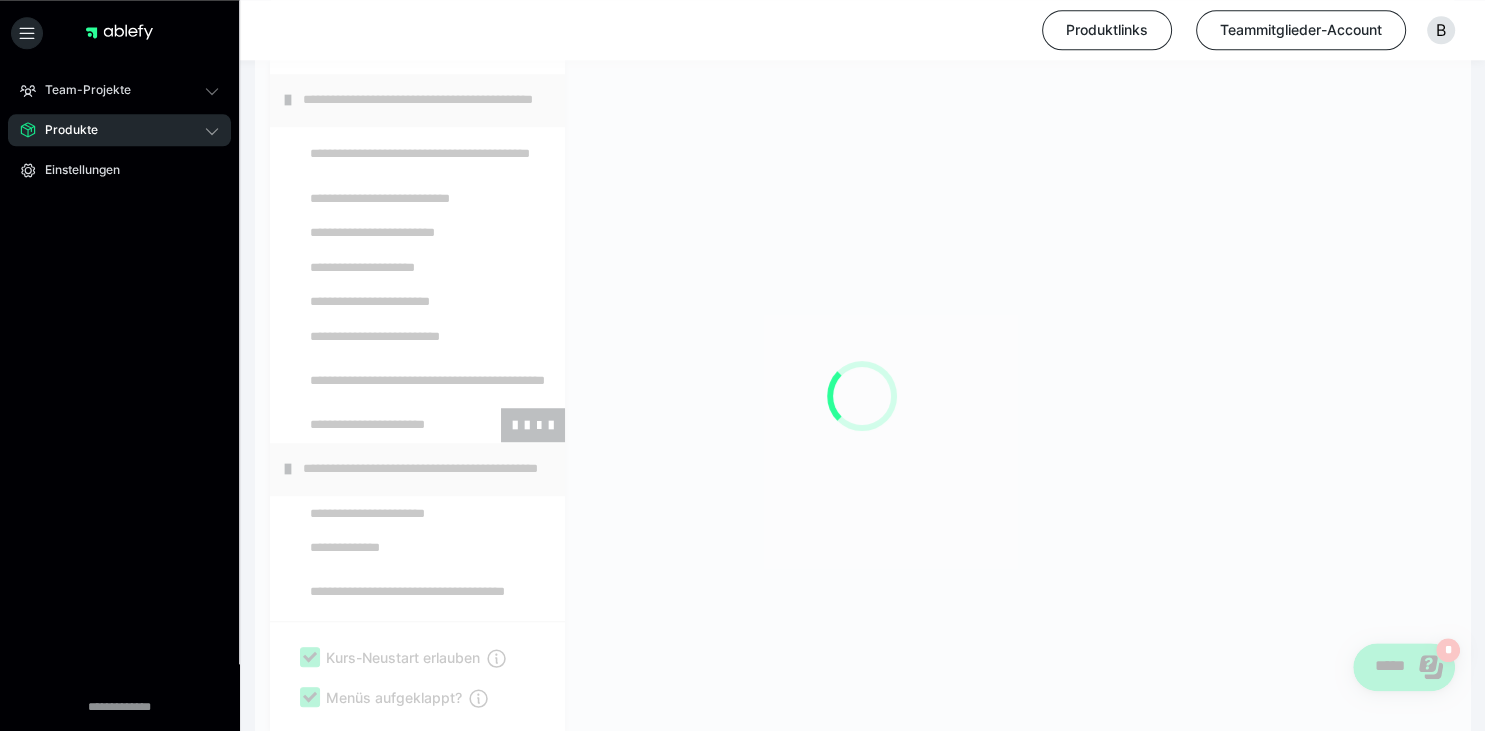 scroll, scrollTop: 373, scrollLeft: 0, axis: vertical 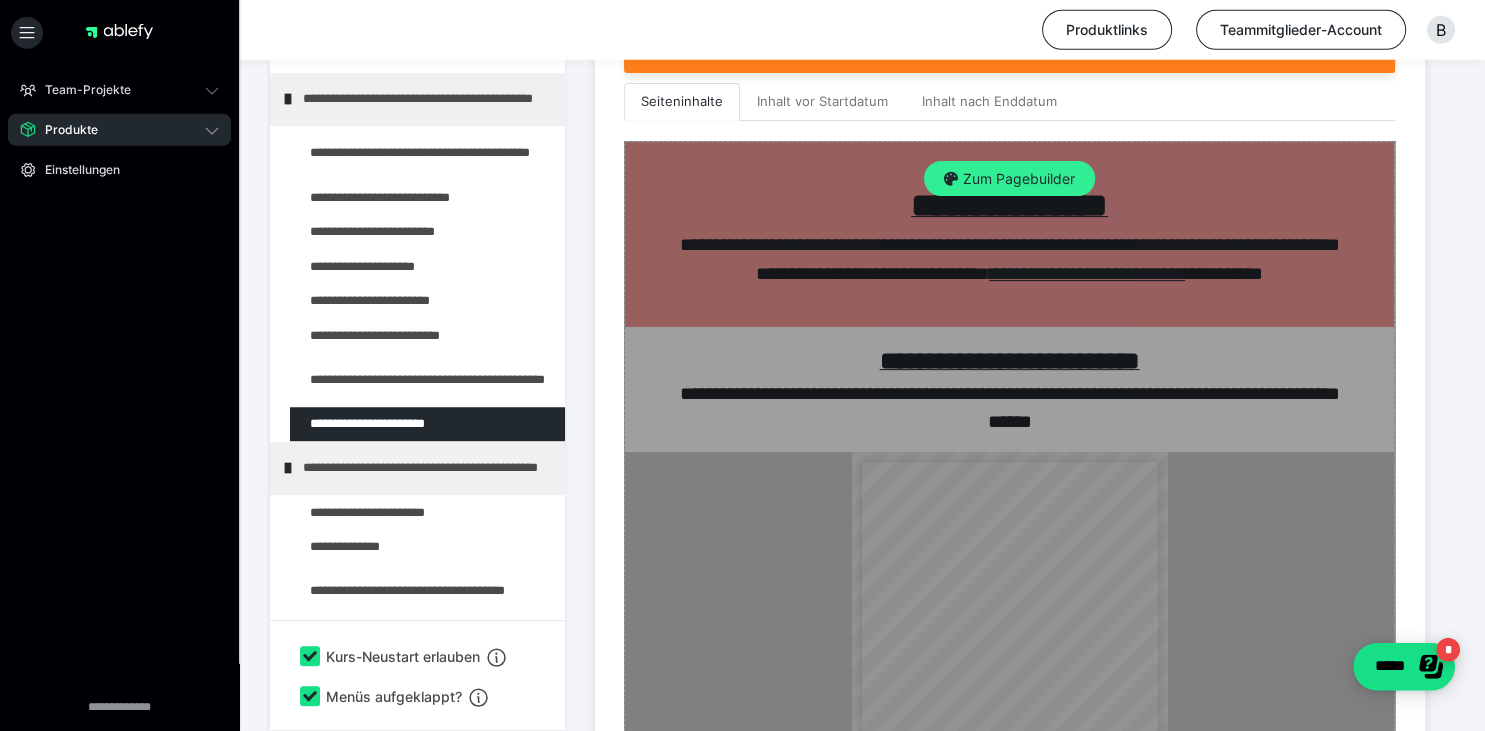 click on "Zum Pagebuilder" at bounding box center (1009, 179) 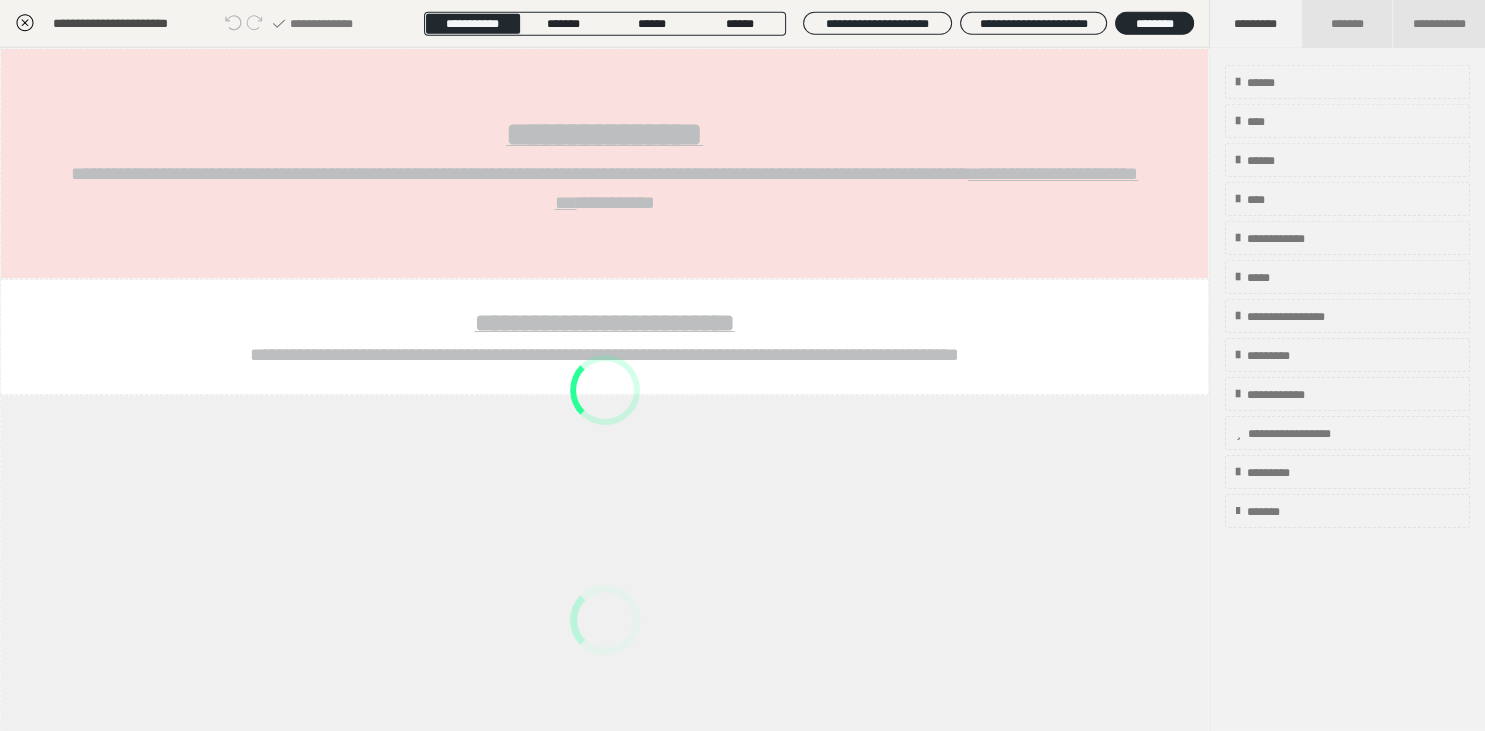scroll, scrollTop: 373, scrollLeft: 0, axis: vertical 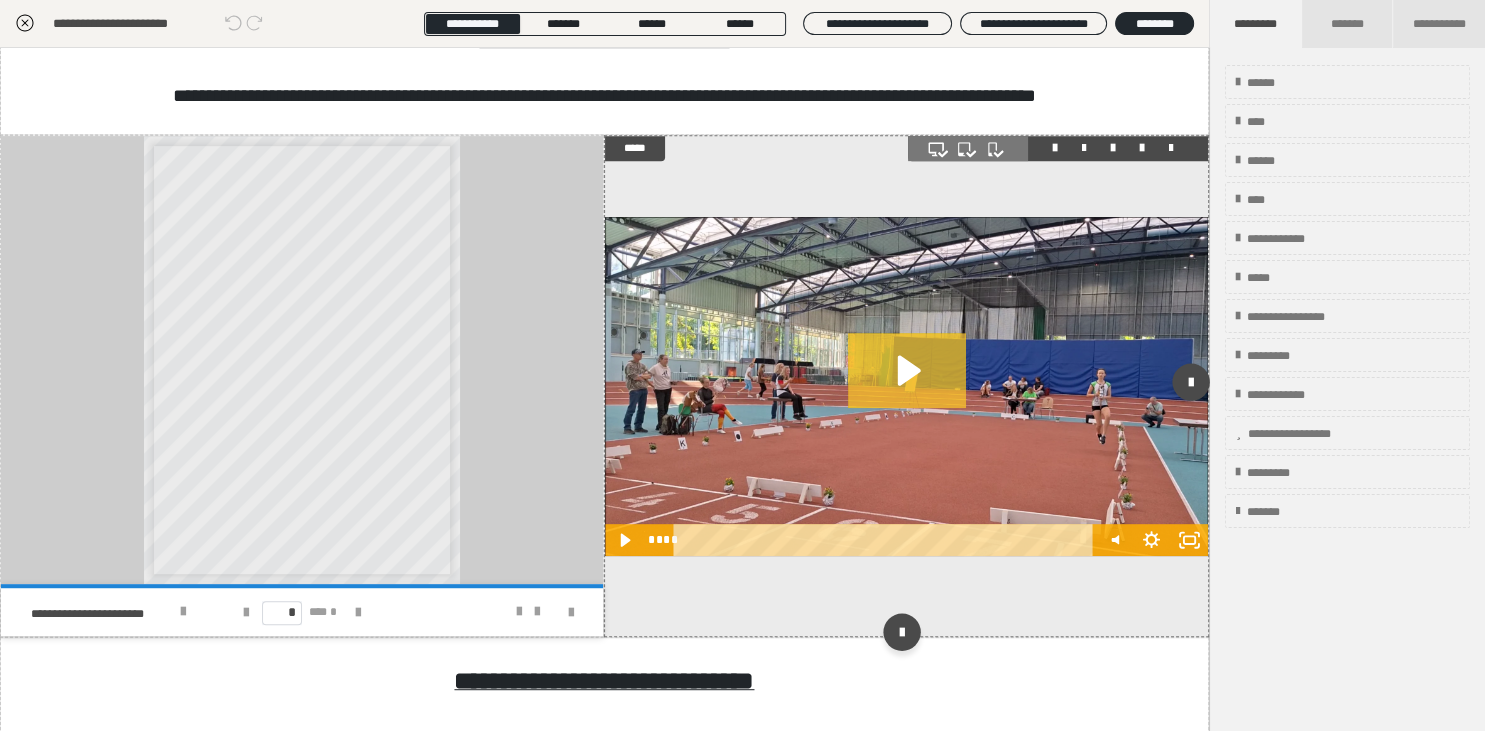 click 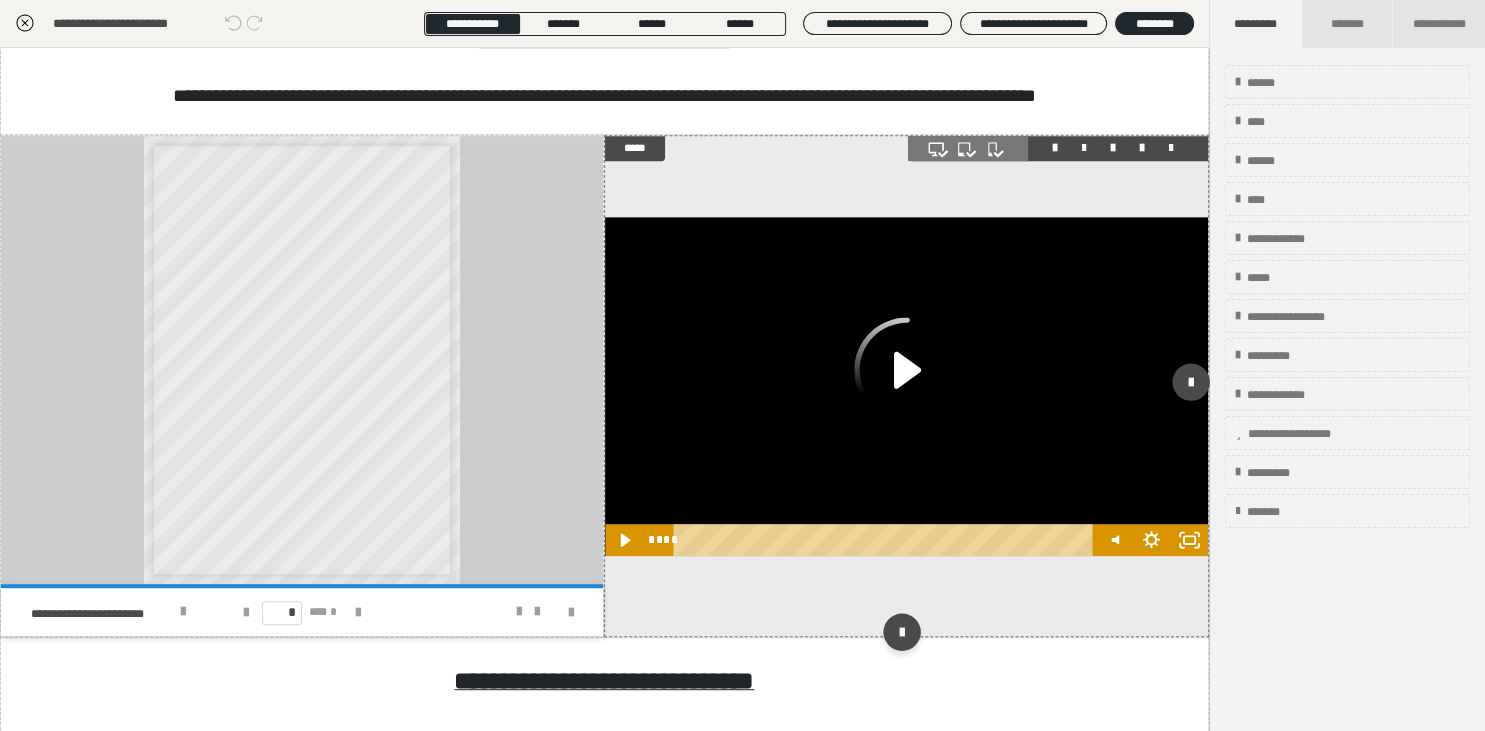 type 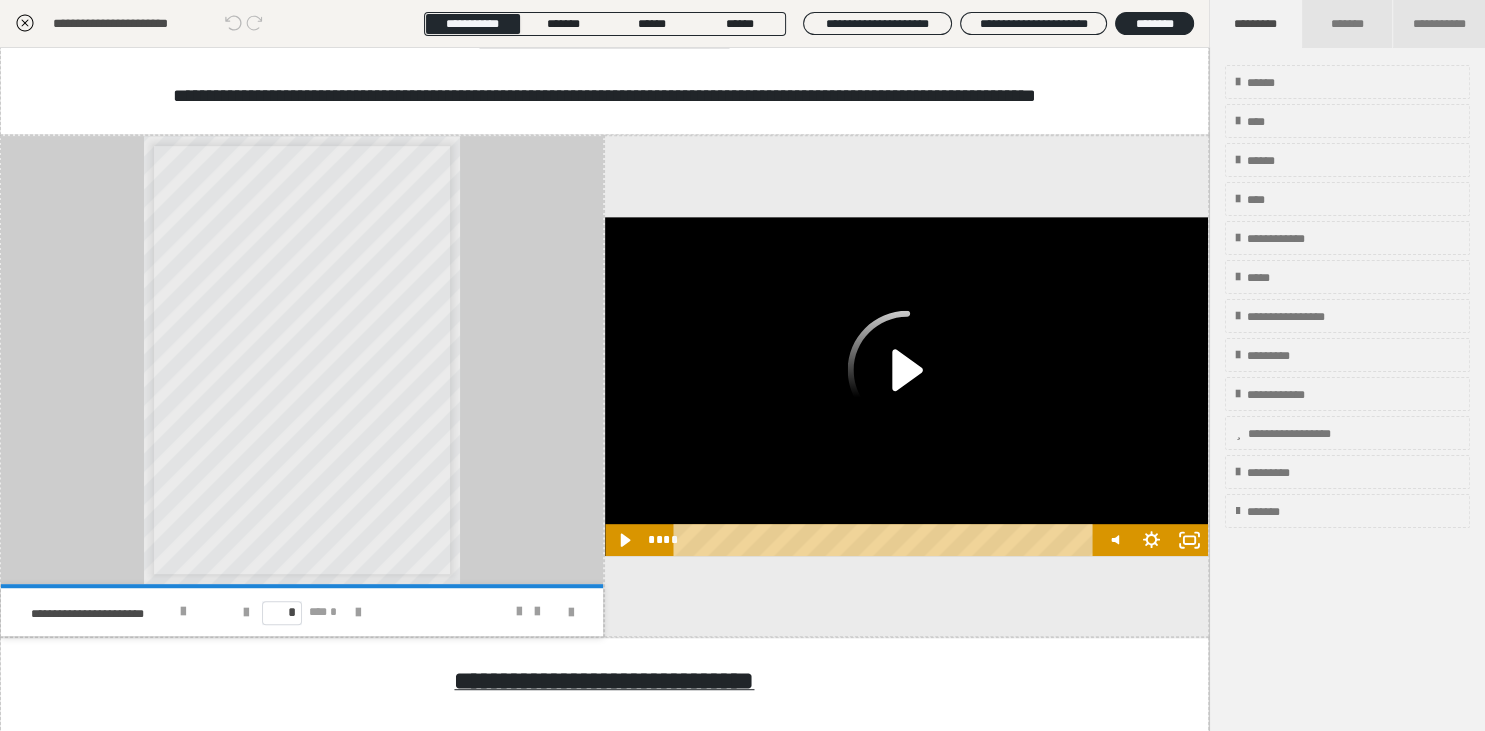 click 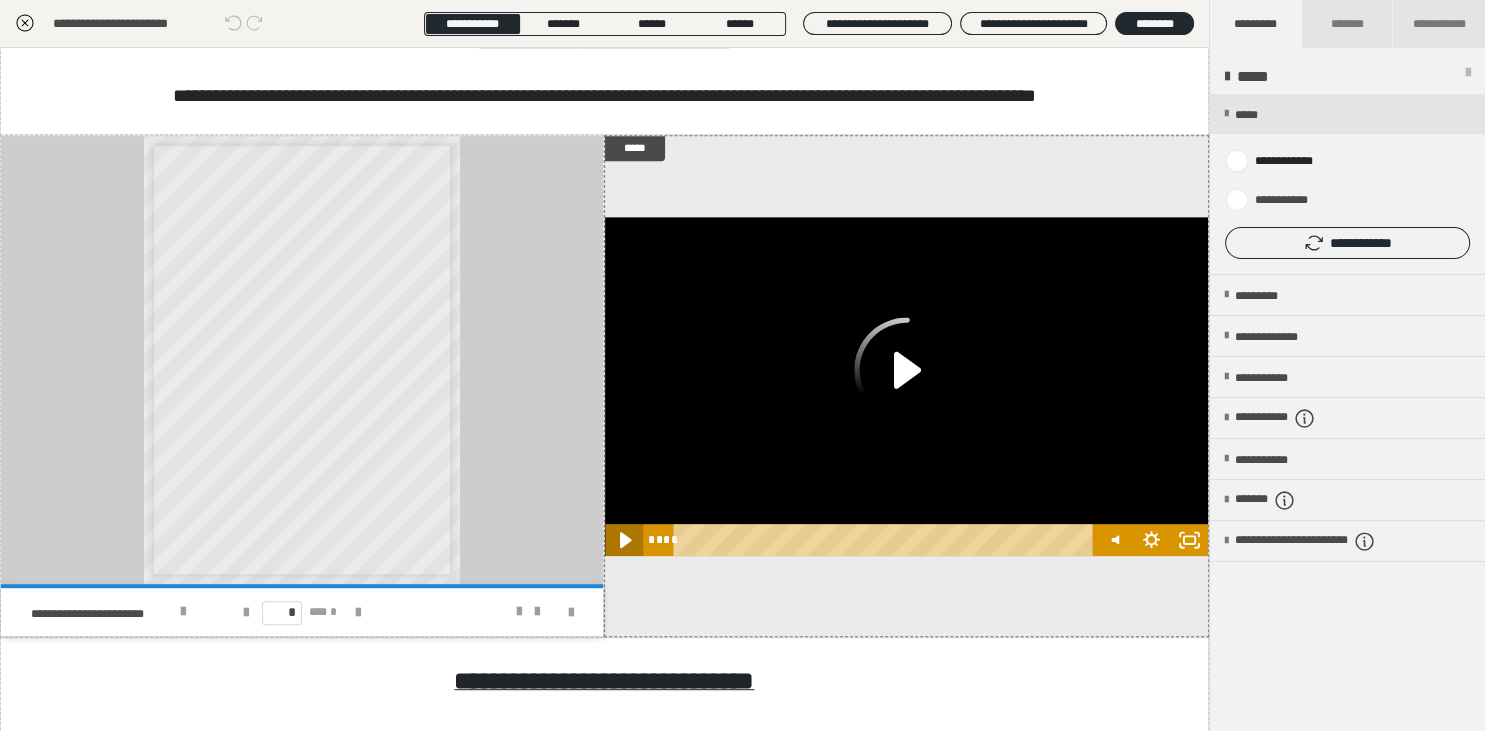 click 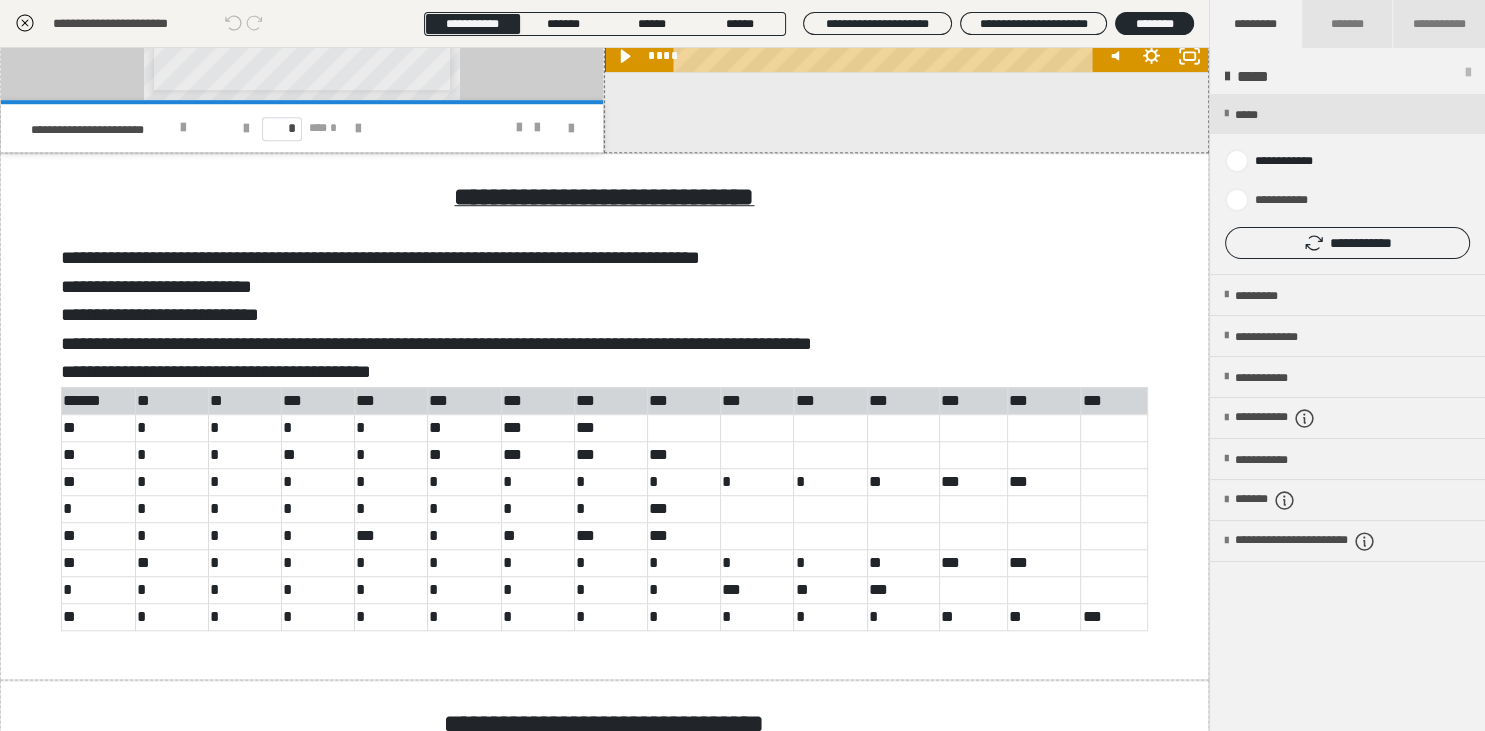 scroll, scrollTop: 1390, scrollLeft: 0, axis: vertical 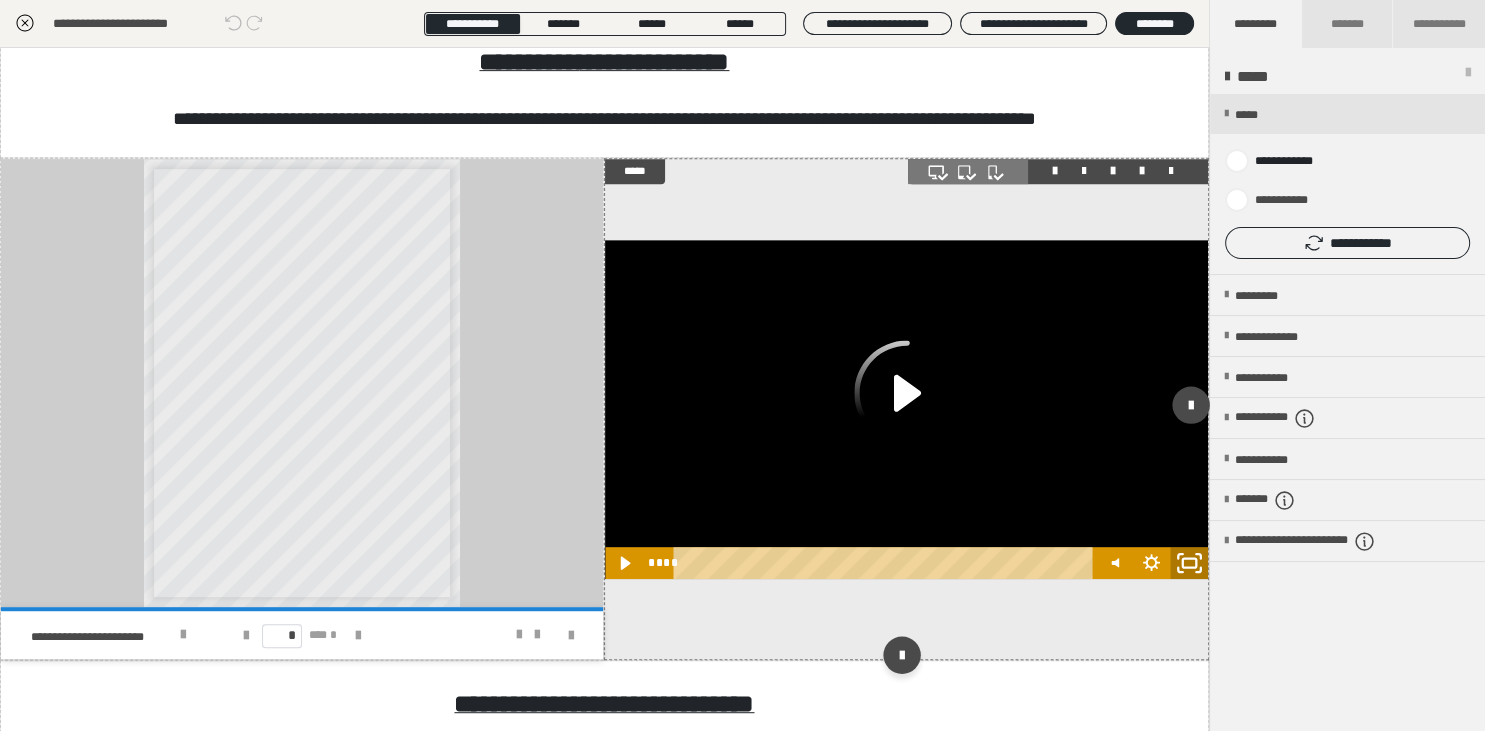 click 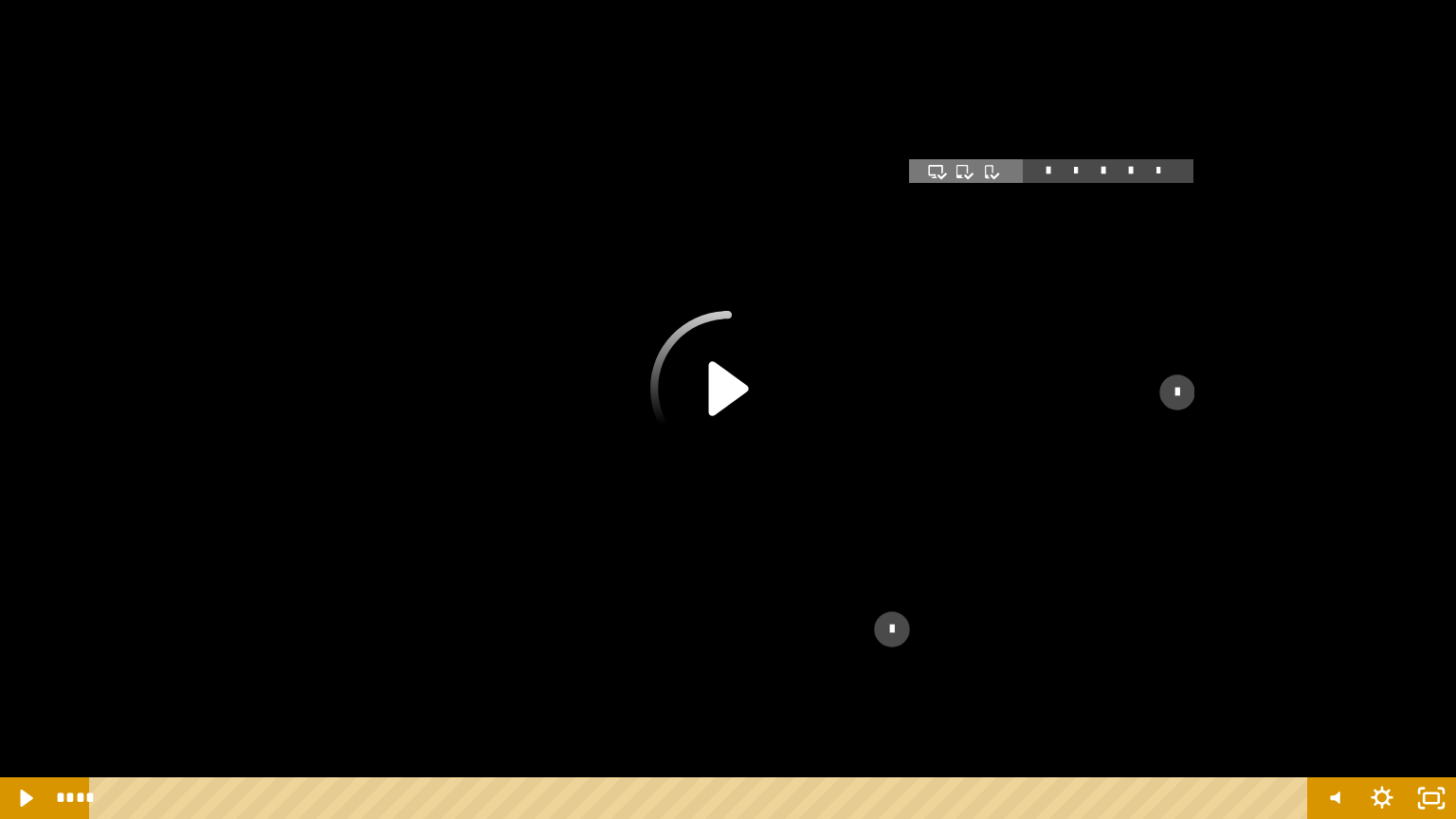 click 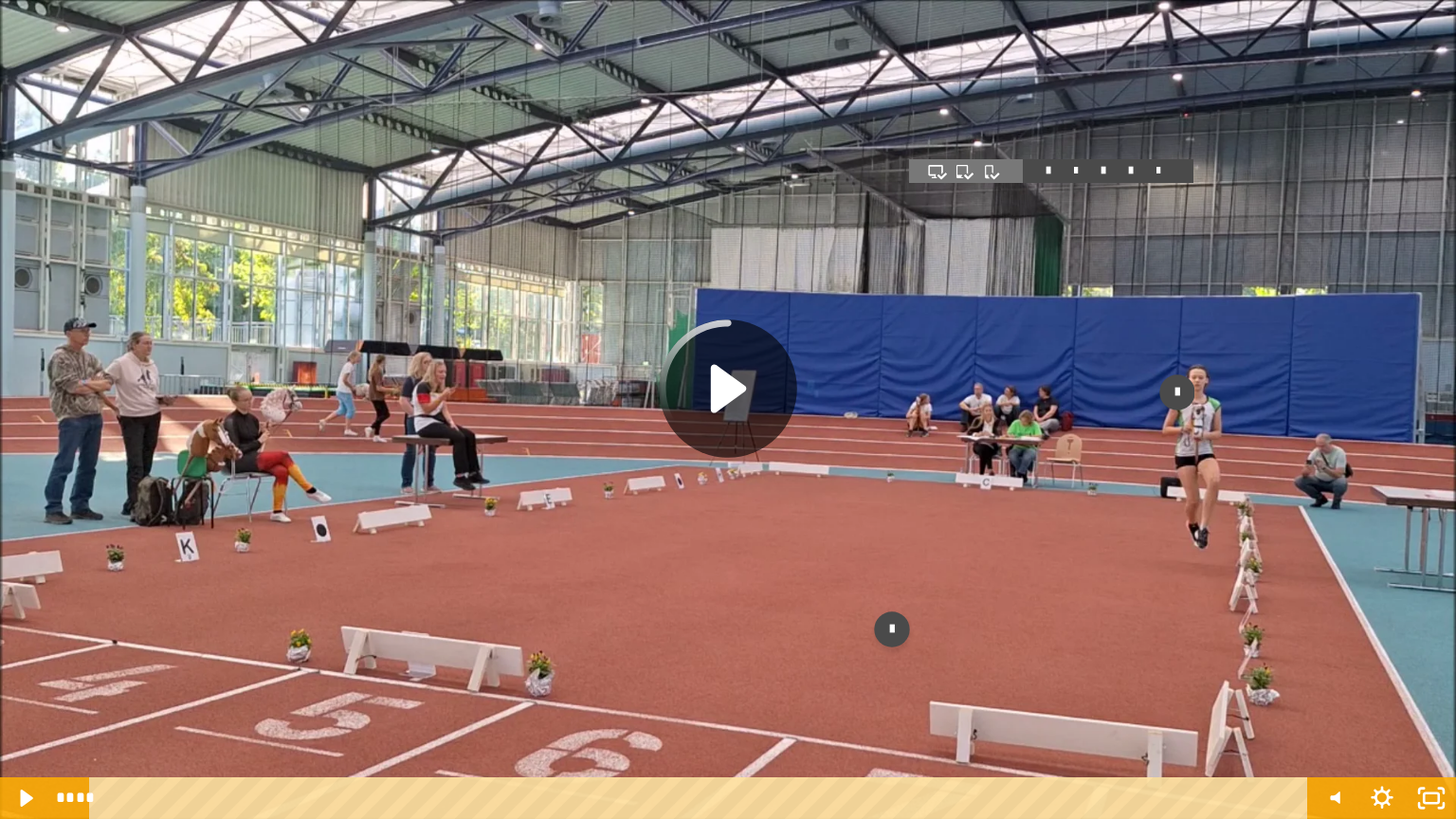 click at bounding box center (728, 410) 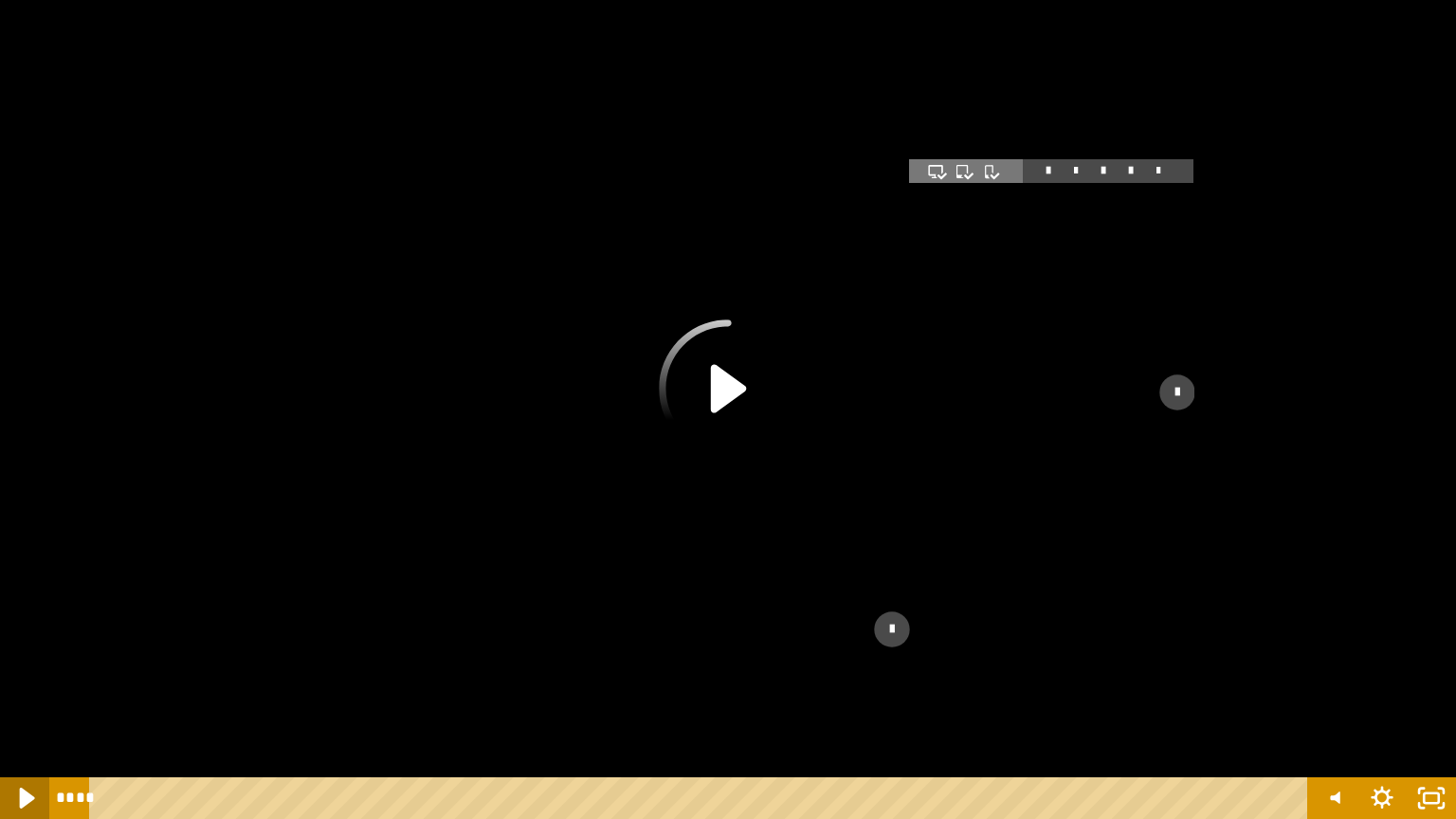 click 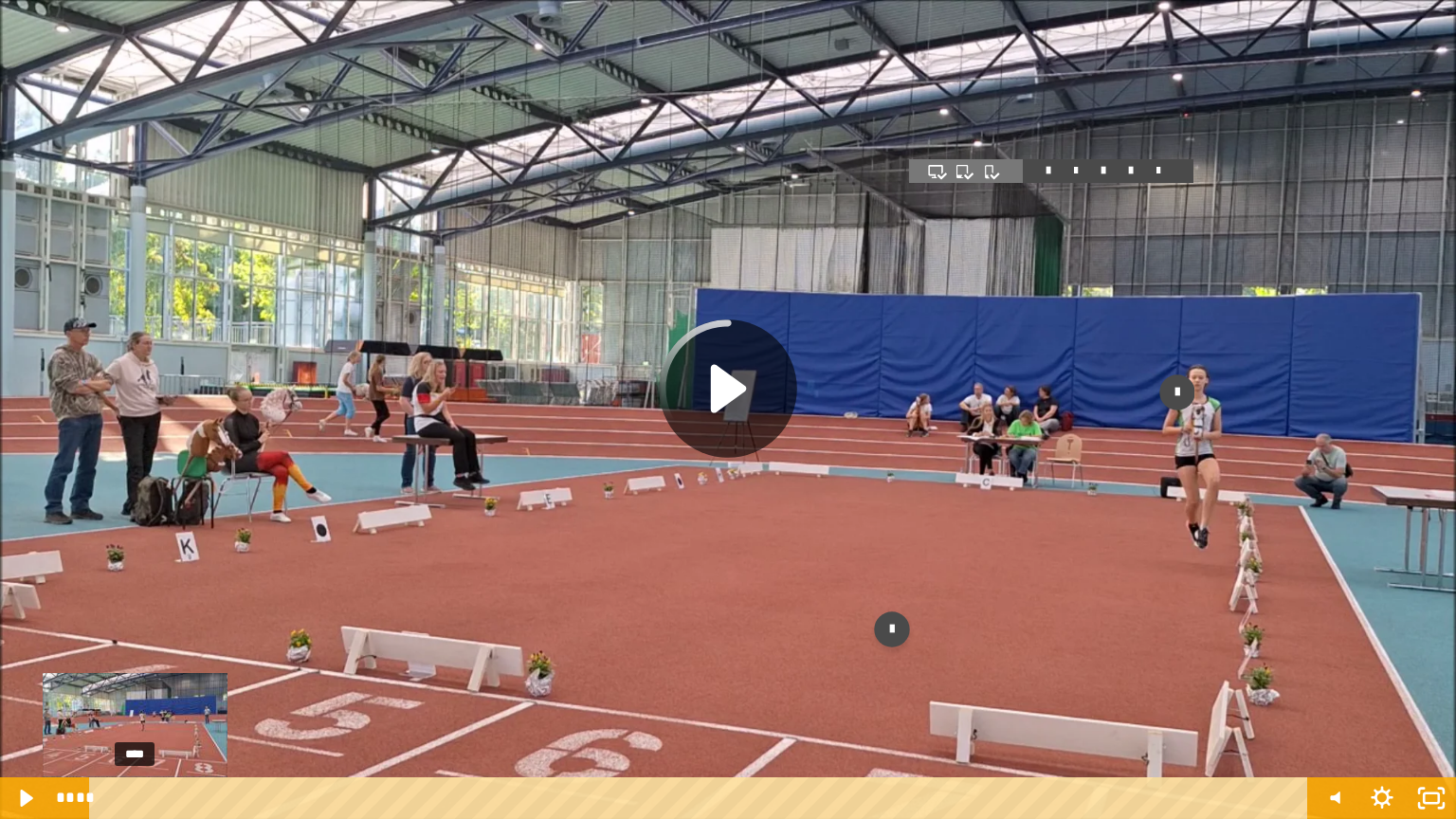 click on "****" at bounding box center (701, 798) 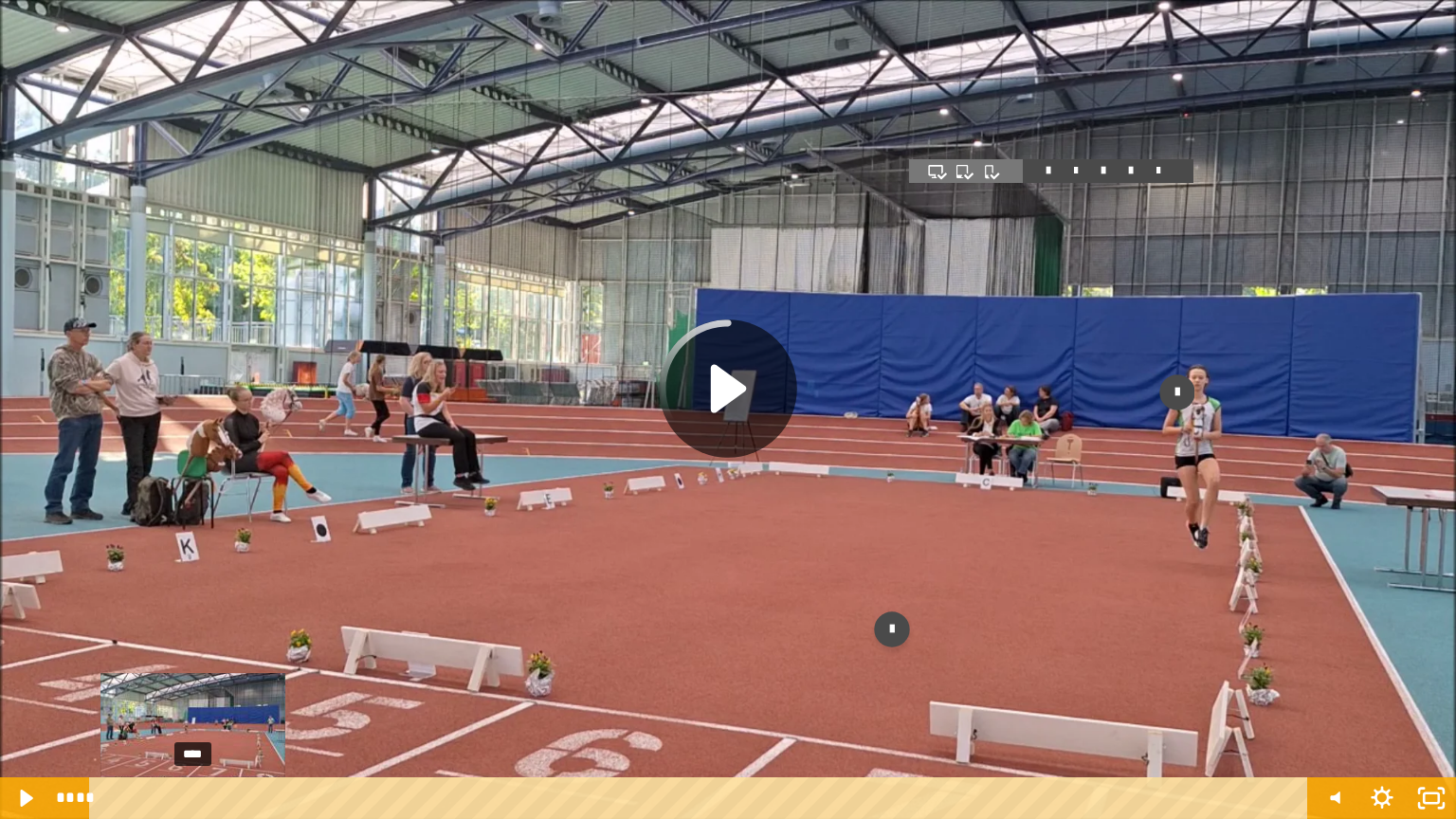 click on "****" at bounding box center [701, 798] 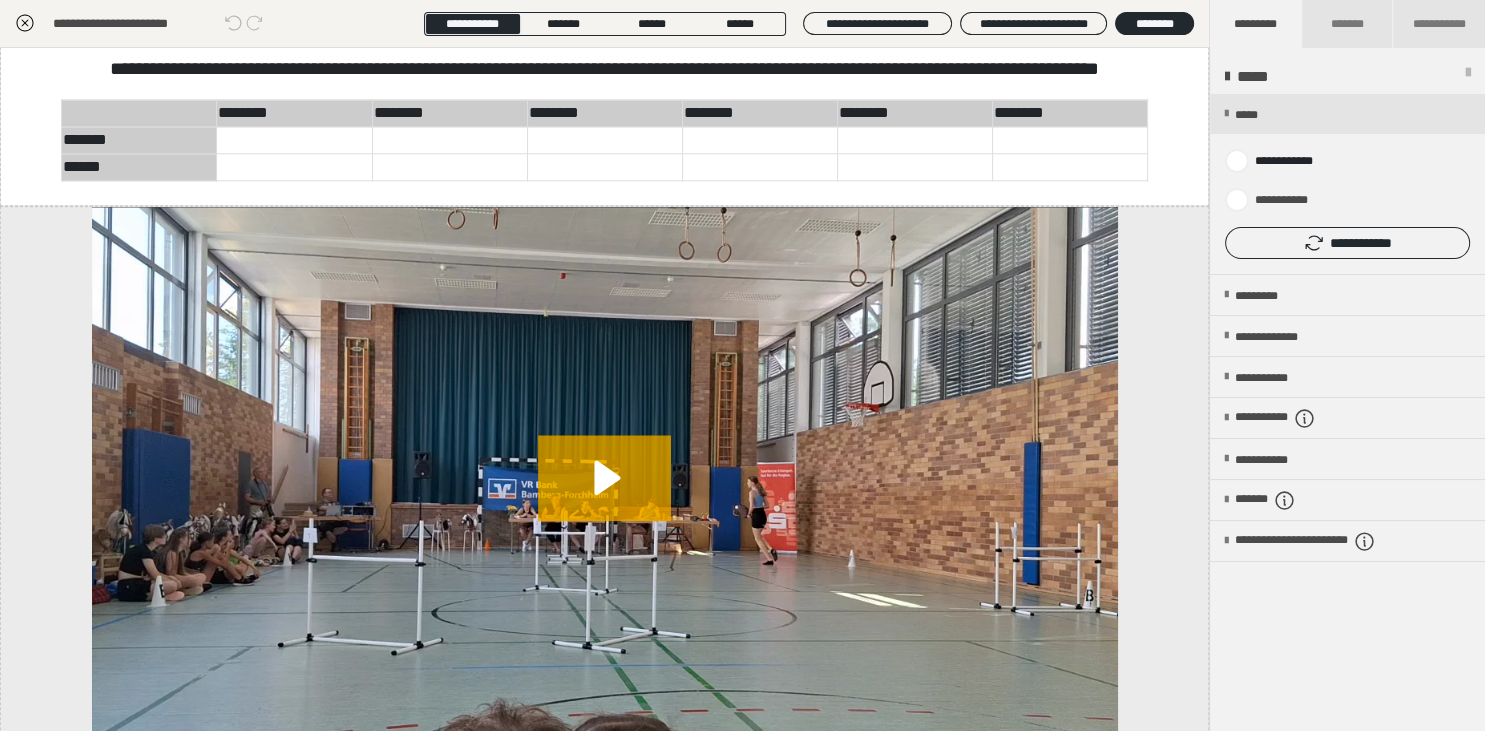 scroll, scrollTop: 2105, scrollLeft: 0, axis: vertical 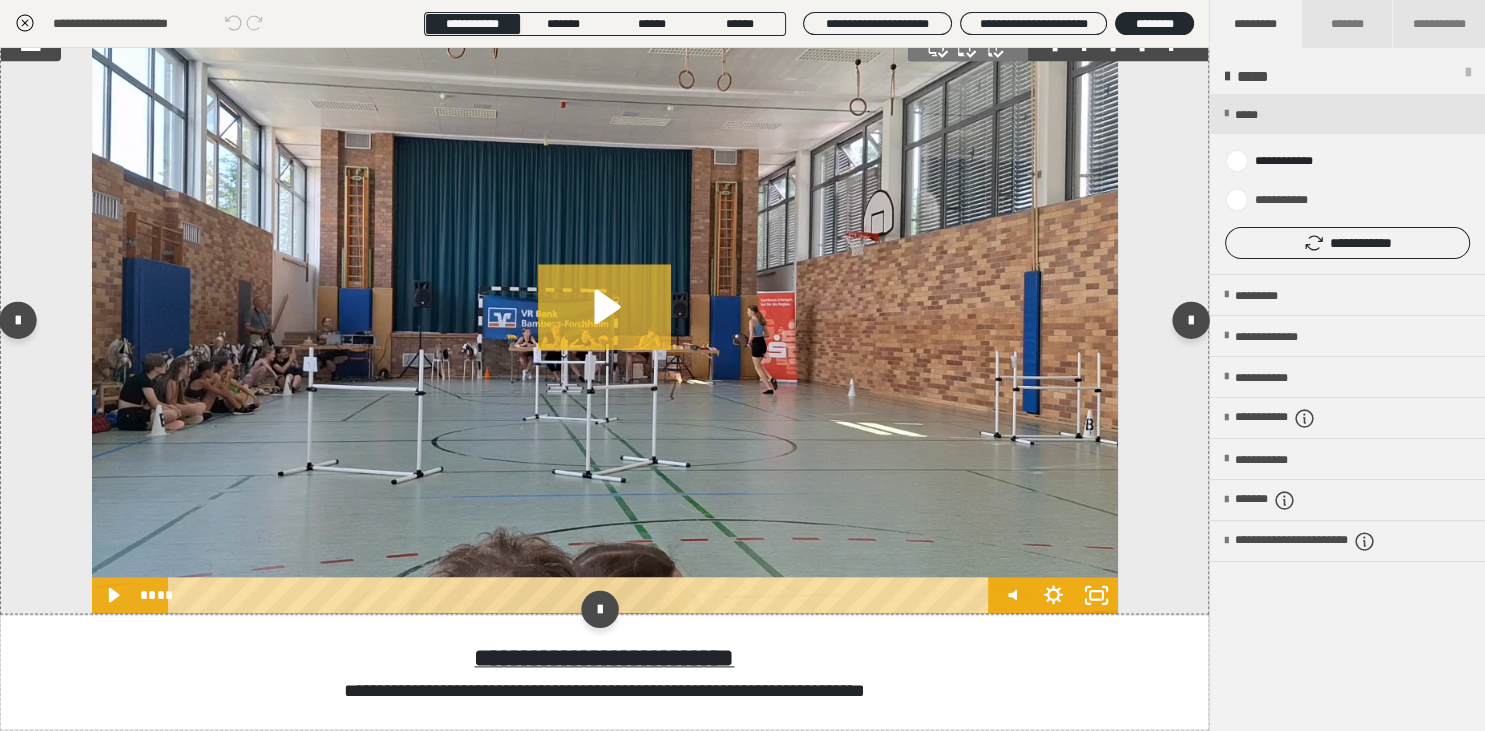 click 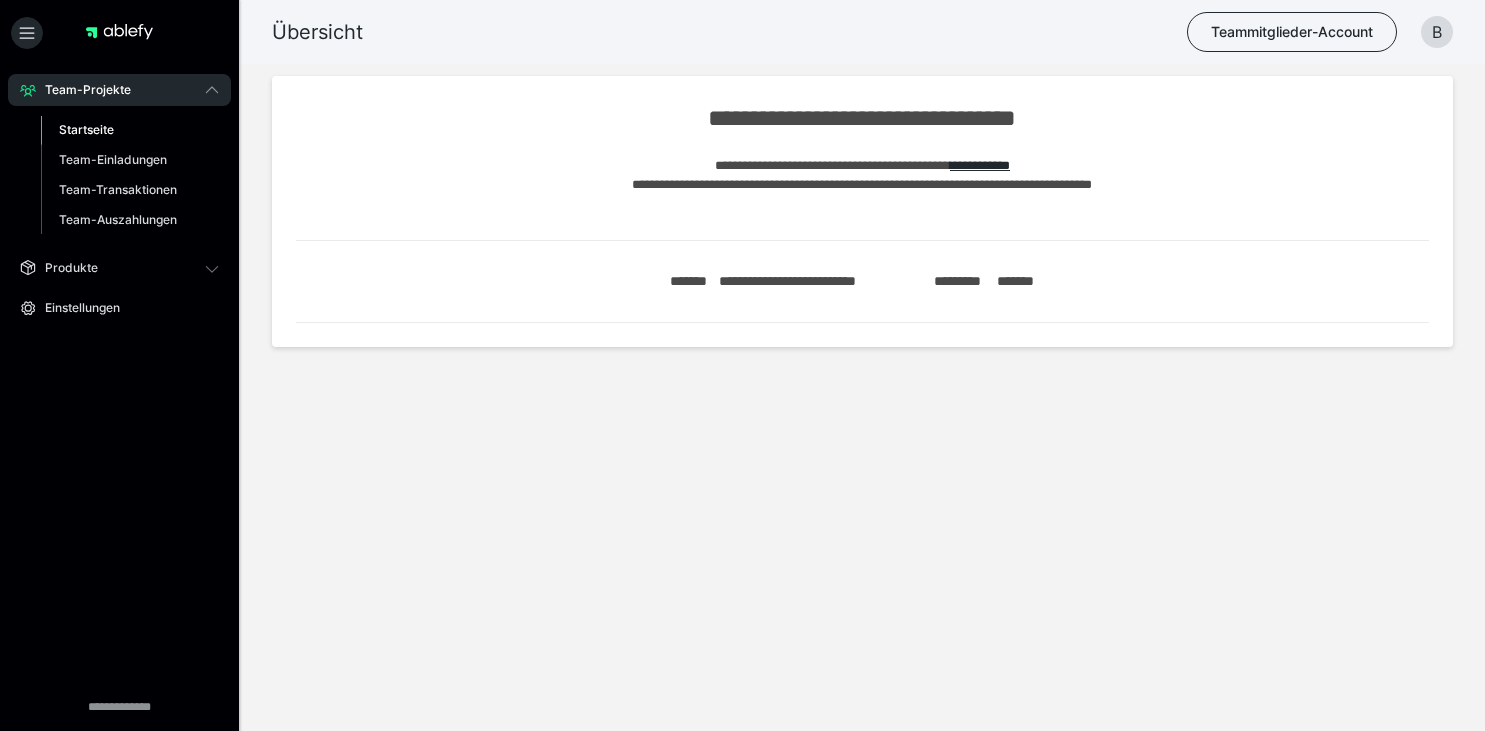 scroll, scrollTop: 0, scrollLeft: 0, axis: both 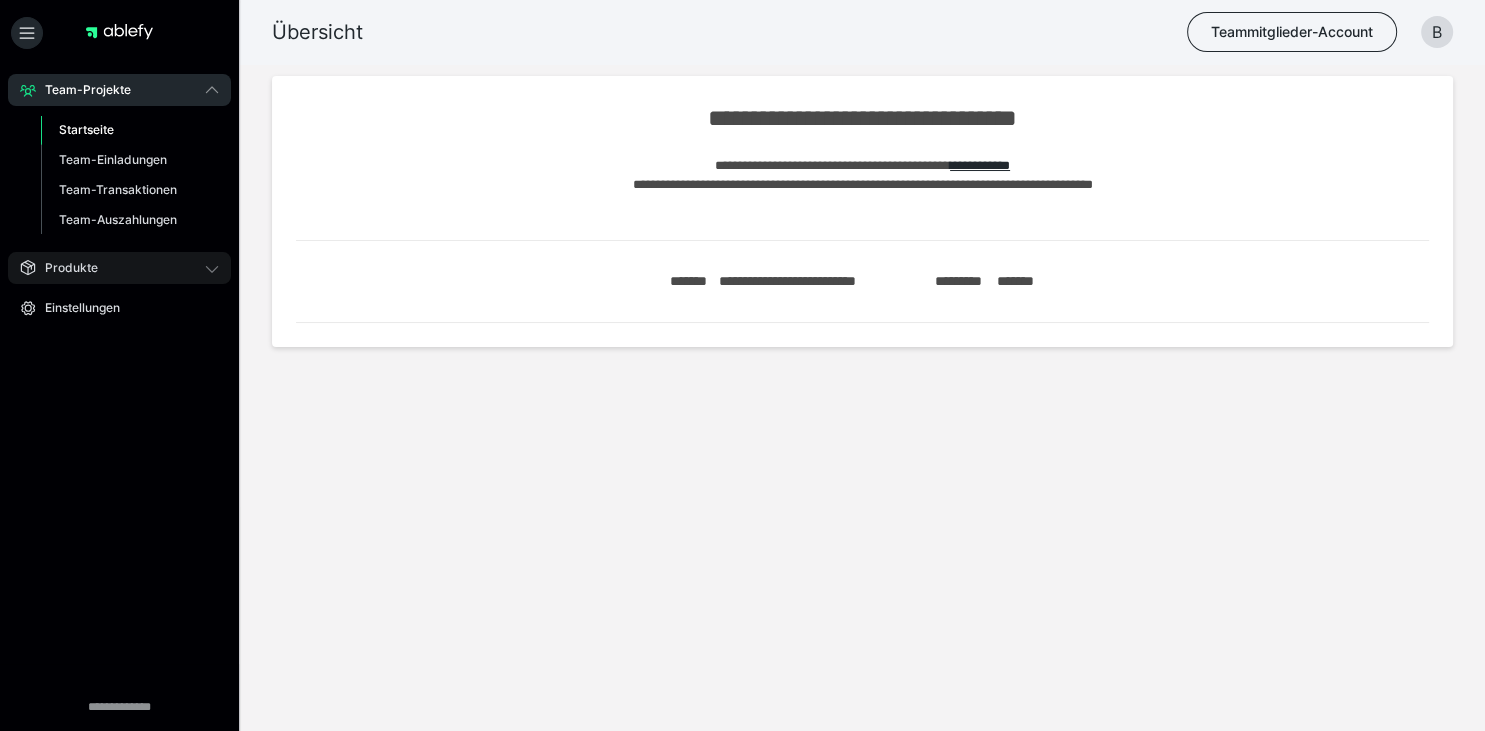 click on "Produkte" at bounding box center [119, 268] 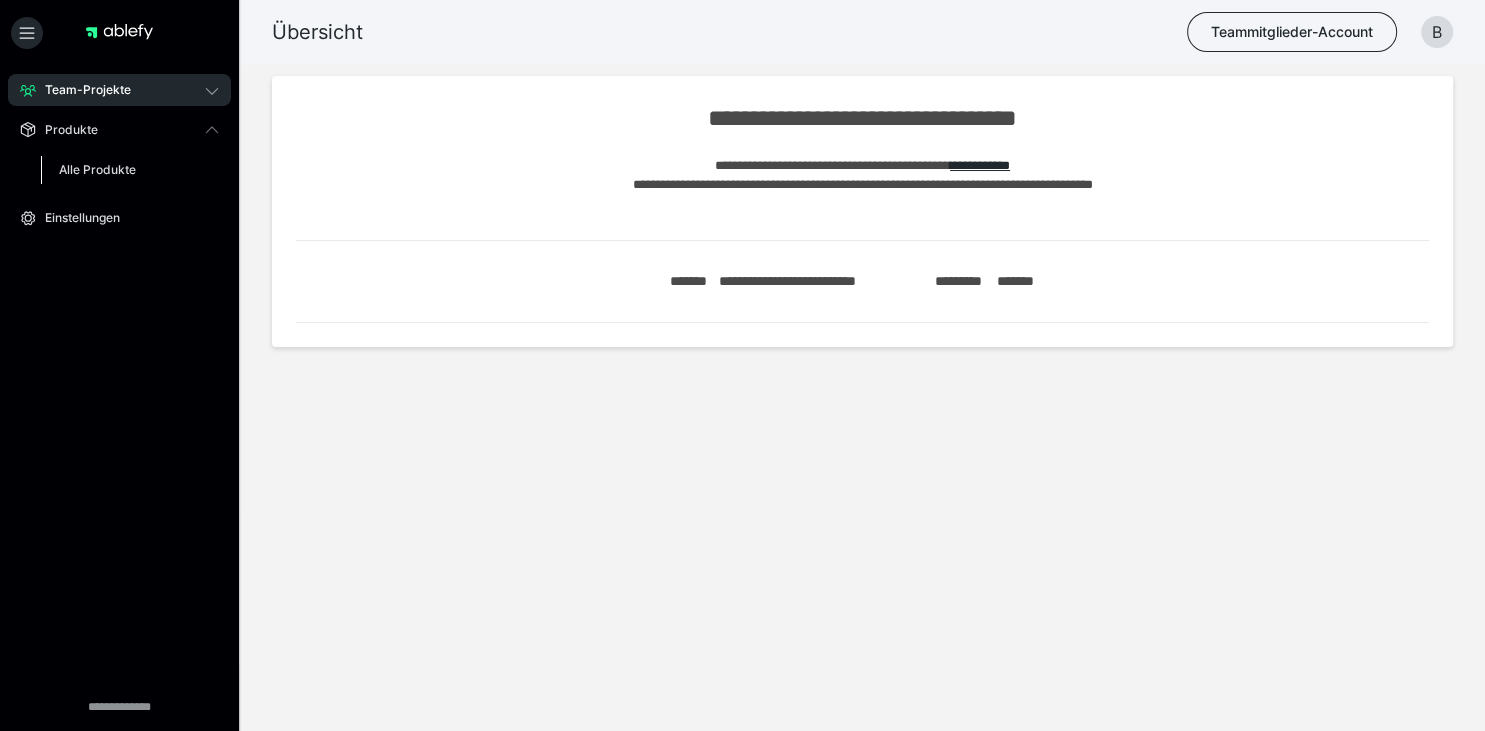 click on "Alle Produkte" at bounding box center (97, 169) 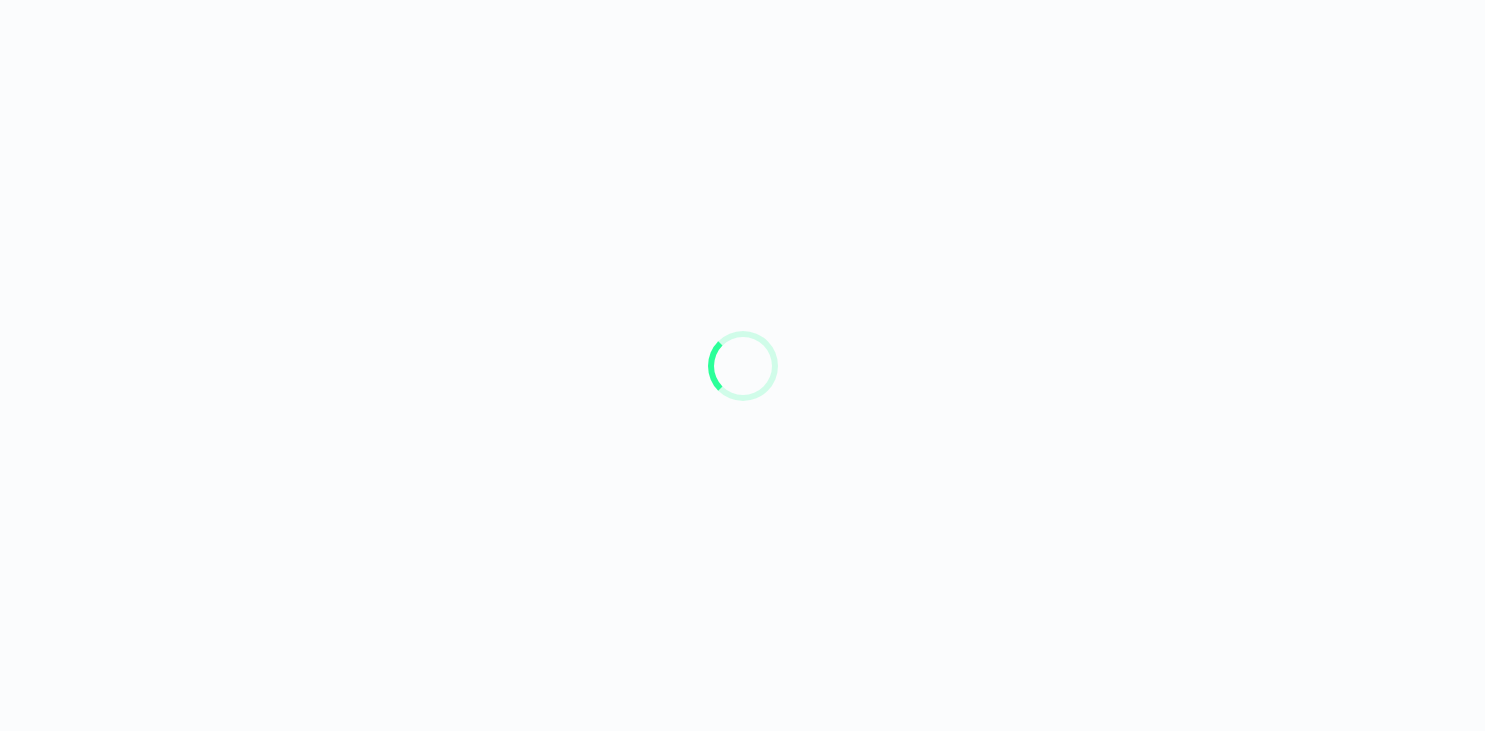 scroll, scrollTop: 0, scrollLeft: 0, axis: both 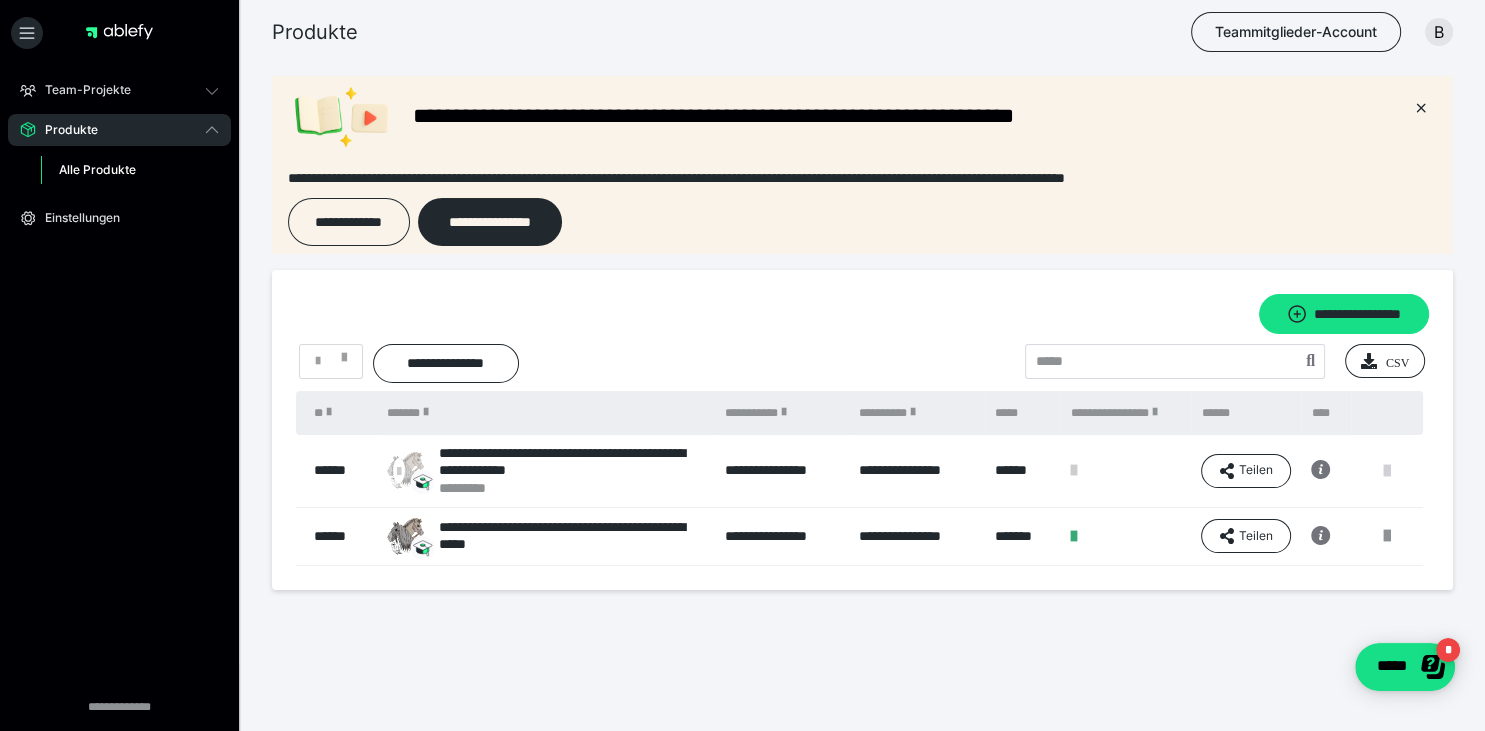 click at bounding box center [1387, 471] 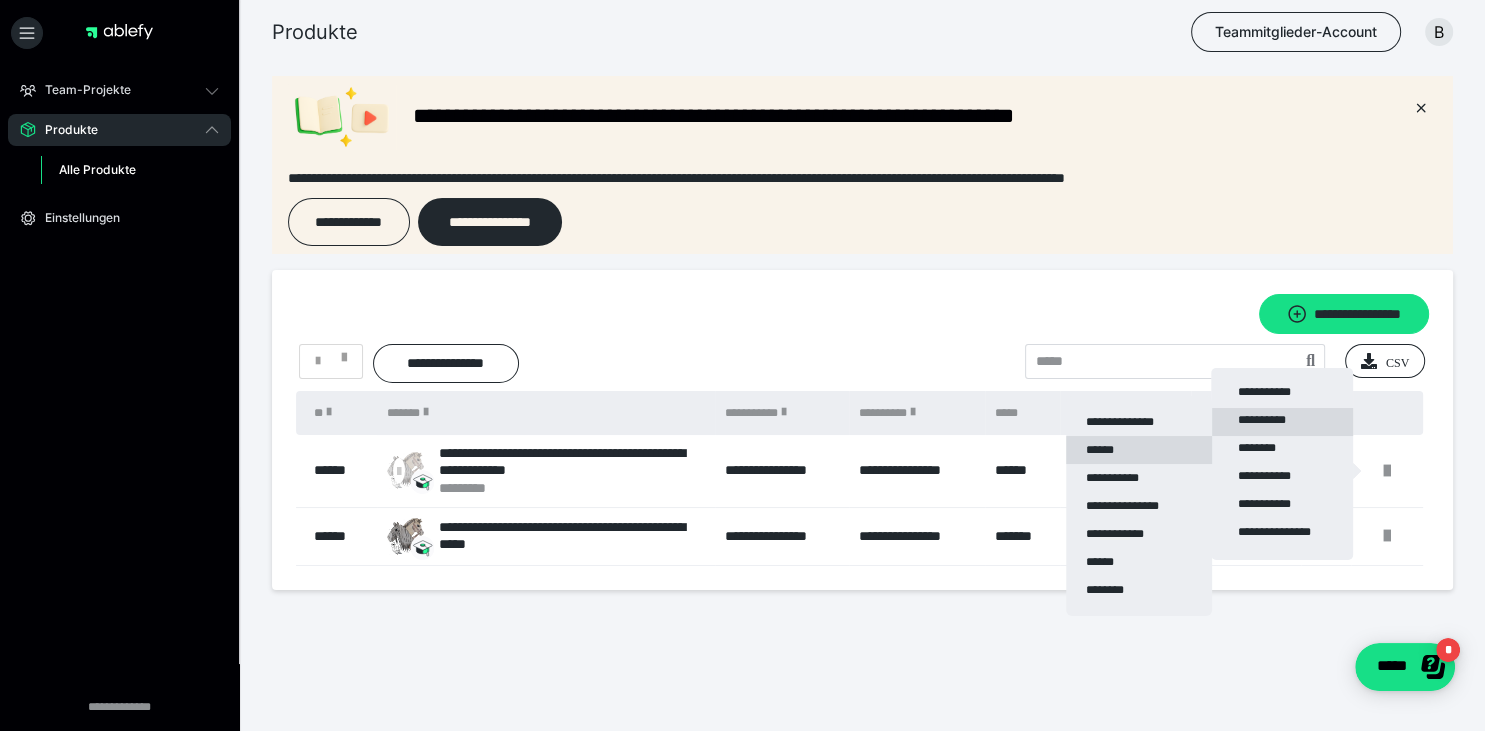 click on "******" at bounding box center (1139, 450) 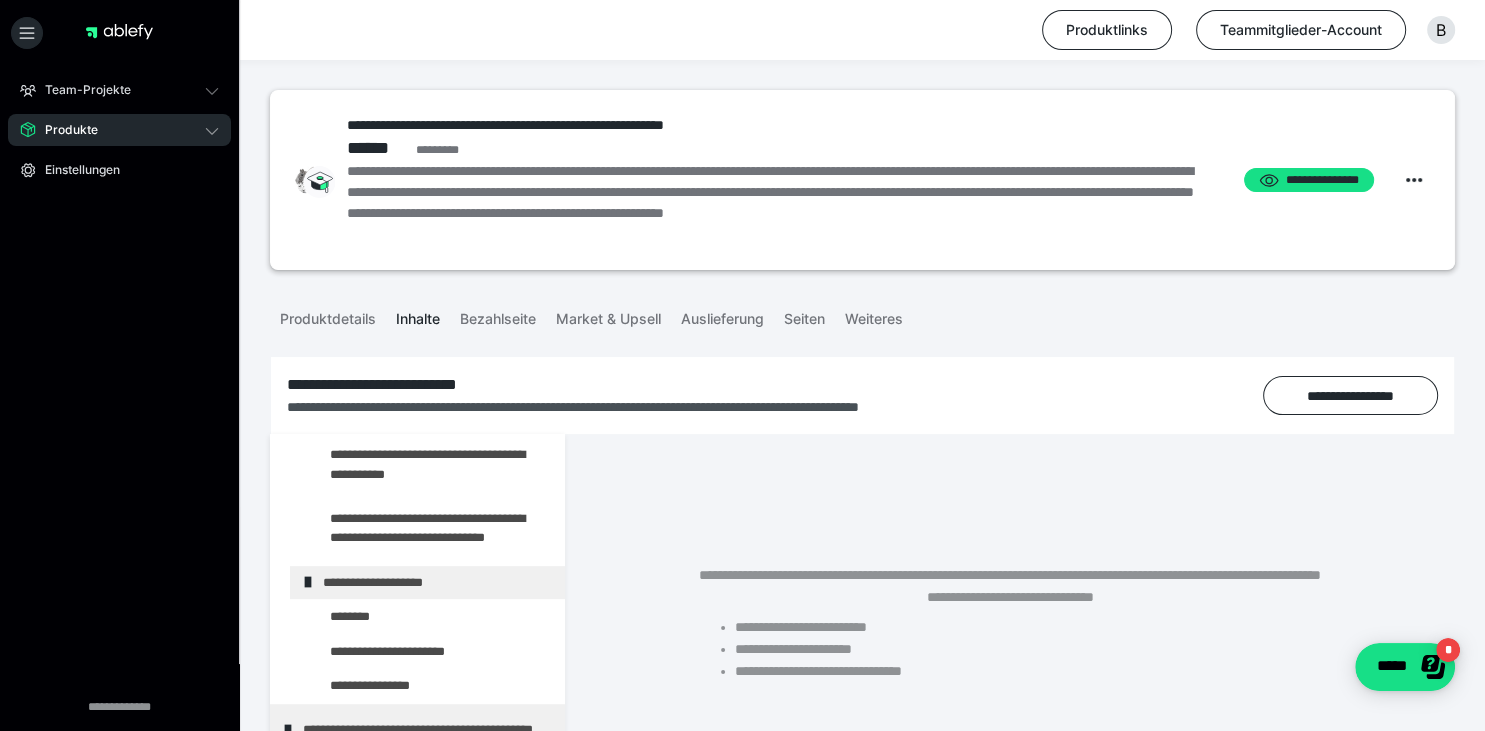 scroll, scrollTop: 1201, scrollLeft: 0, axis: vertical 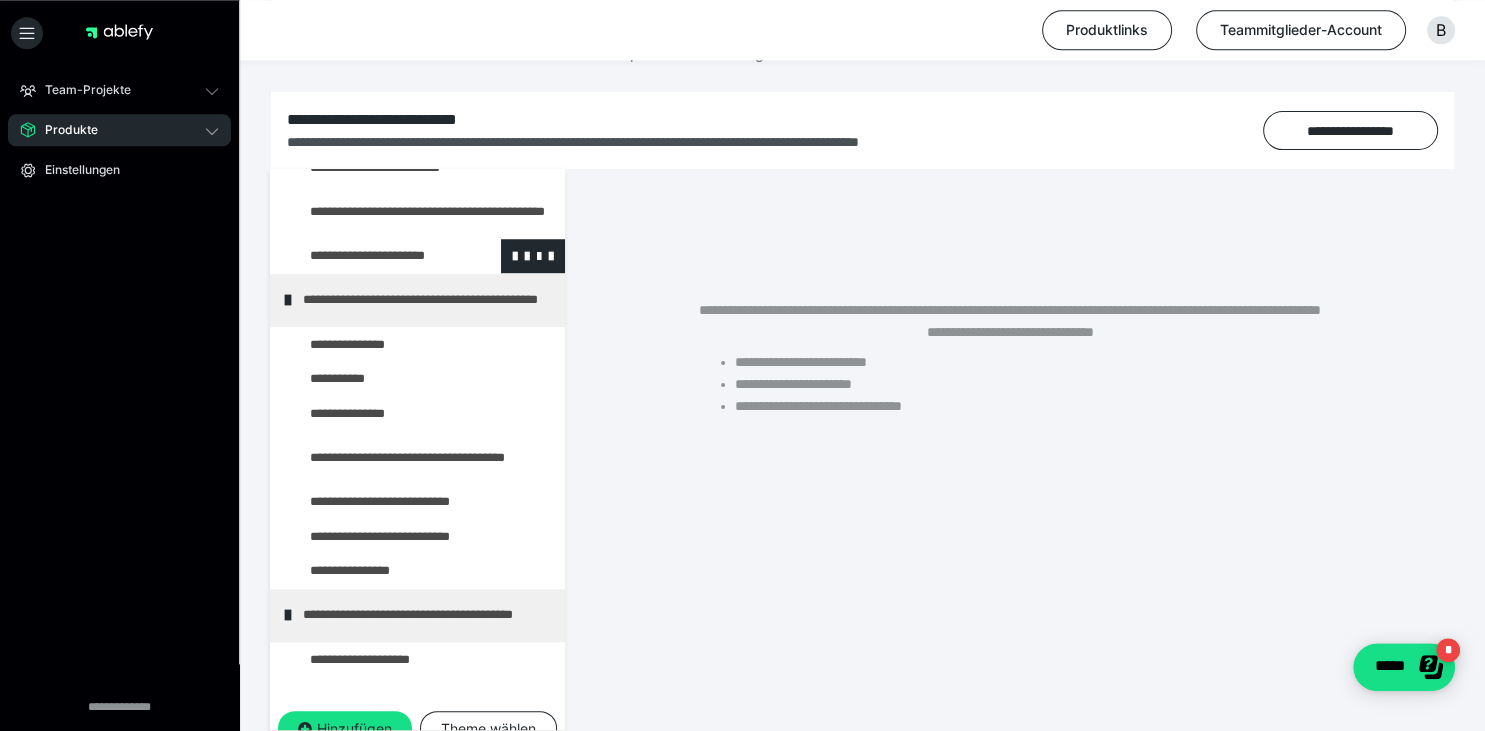 click at bounding box center [375, 256] 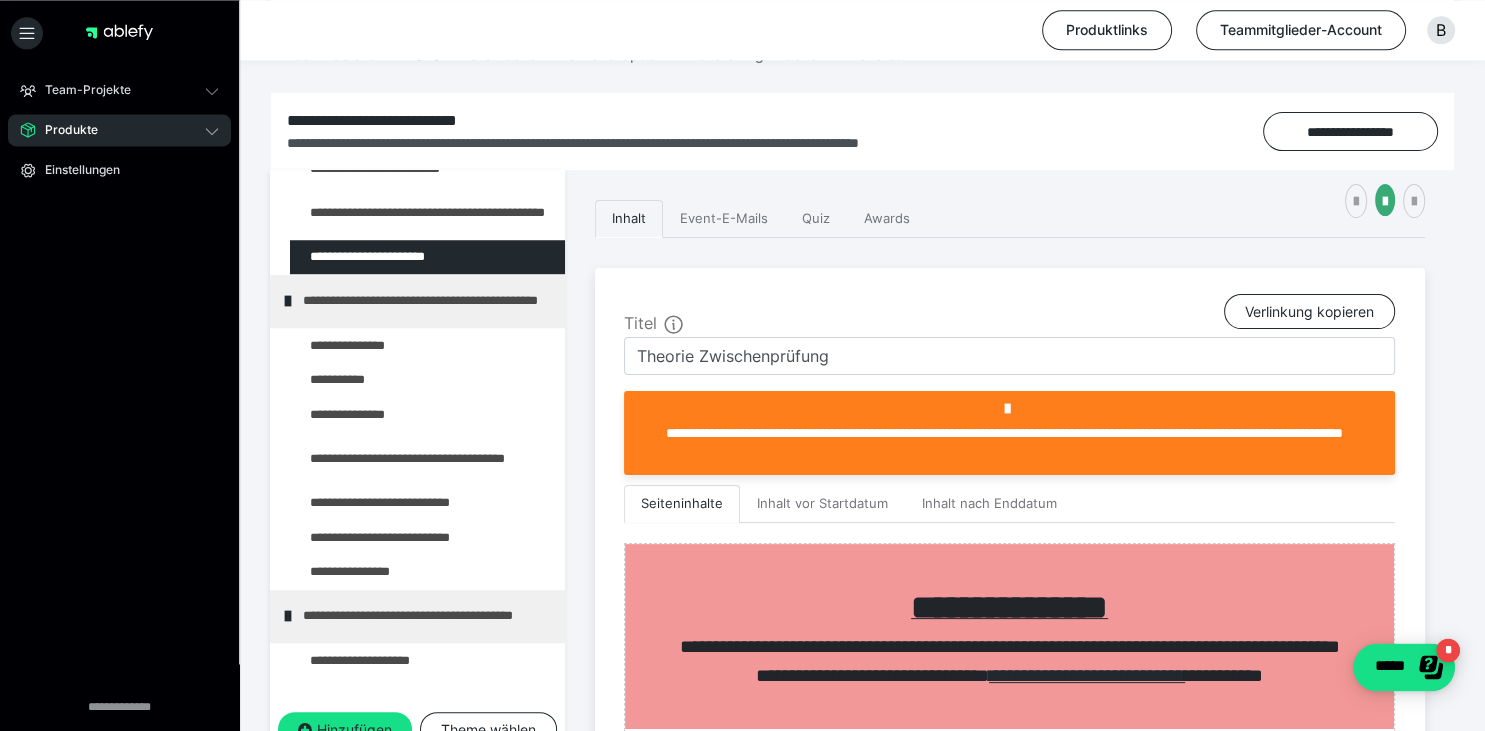 scroll, scrollTop: 329, scrollLeft: 0, axis: vertical 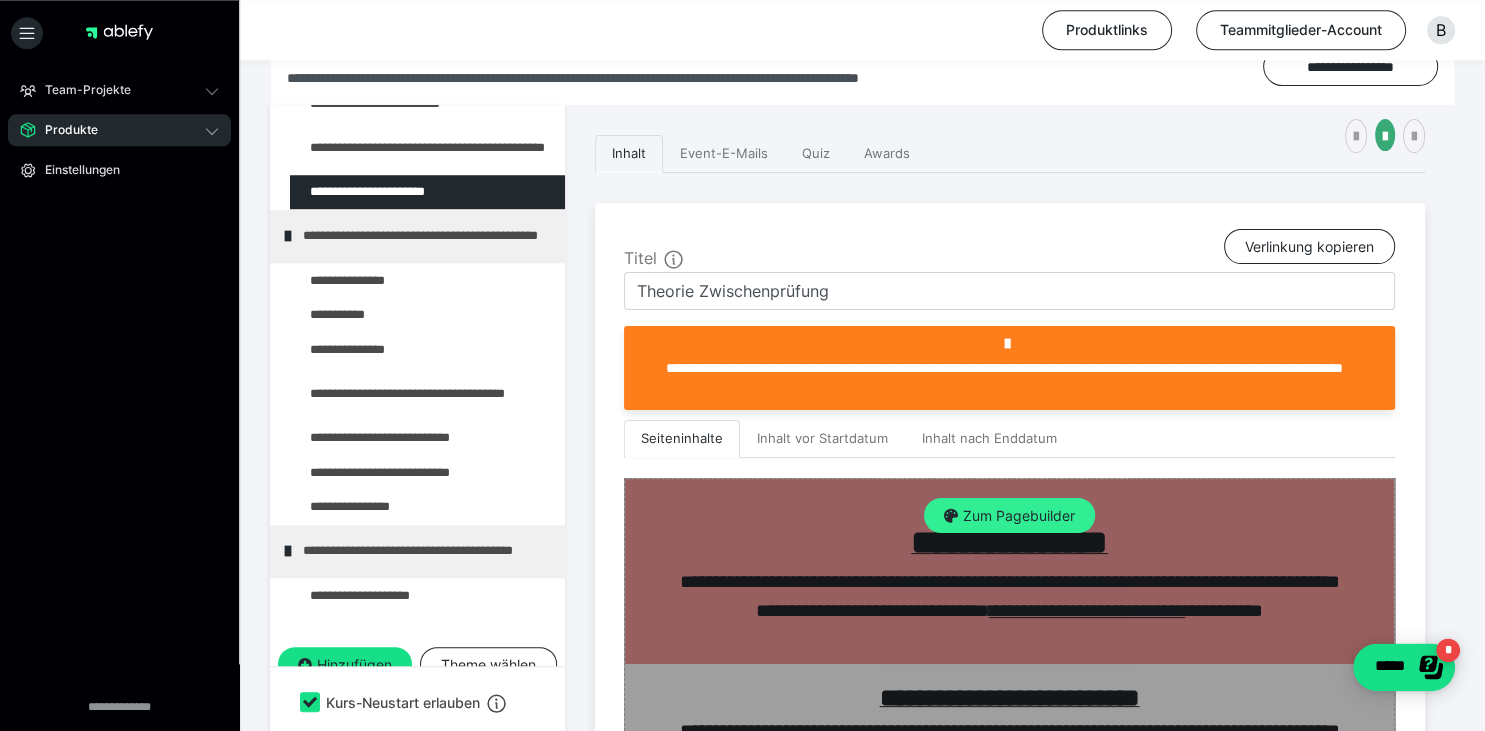 click on "Zum Pagebuilder" at bounding box center (1009, 516) 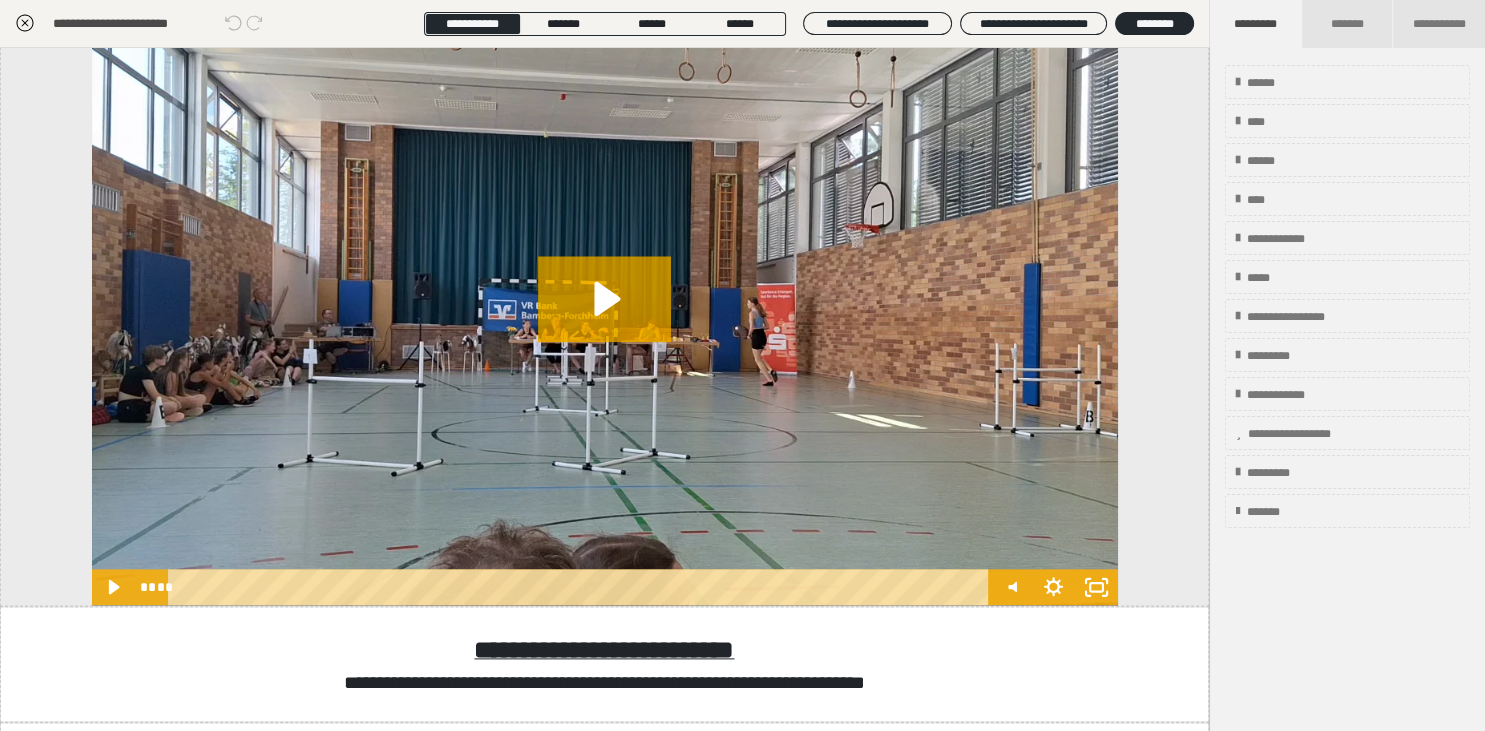scroll, scrollTop: 2278, scrollLeft: 0, axis: vertical 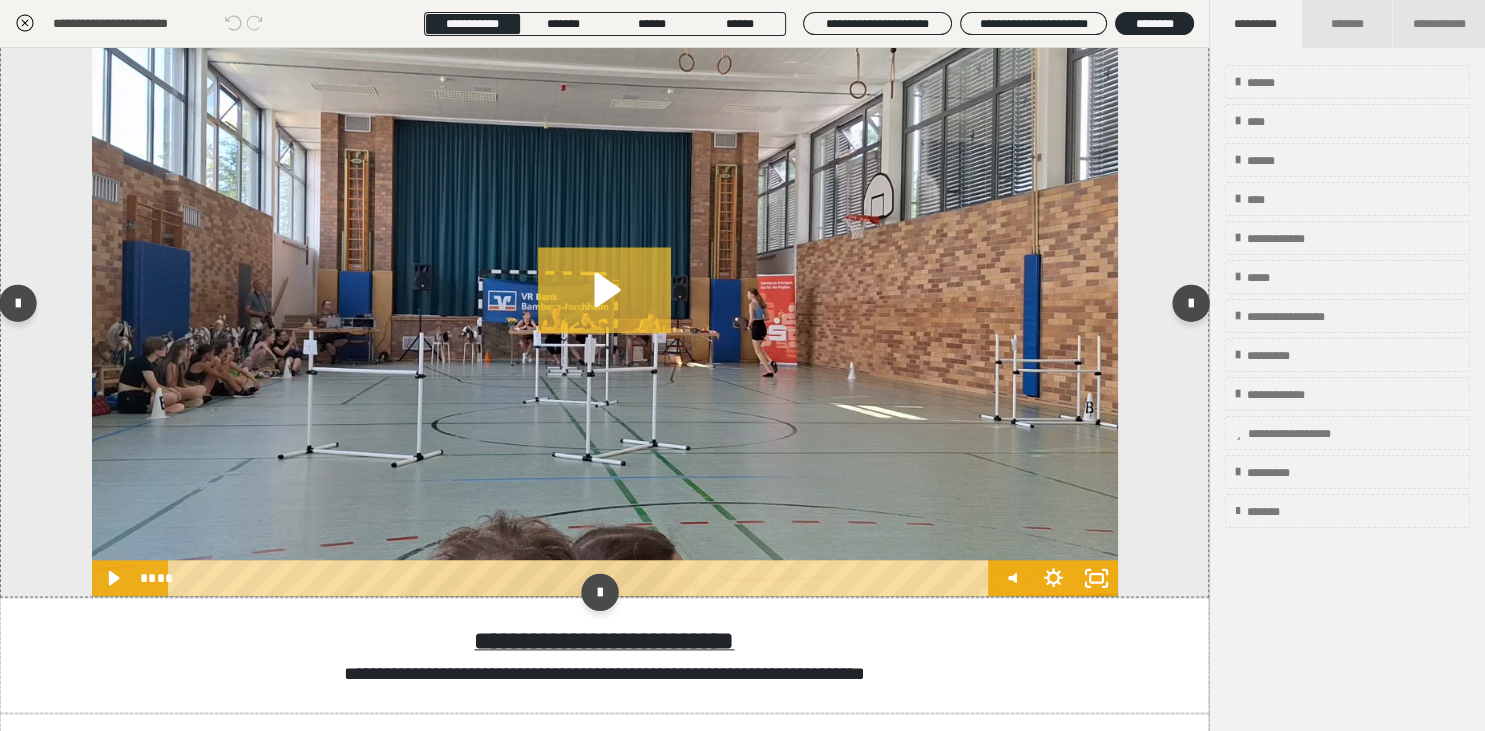 click 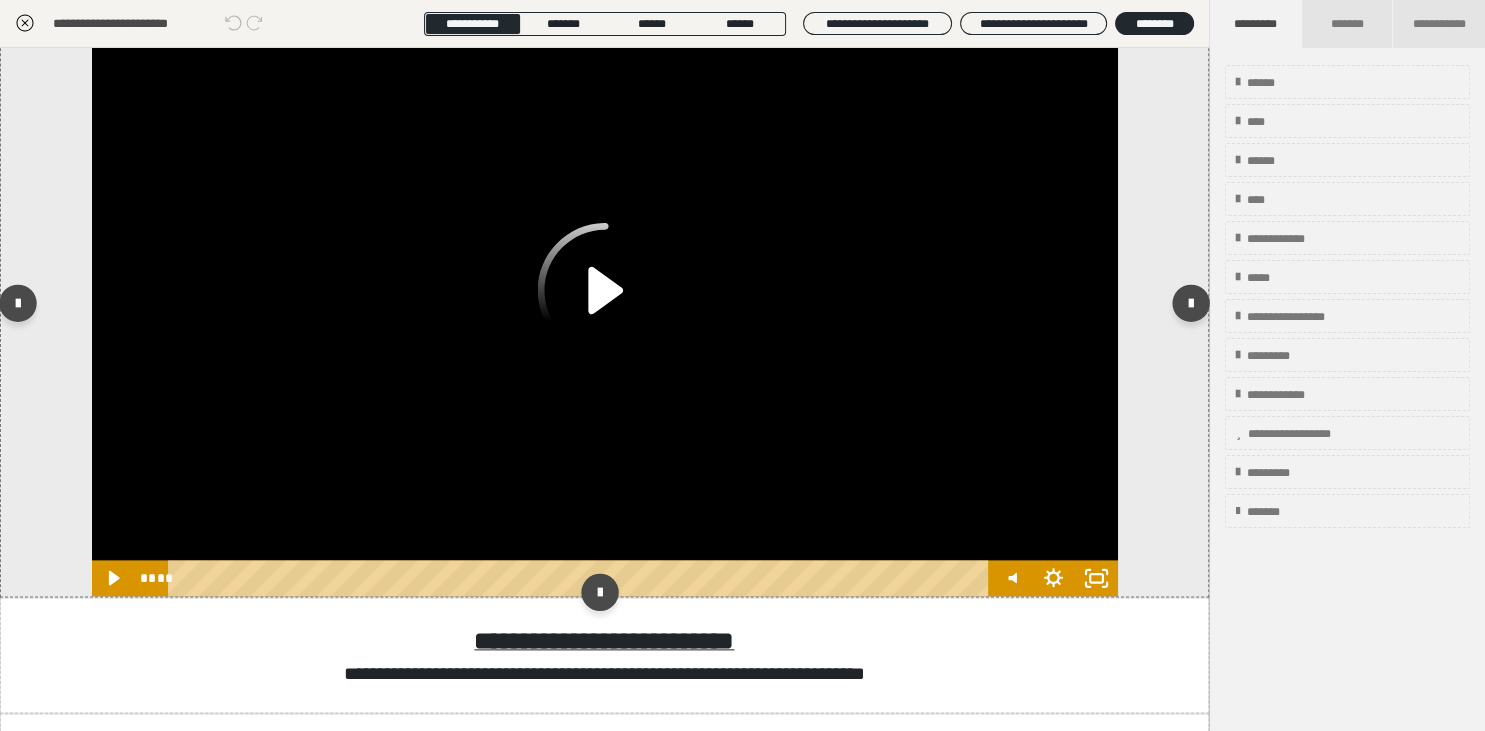 click 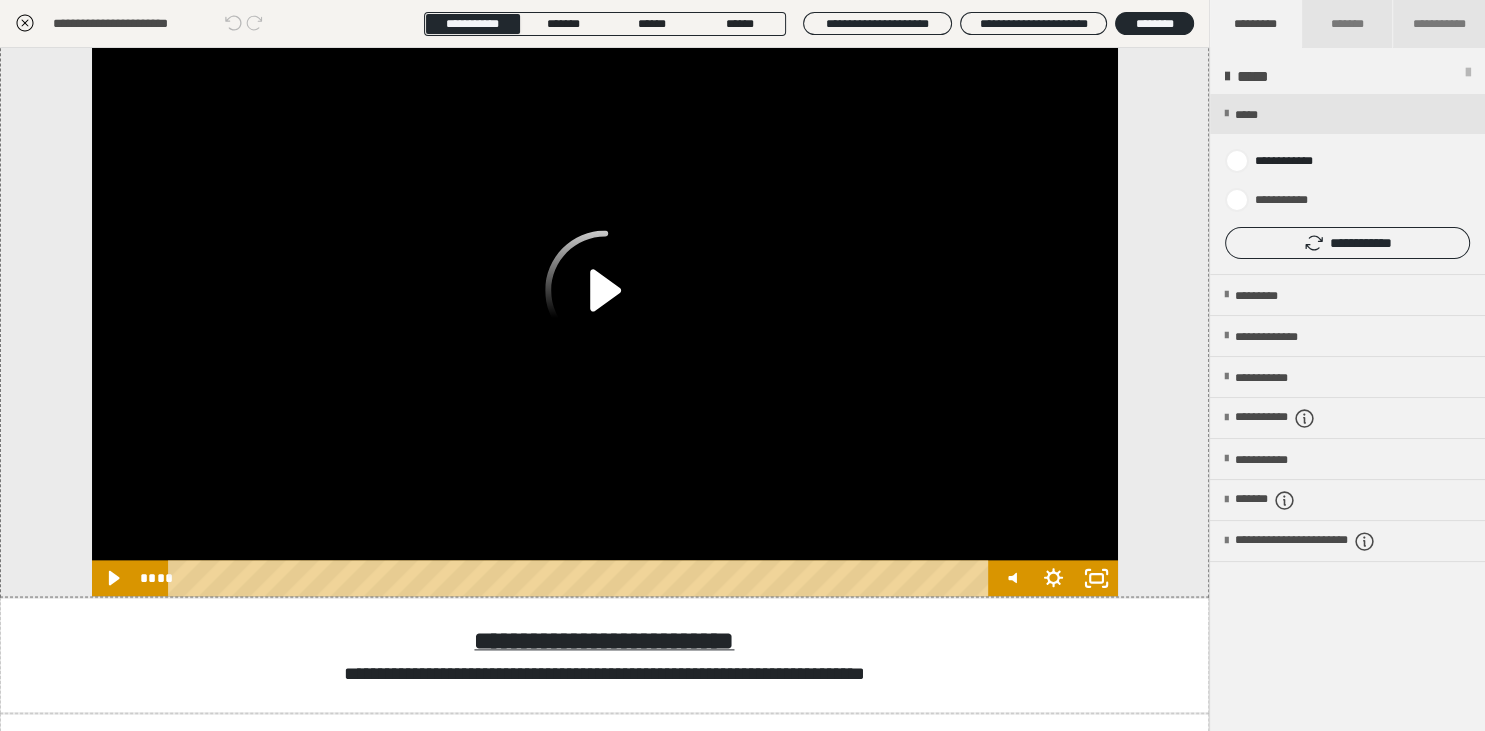 click 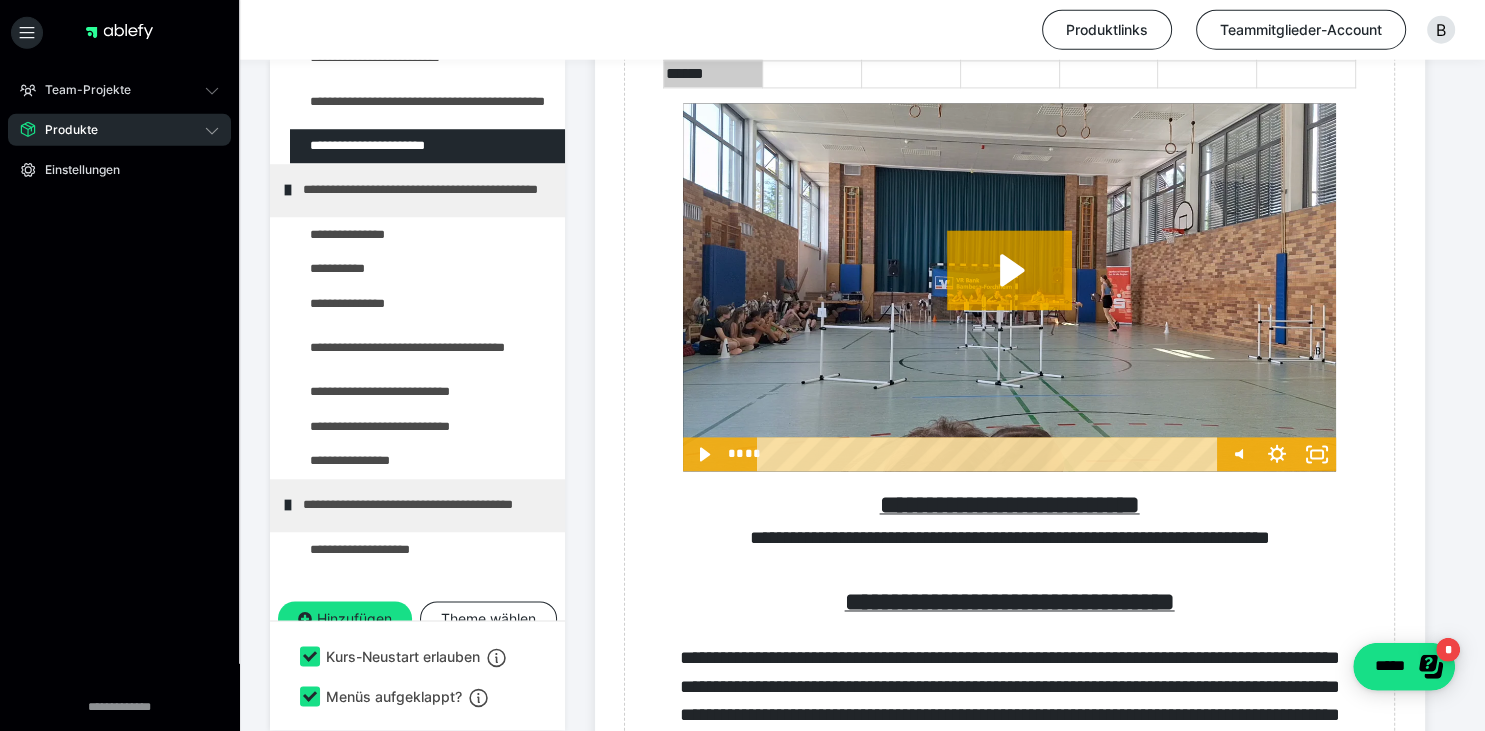 scroll, scrollTop: 2998, scrollLeft: 0, axis: vertical 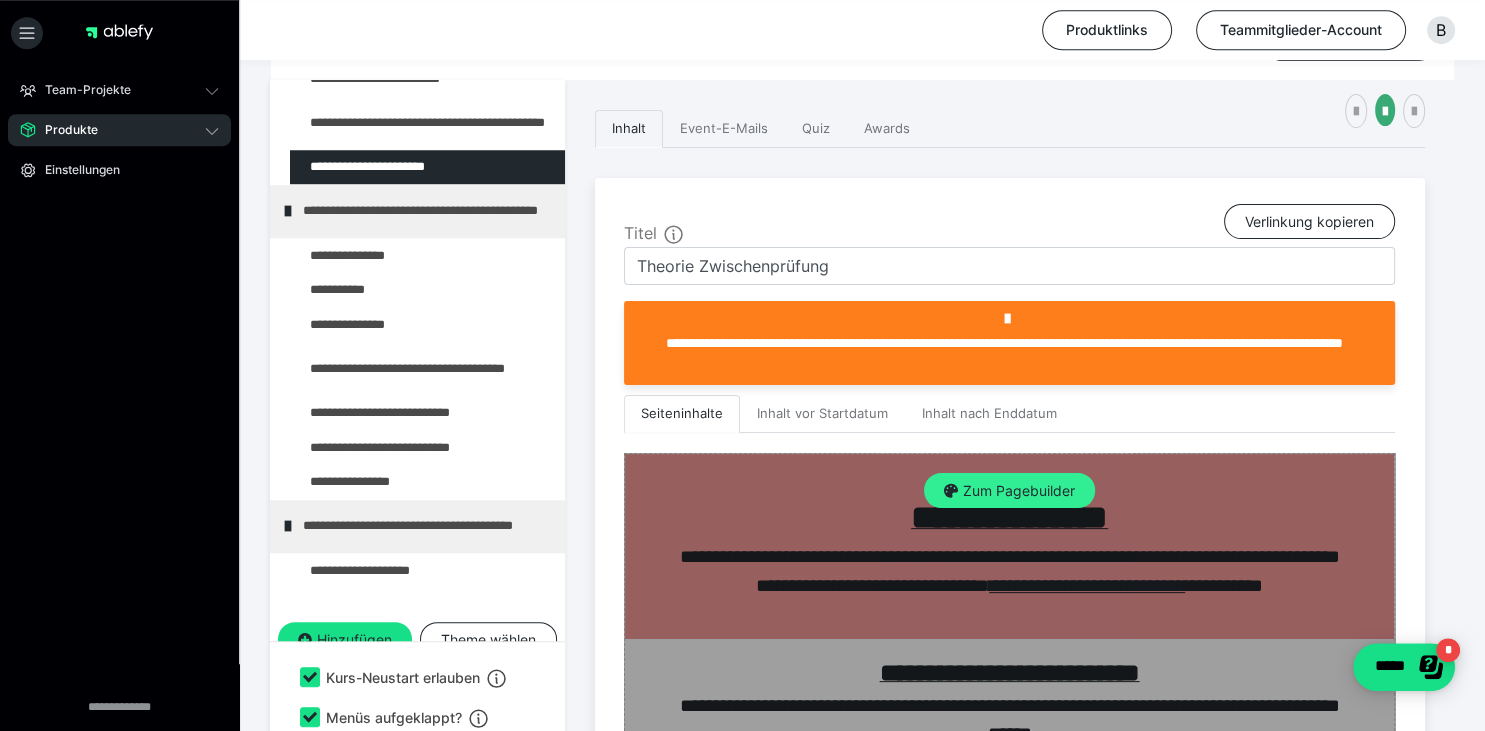 click on "Zum Pagebuilder" at bounding box center [1009, 491] 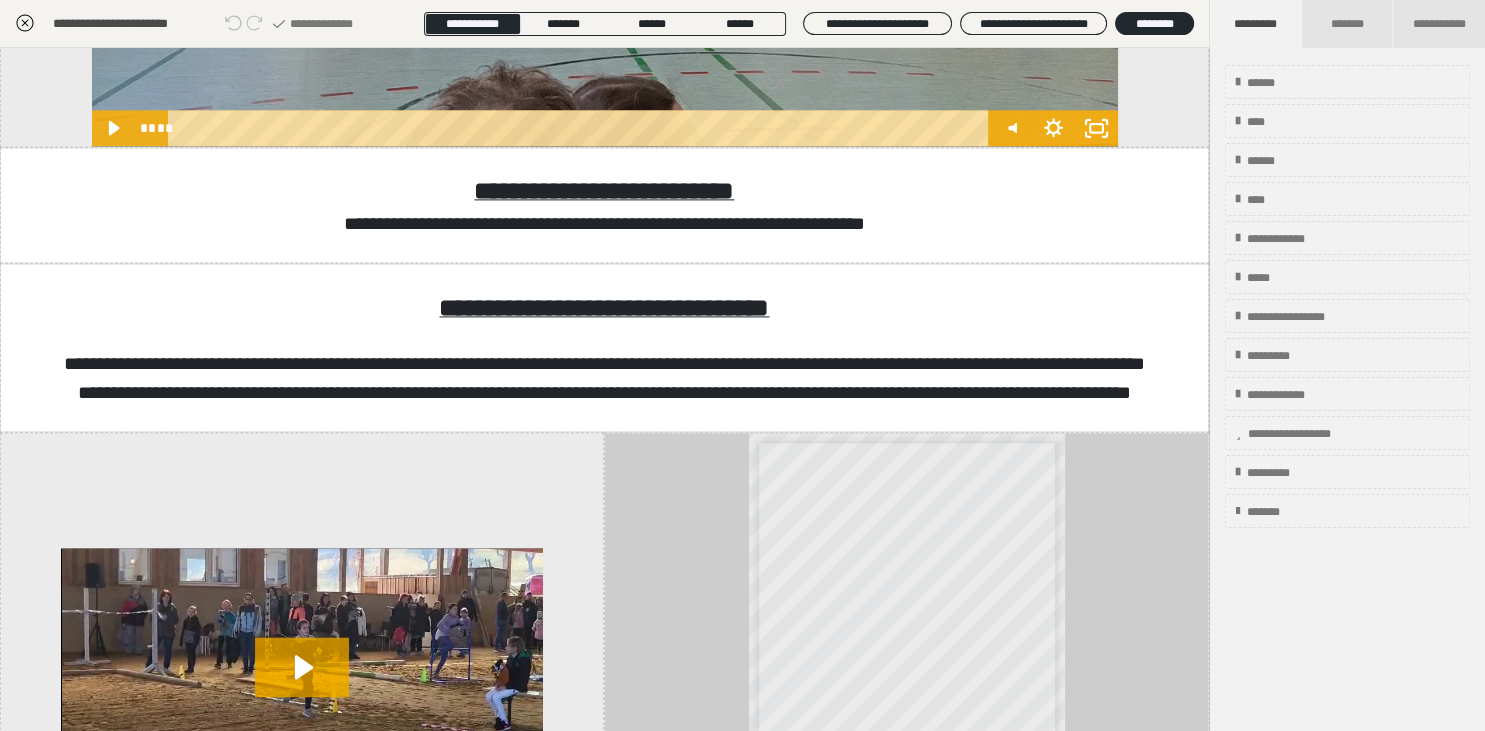 scroll, scrollTop: 3051, scrollLeft: 0, axis: vertical 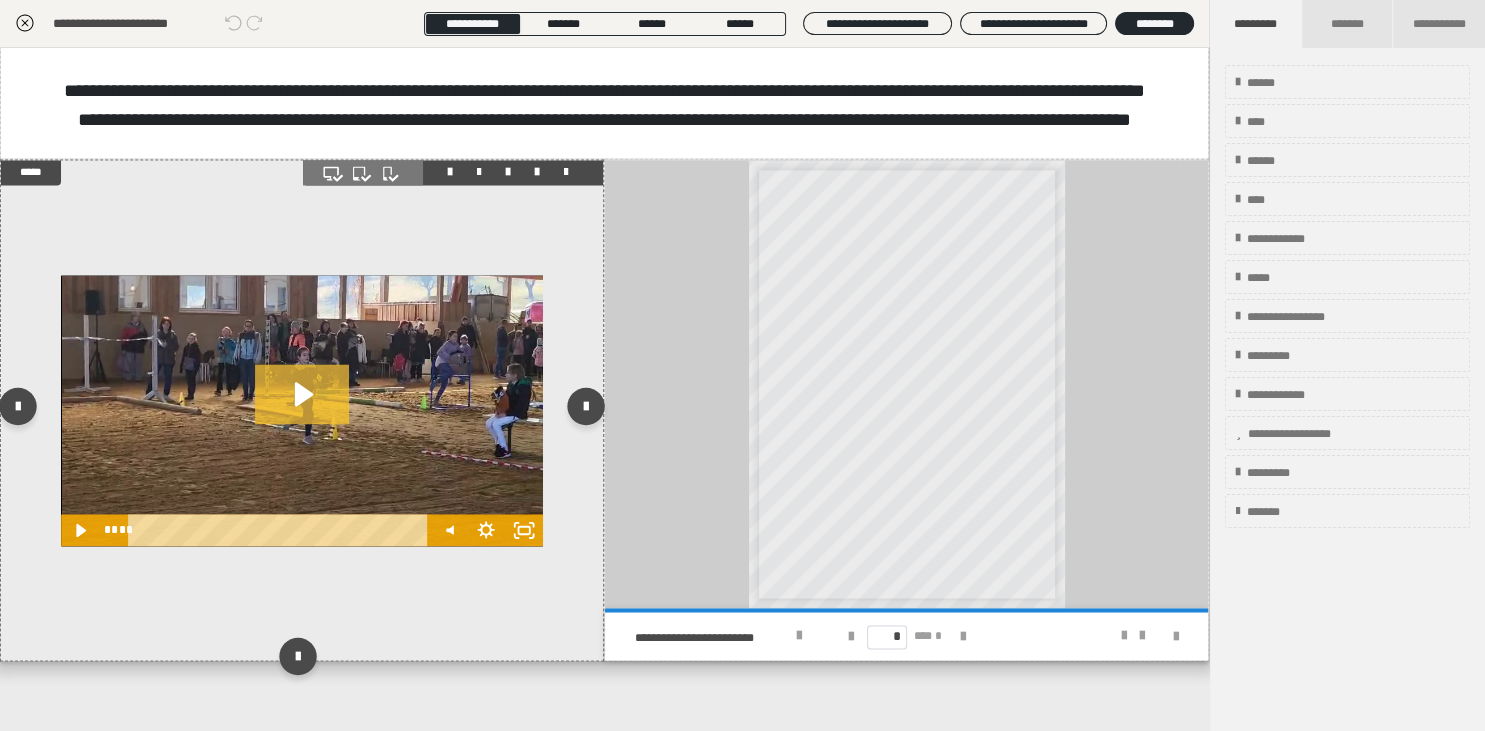 click 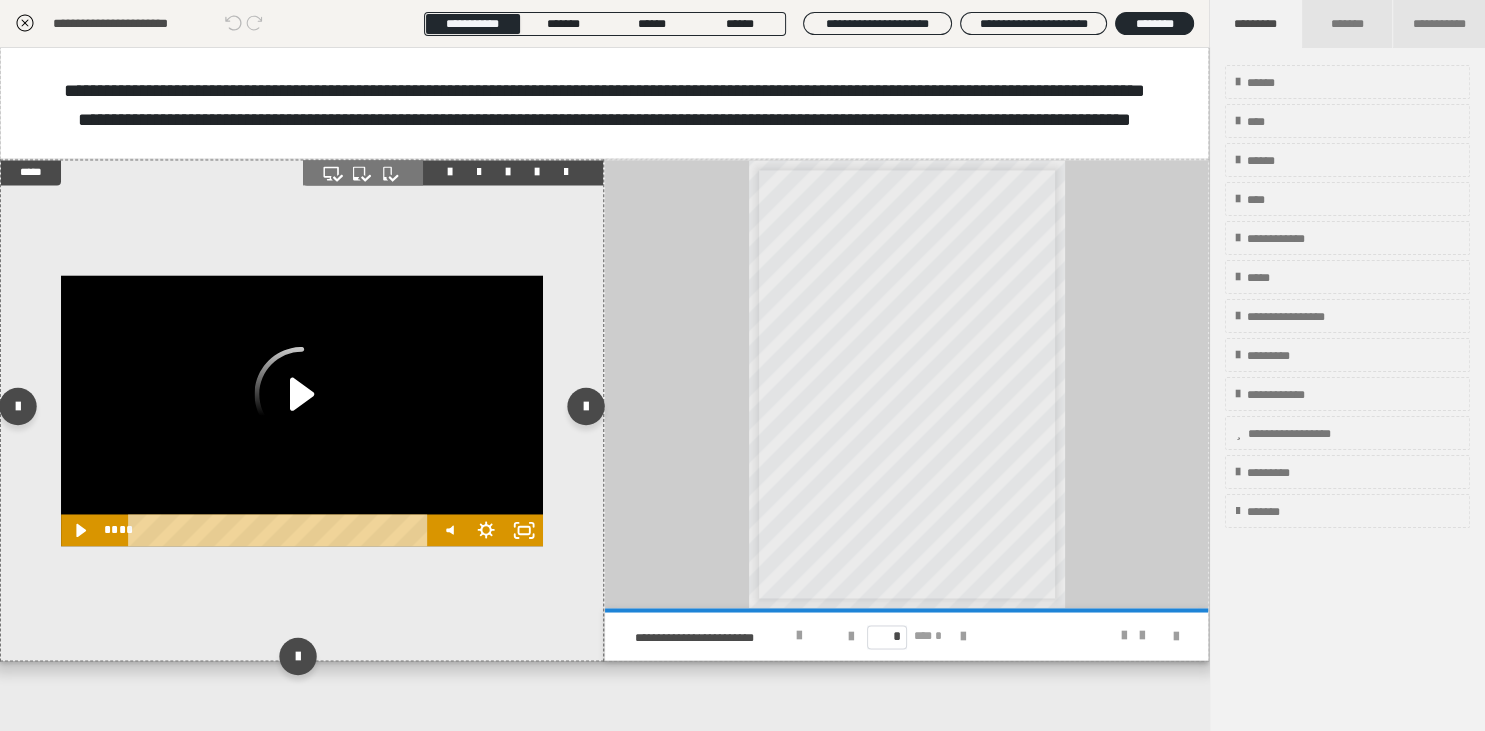 click 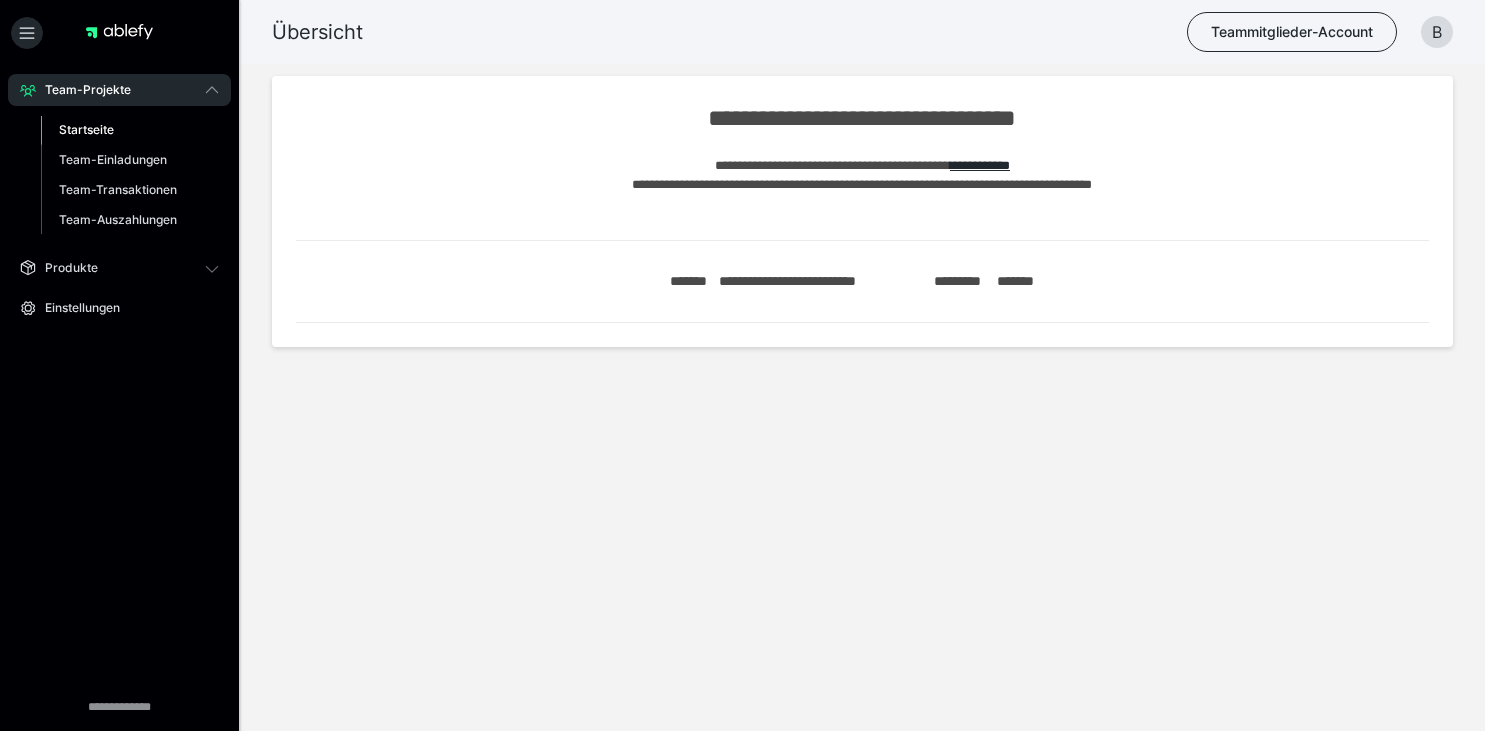 scroll, scrollTop: 0, scrollLeft: 0, axis: both 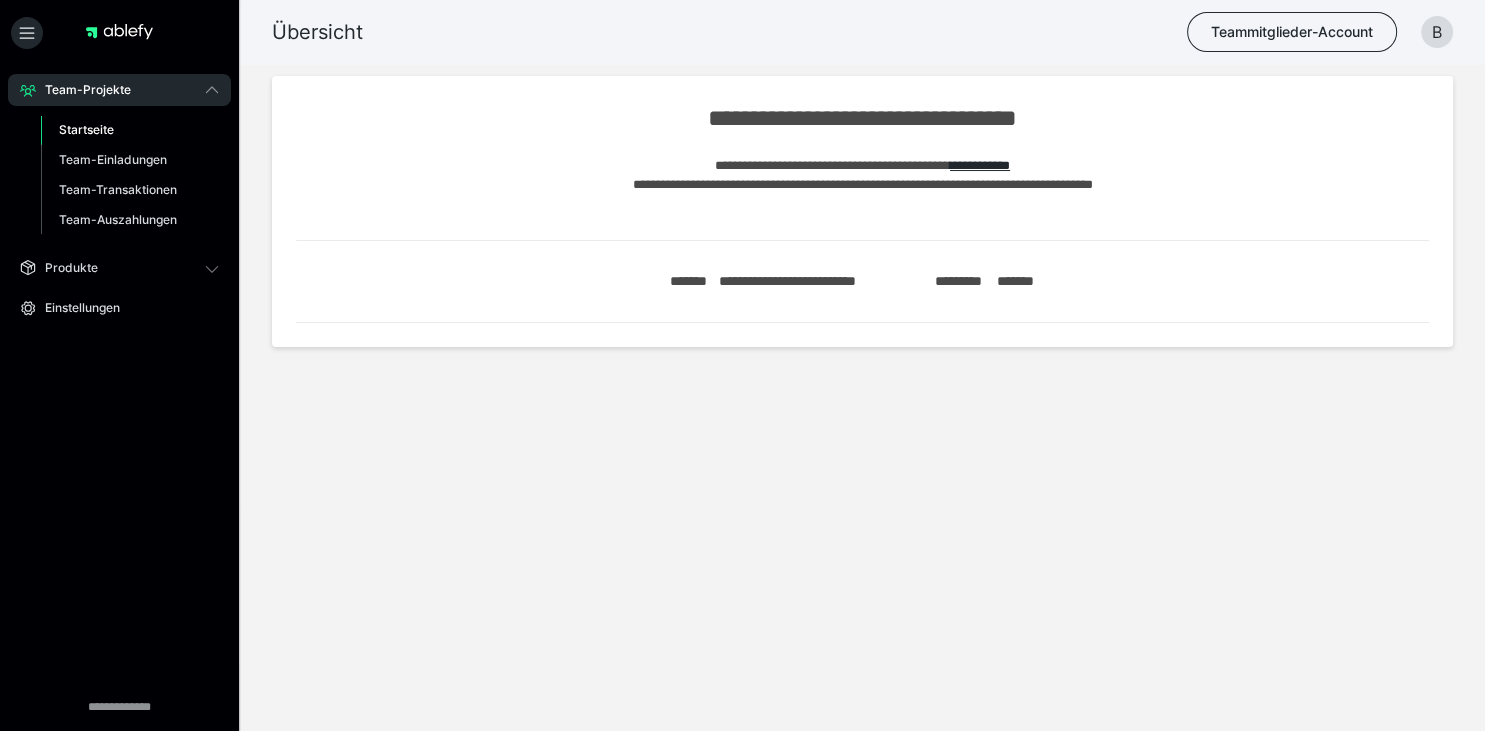 click on "Team-Projekte Startseite Team-Einladungen Team-Transaktionen Team-Auszahlungen Produkte Alle Produkte Einstellungen" at bounding box center (119, 259) 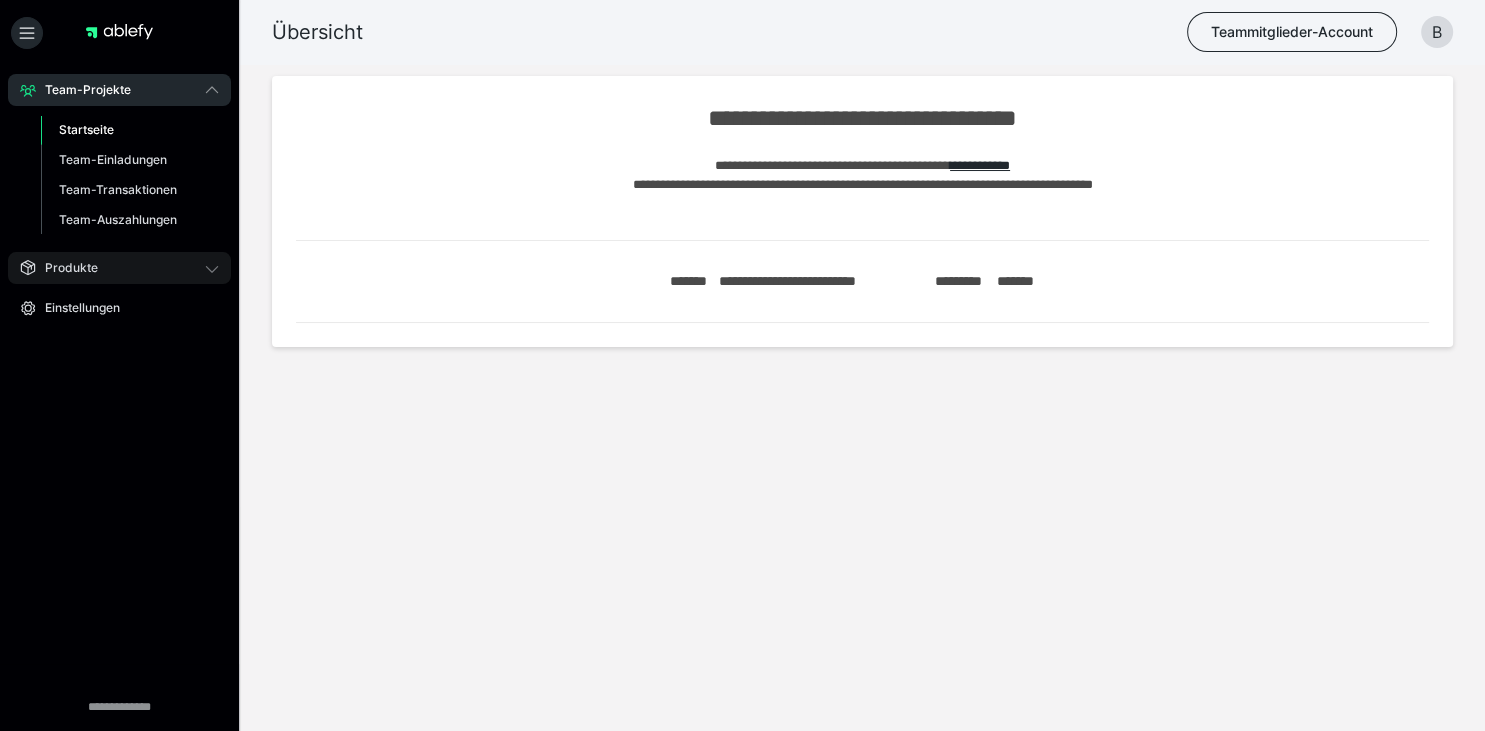 click on "Produkte" at bounding box center [119, 268] 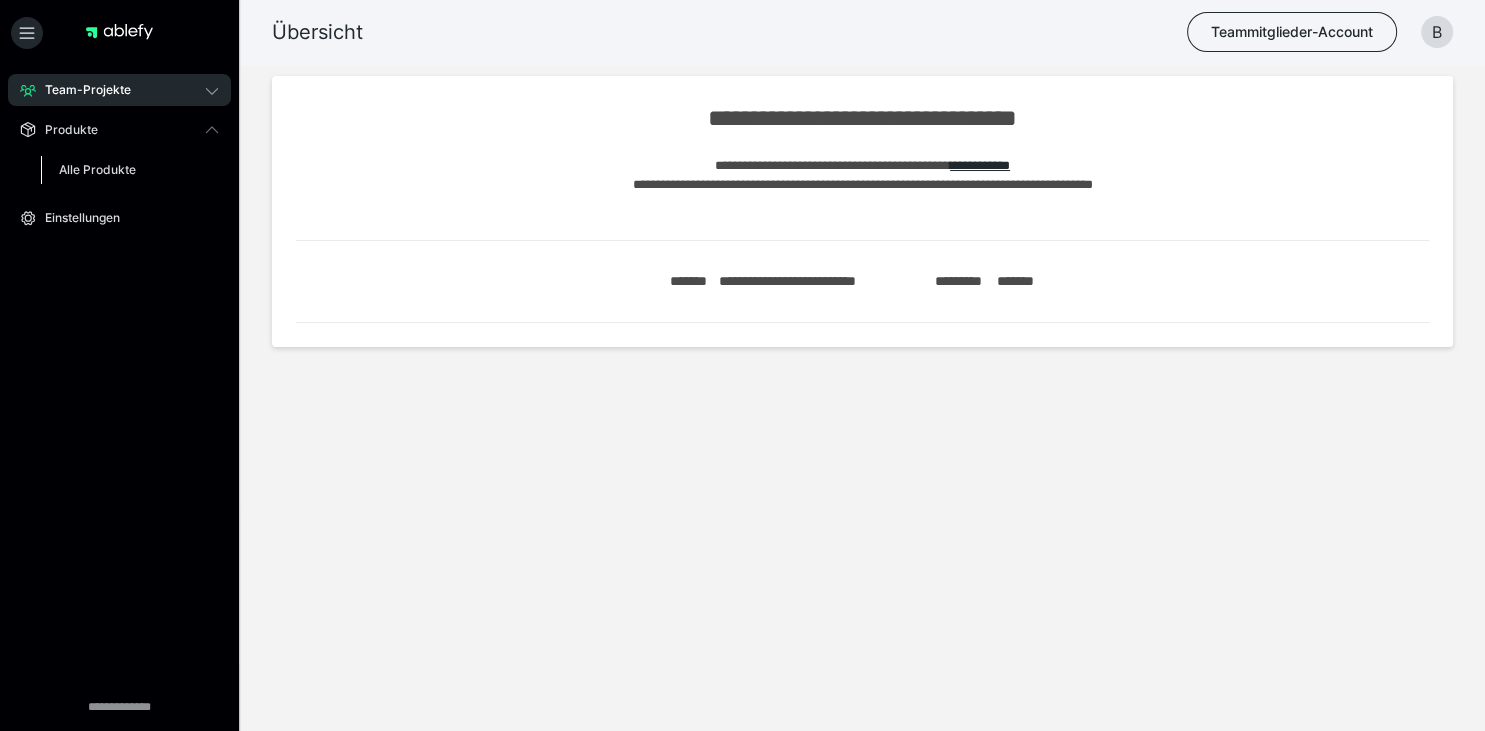 click on "Alle Produkte" at bounding box center (130, 170) 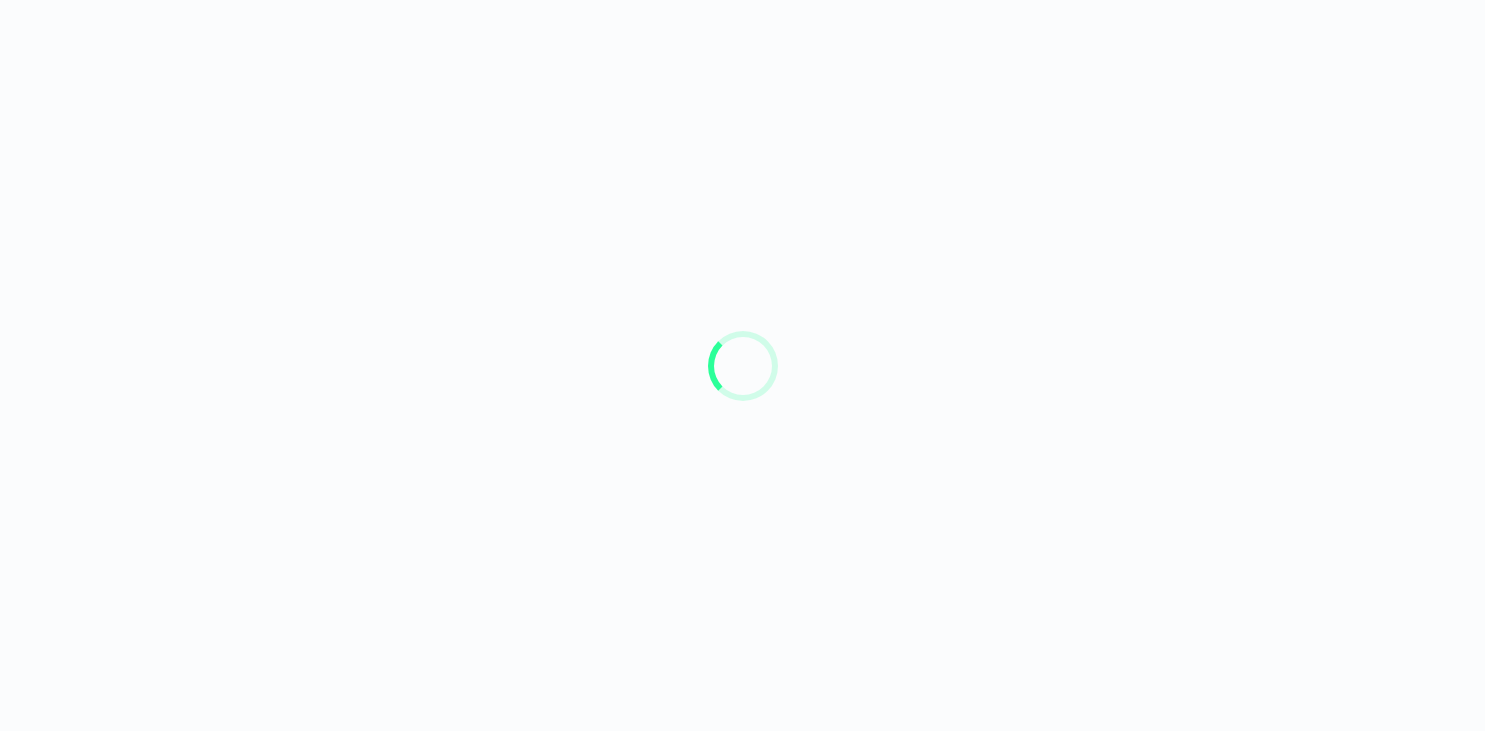 scroll, scrollTop: 0, scrollLeft: 0, axis: both 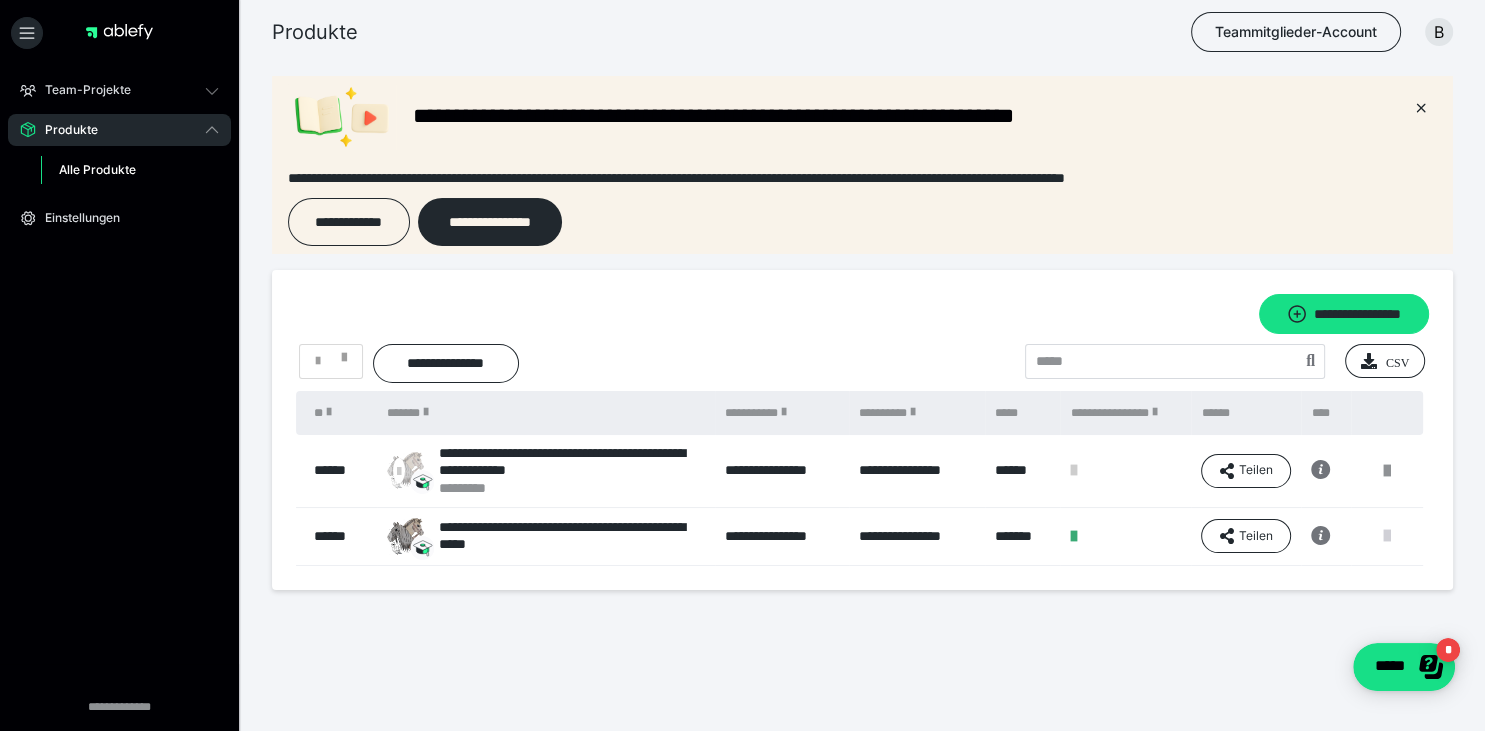 click at bounding box center [1387, 536] 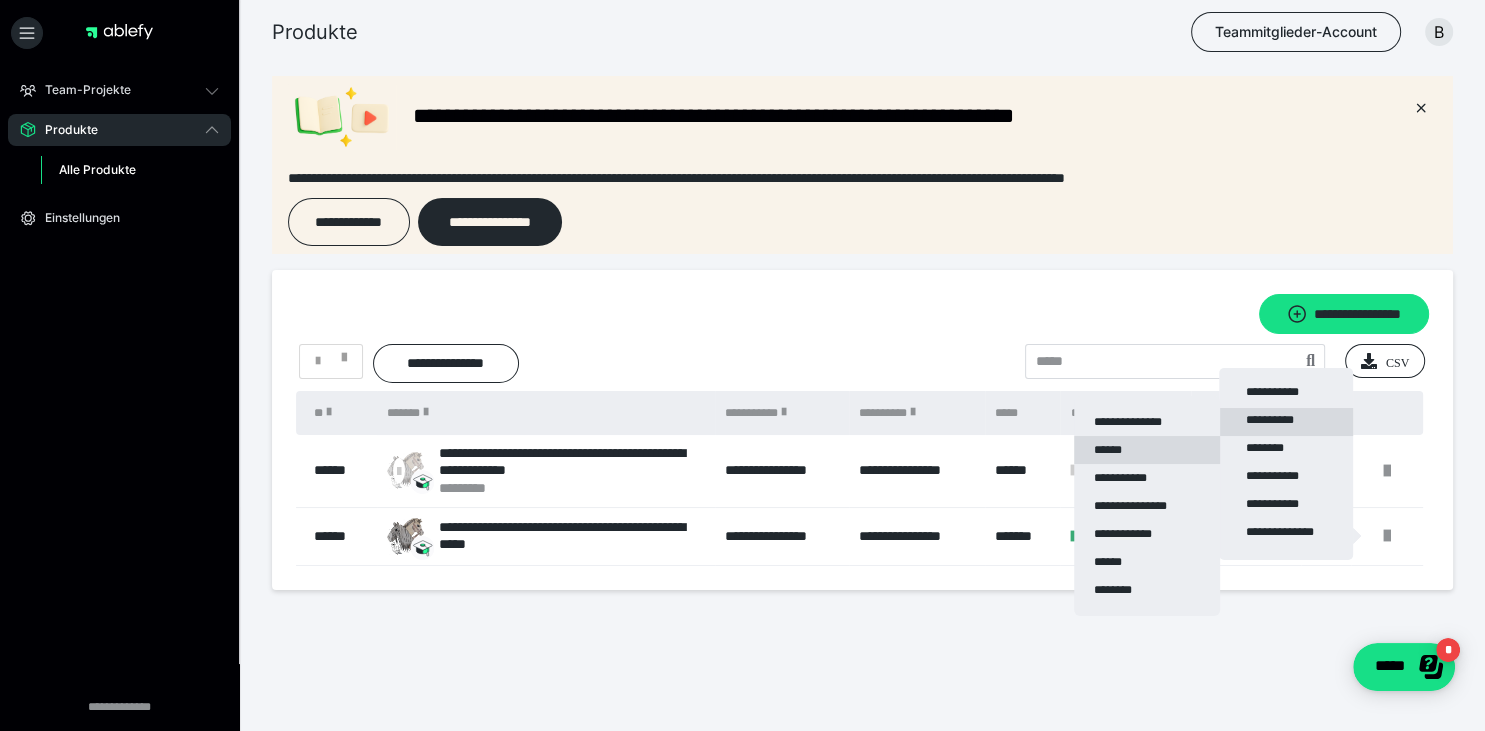 click on "******" at bounding box center (1147, 450) 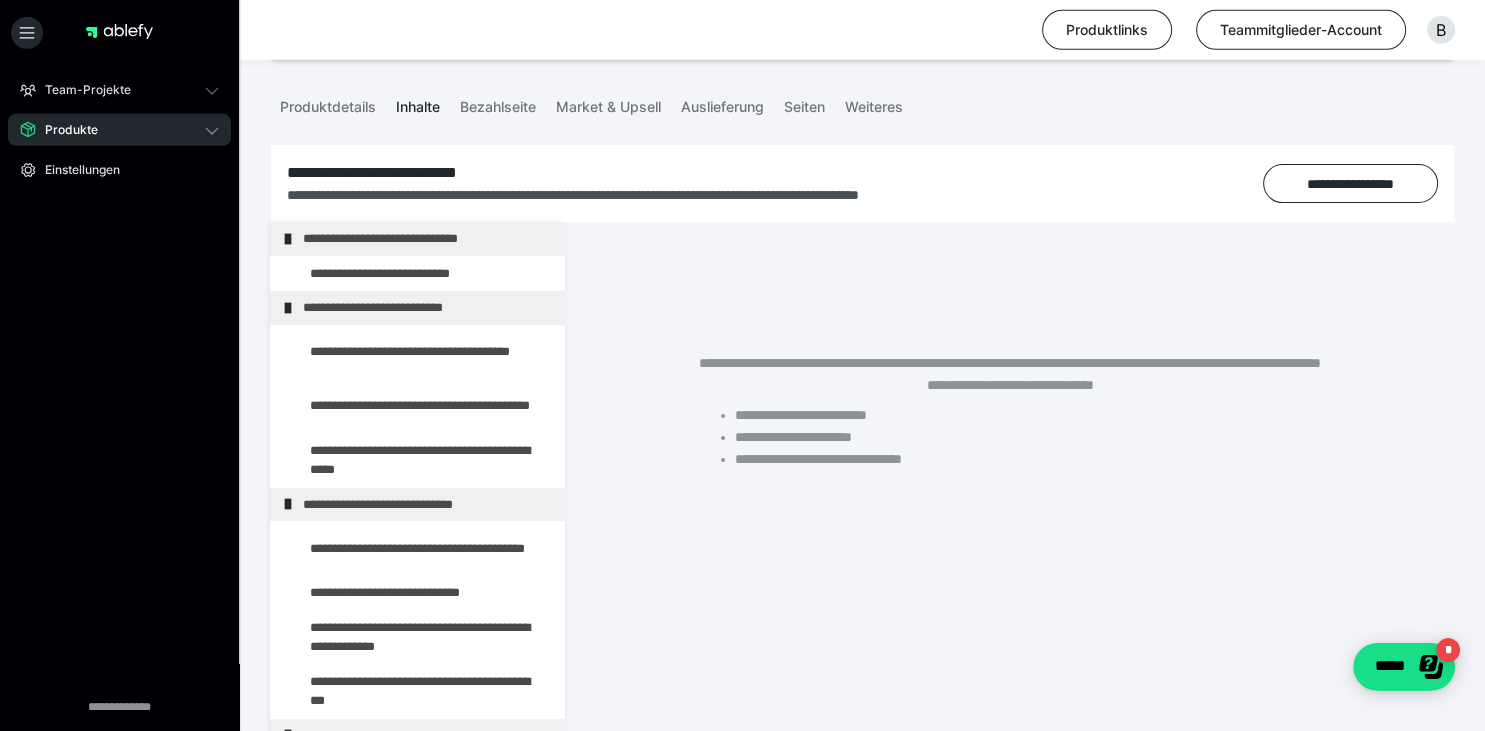 scroll, scrollTop: 215, scrollLeft: 0, axis: vertical 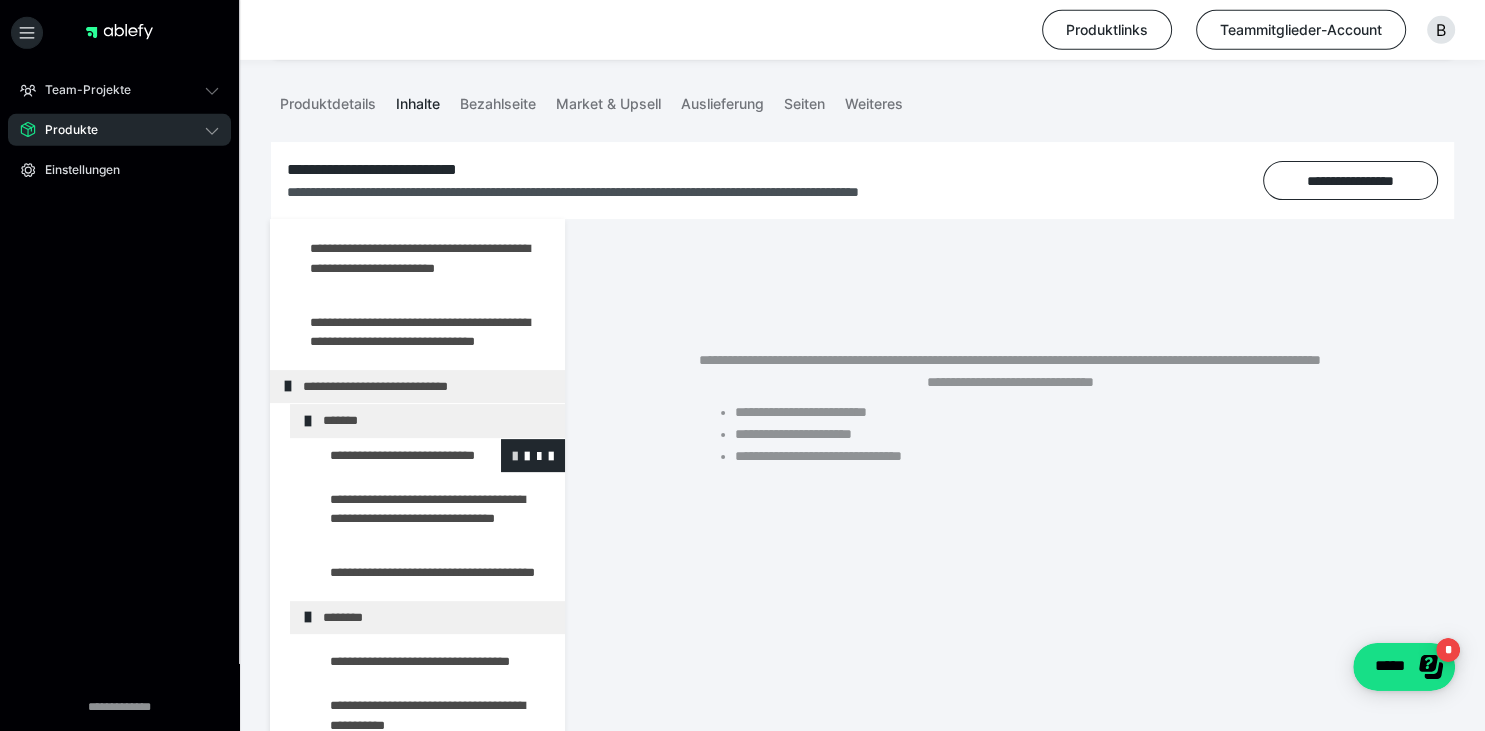 click at bounding box center (515, 455) 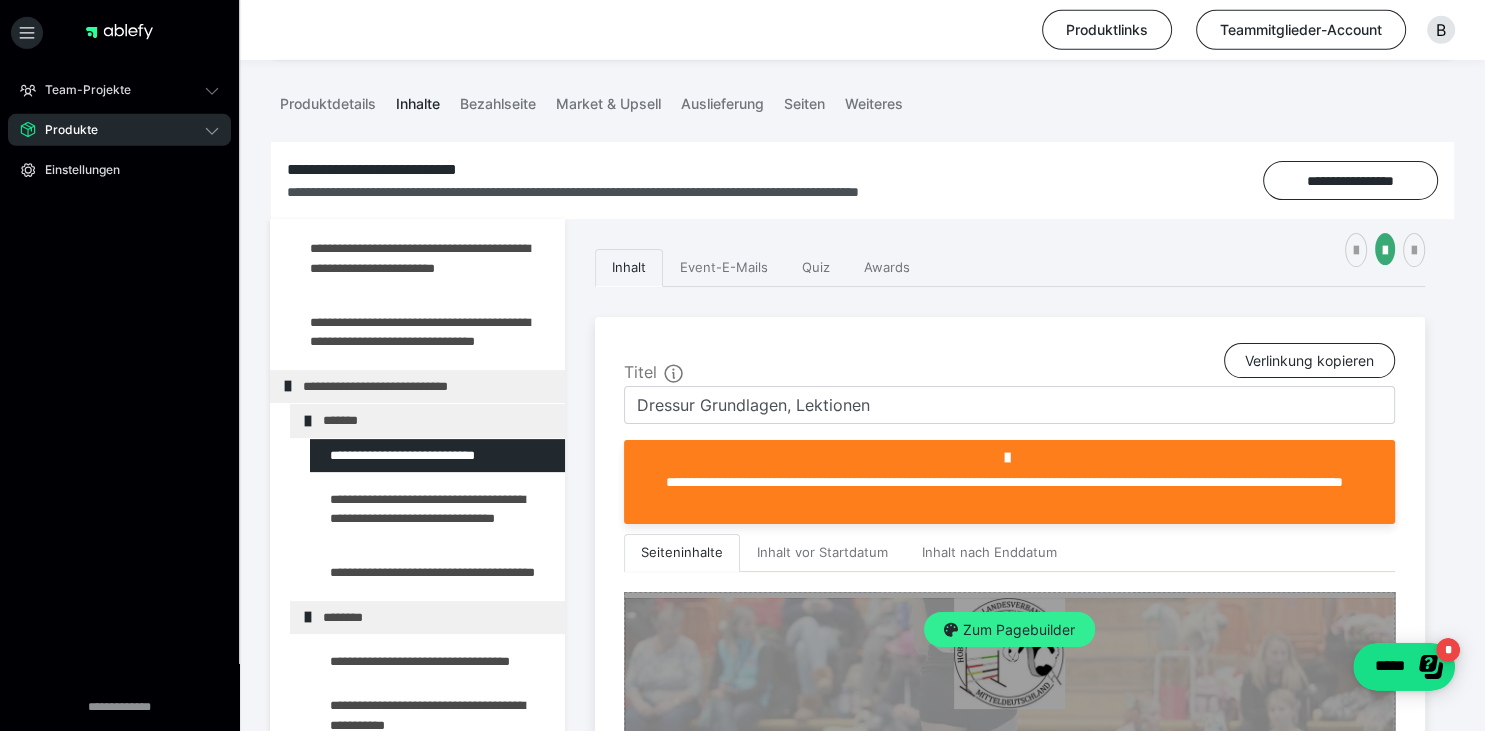 click on "Zum Pagebuilder" at bounding box center (1009, 630) 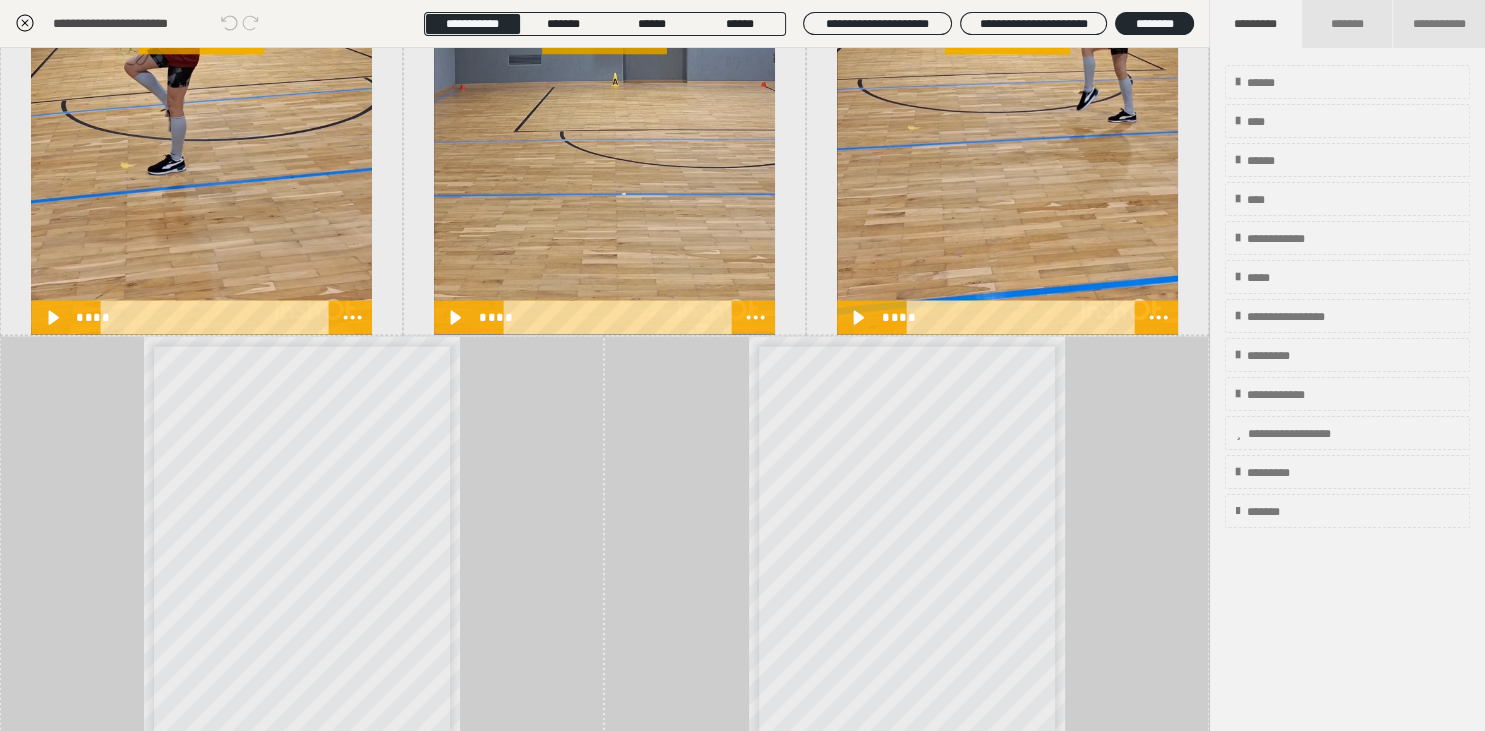 scroll, scrollTop: 4419, scrollLeft: 0, axis: vertical 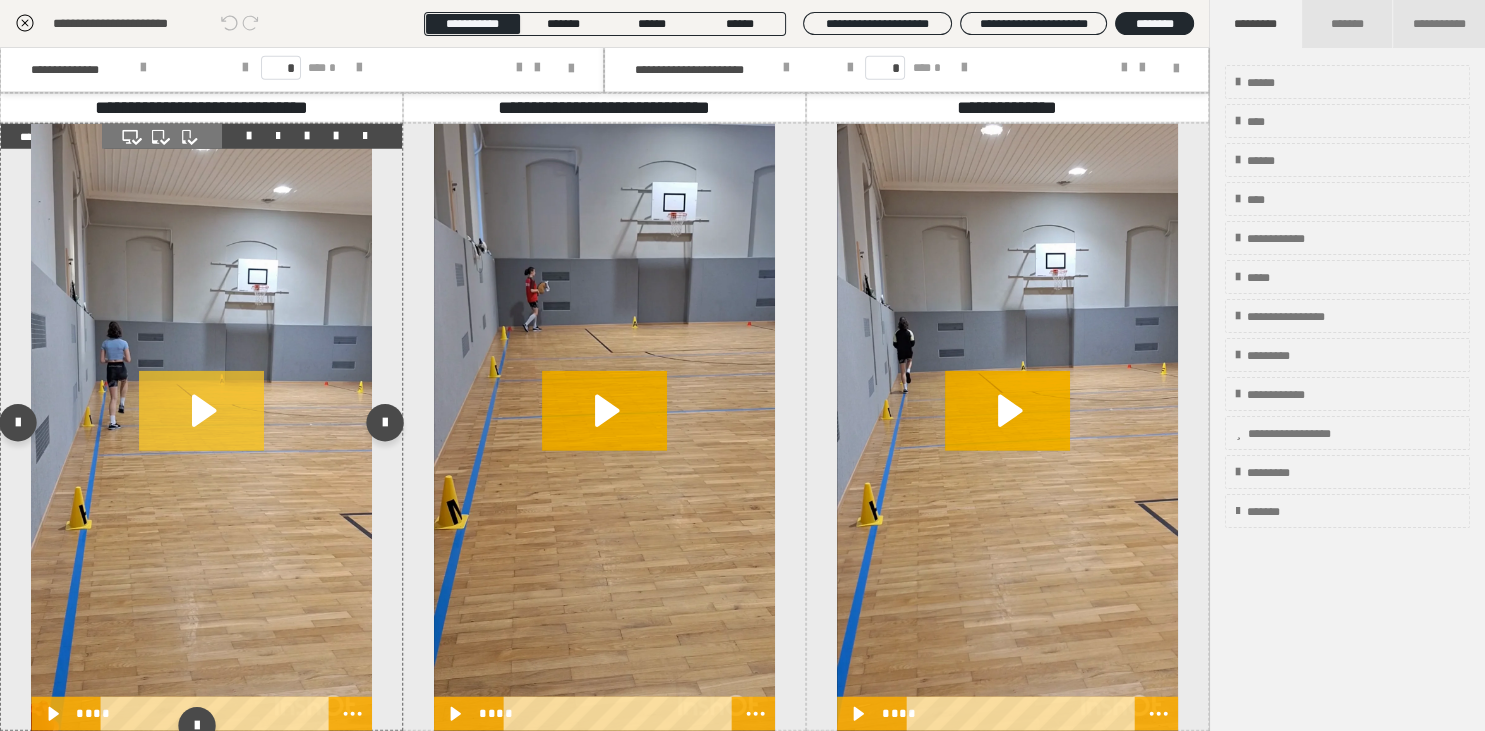 click 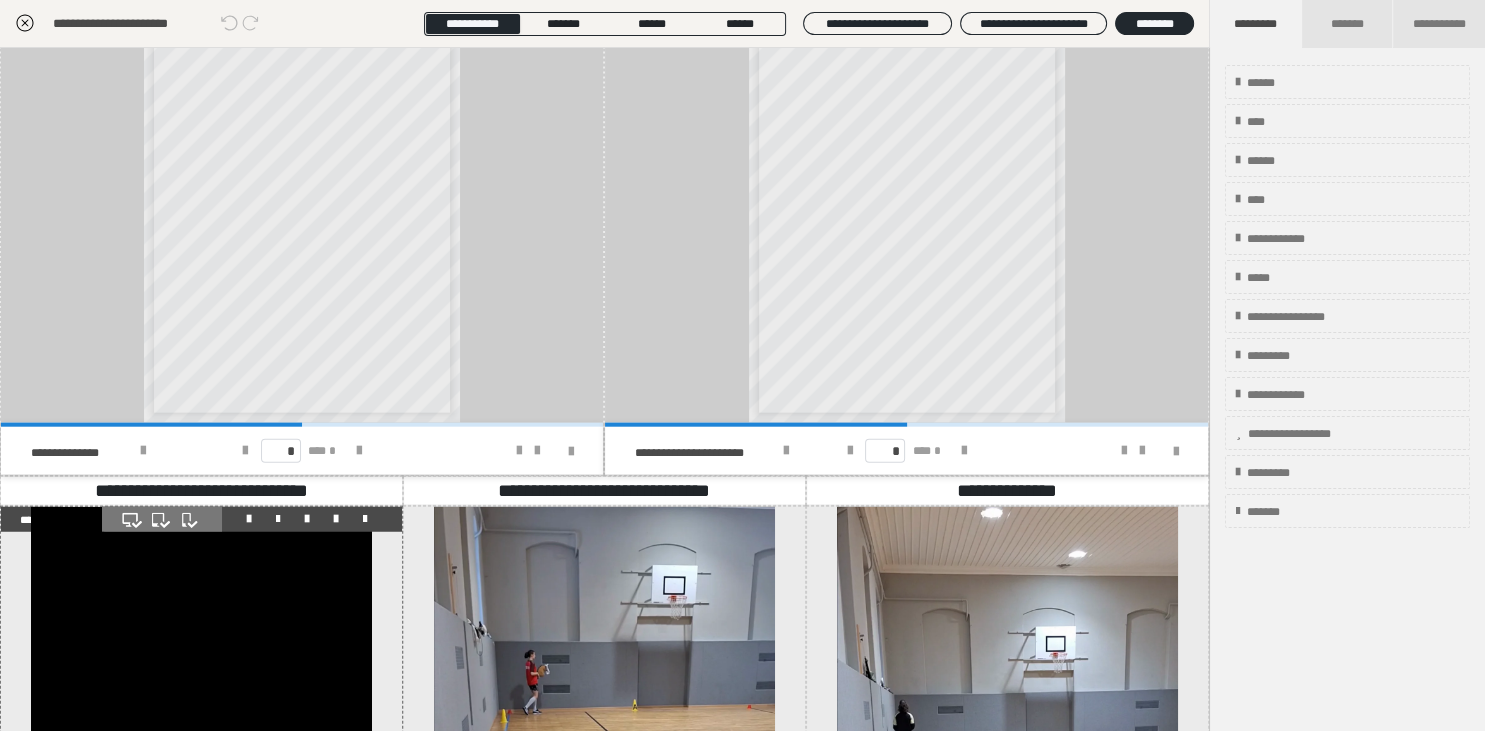 scroll, scrollTop: 4432, scrollLeft: 0, axis: vertical 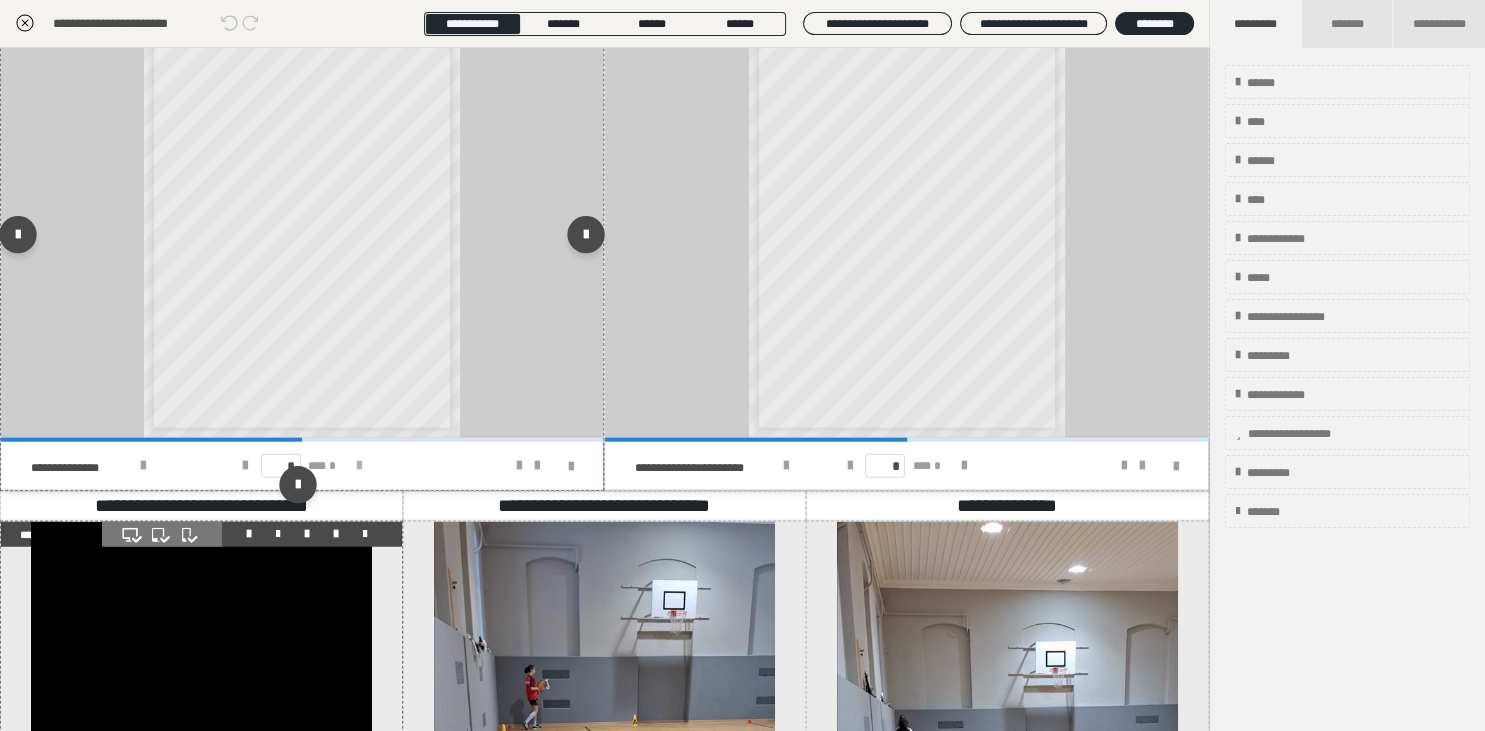 click at bounding box center (359, 466) 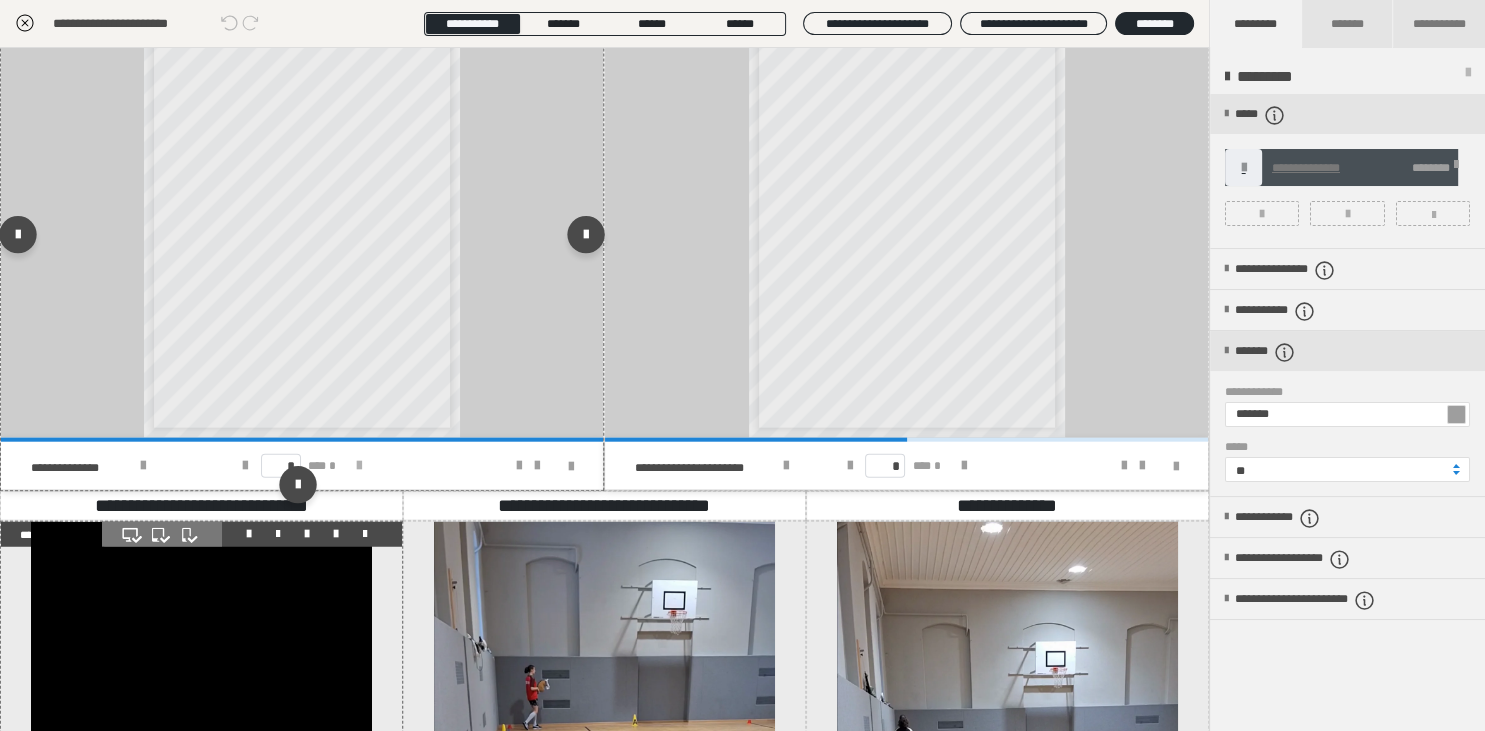 type on "*" 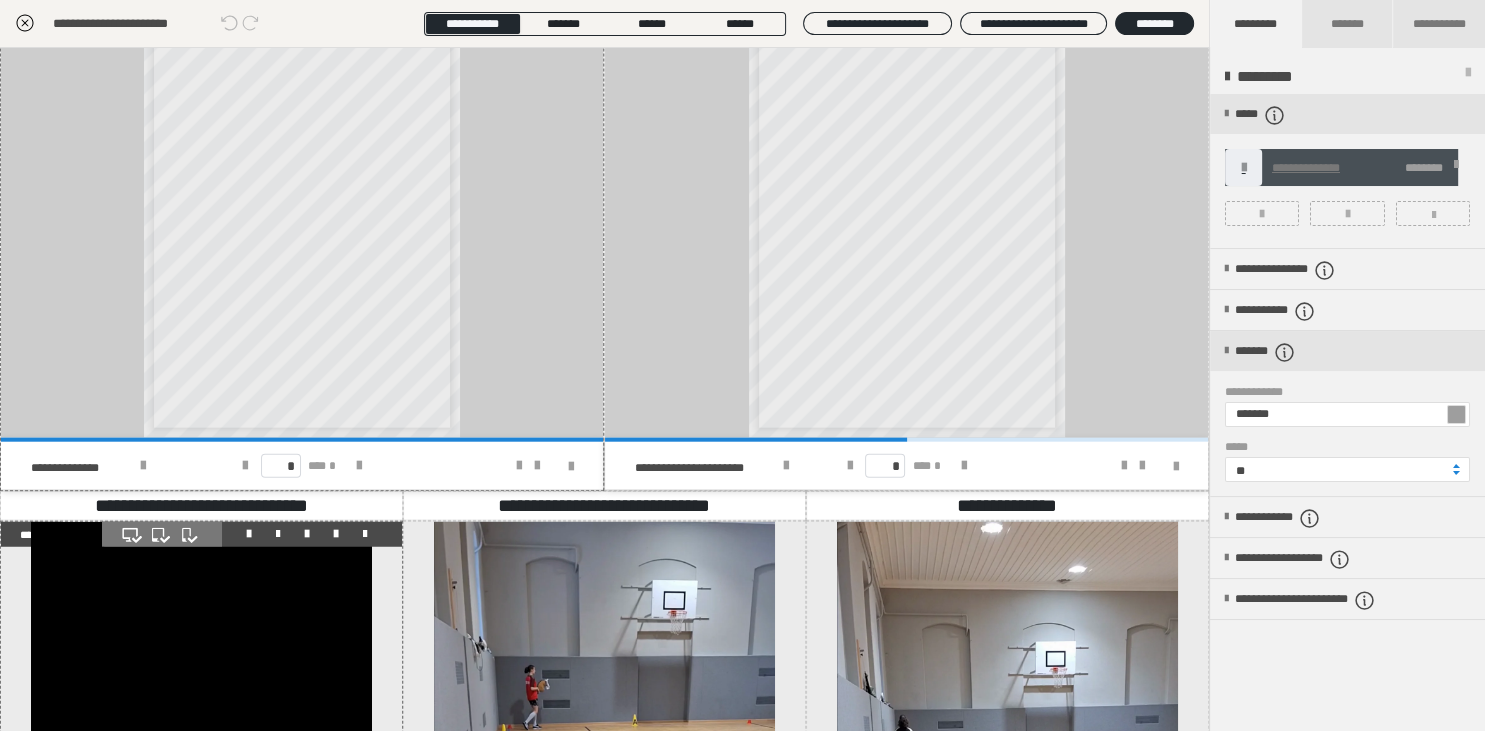 click 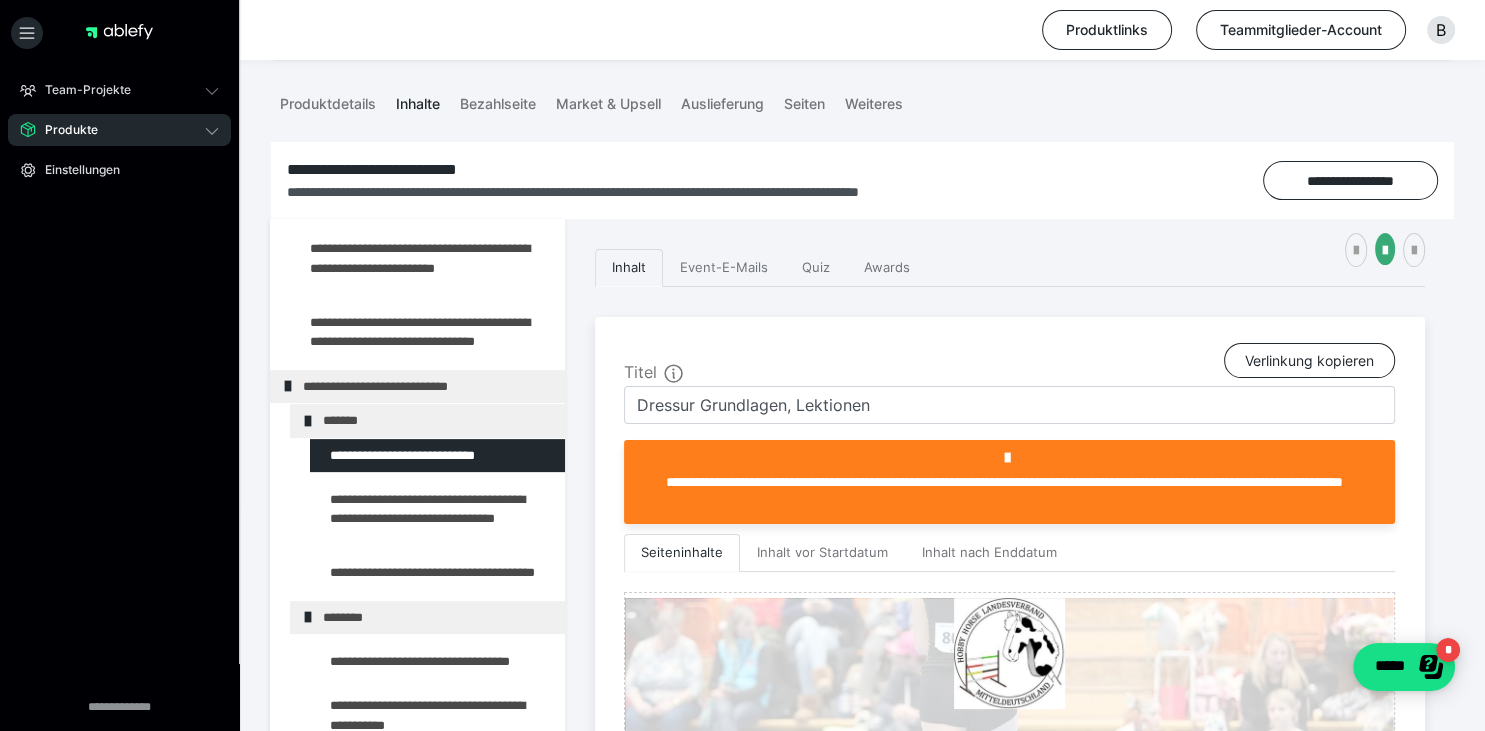 scroll, scrollTop: 1554, scrollLeft: 0, axis: vertical 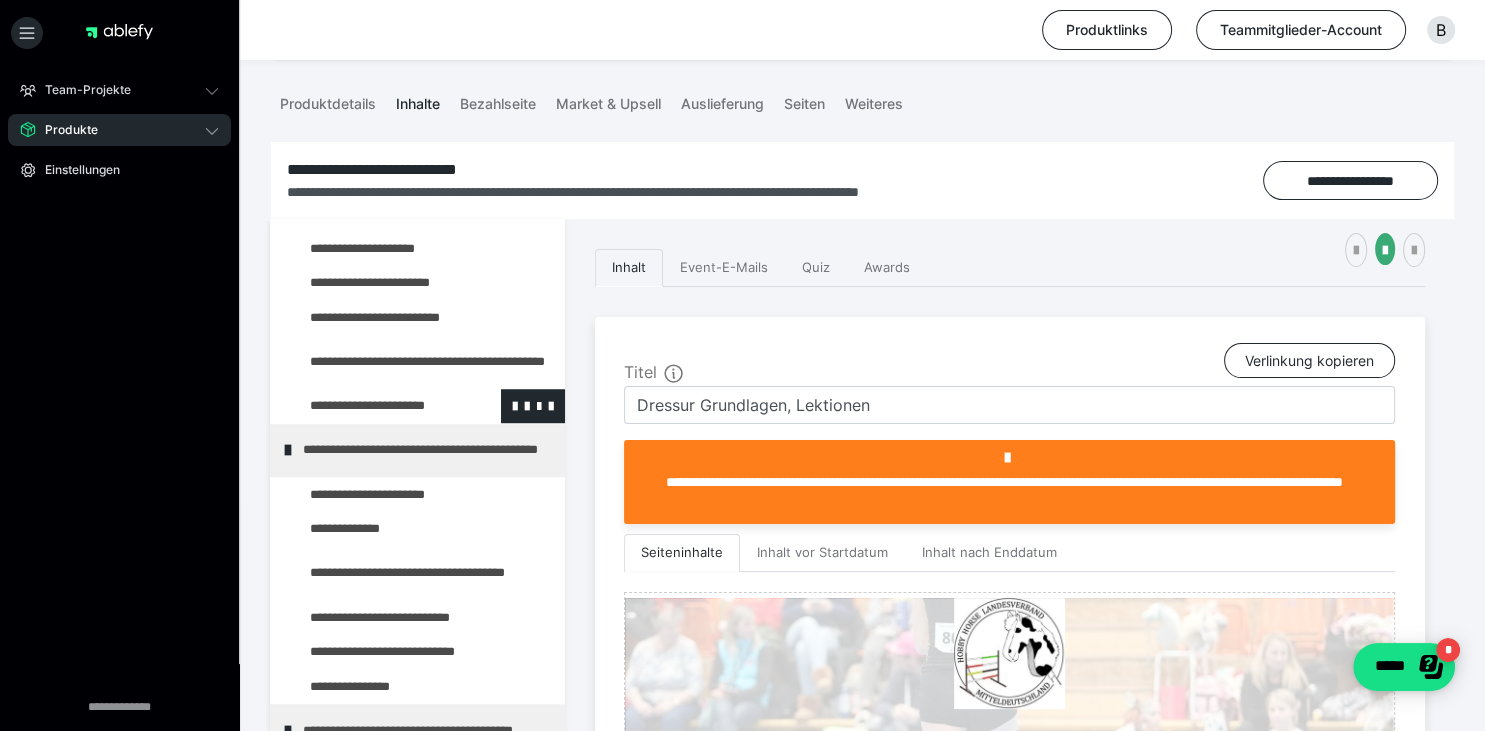 click at bounding box center [375, 406] 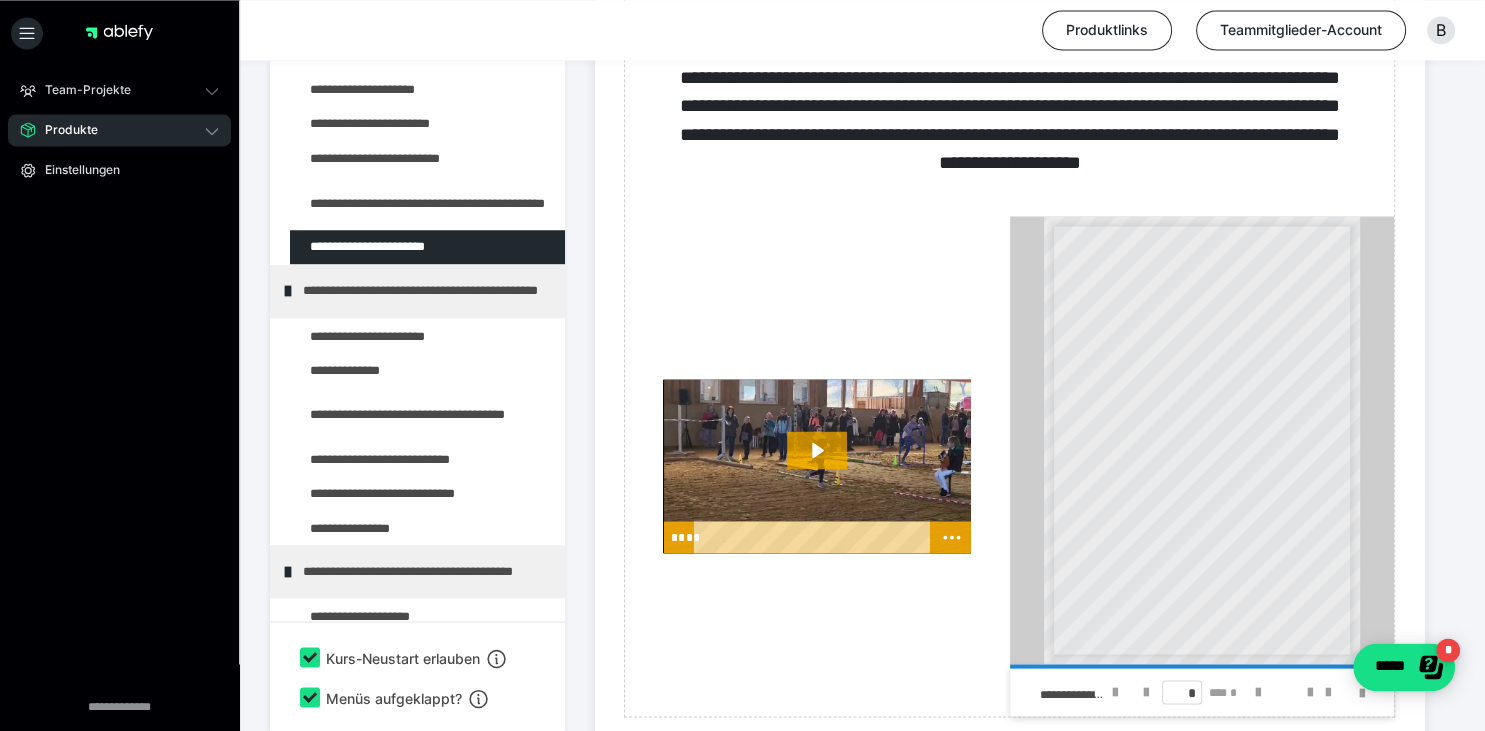 scroll, scrollTop: 3754, scrollLeft: 0, axis: vertical 